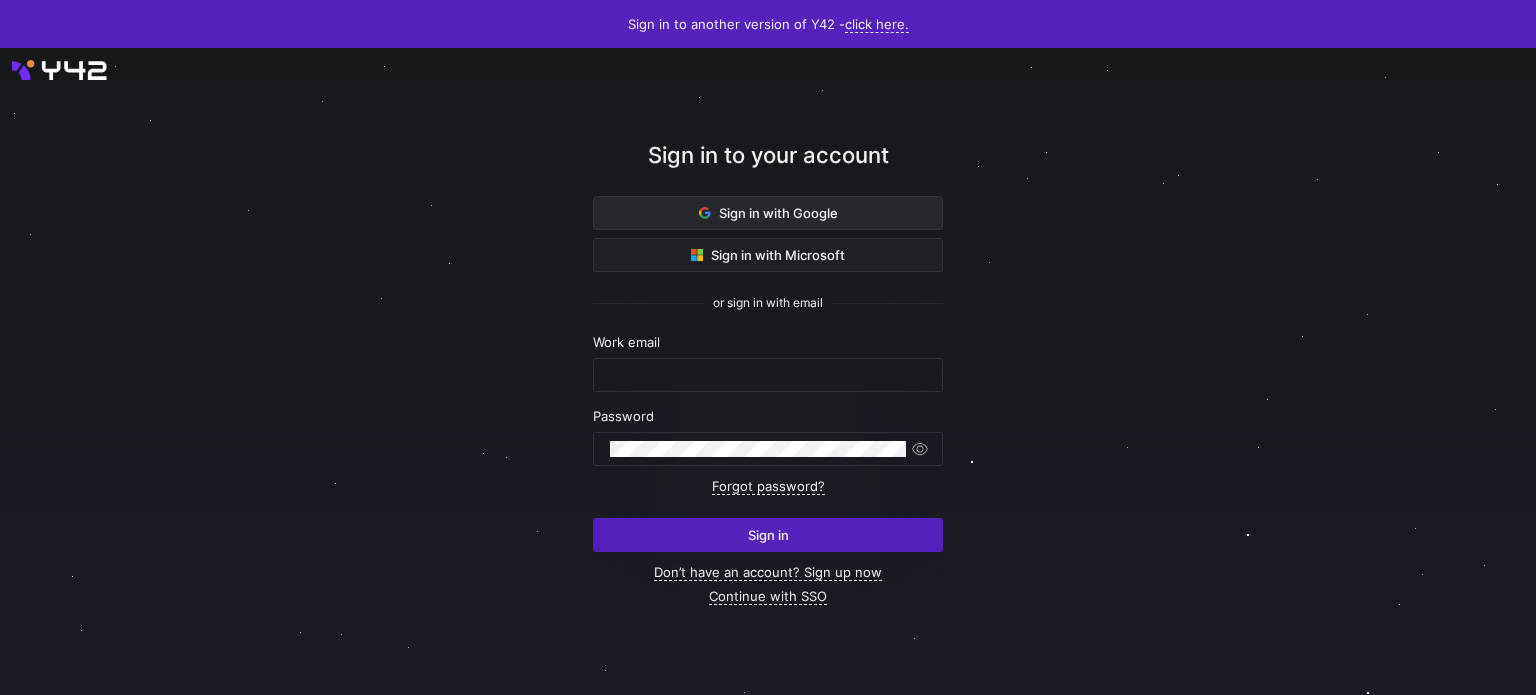 scroll, scrollTop: 0, scrollLeft: 0, axis: both 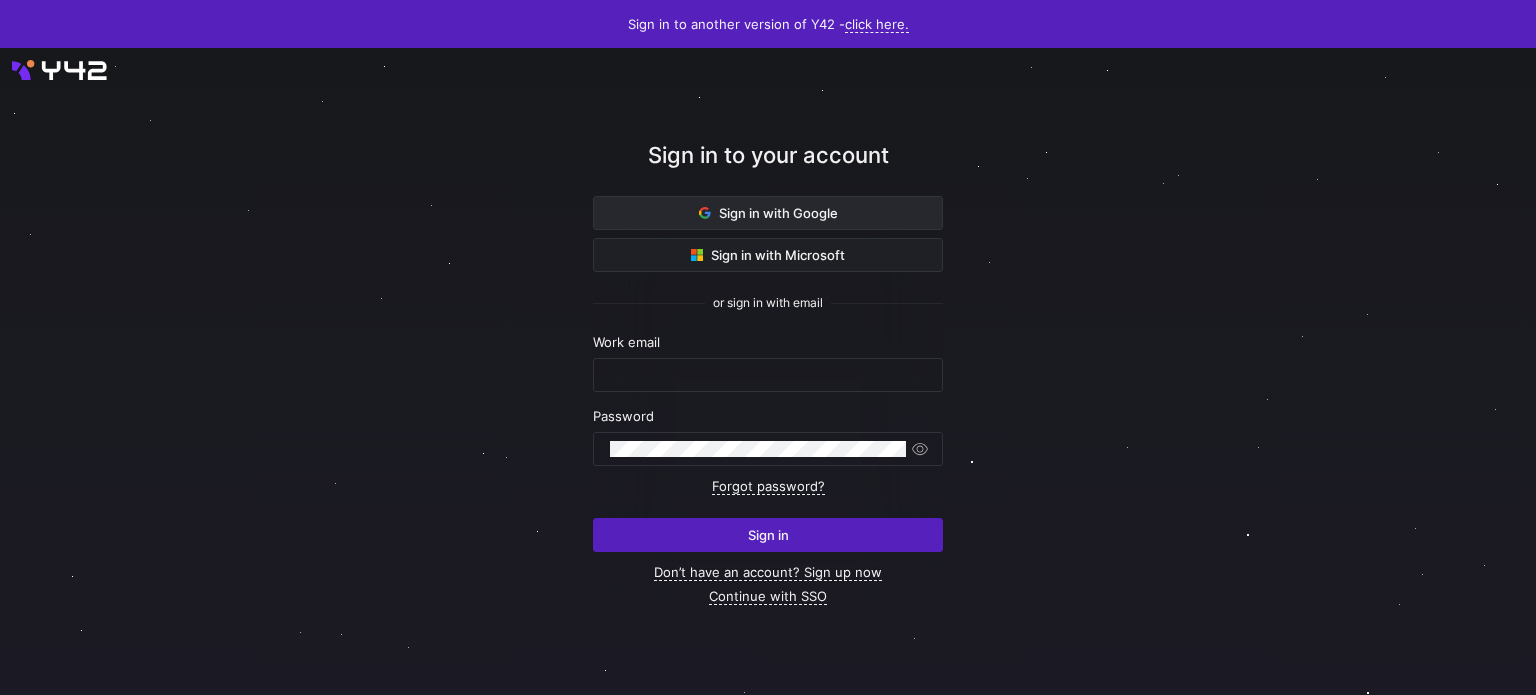 click on "Sign in with Google" 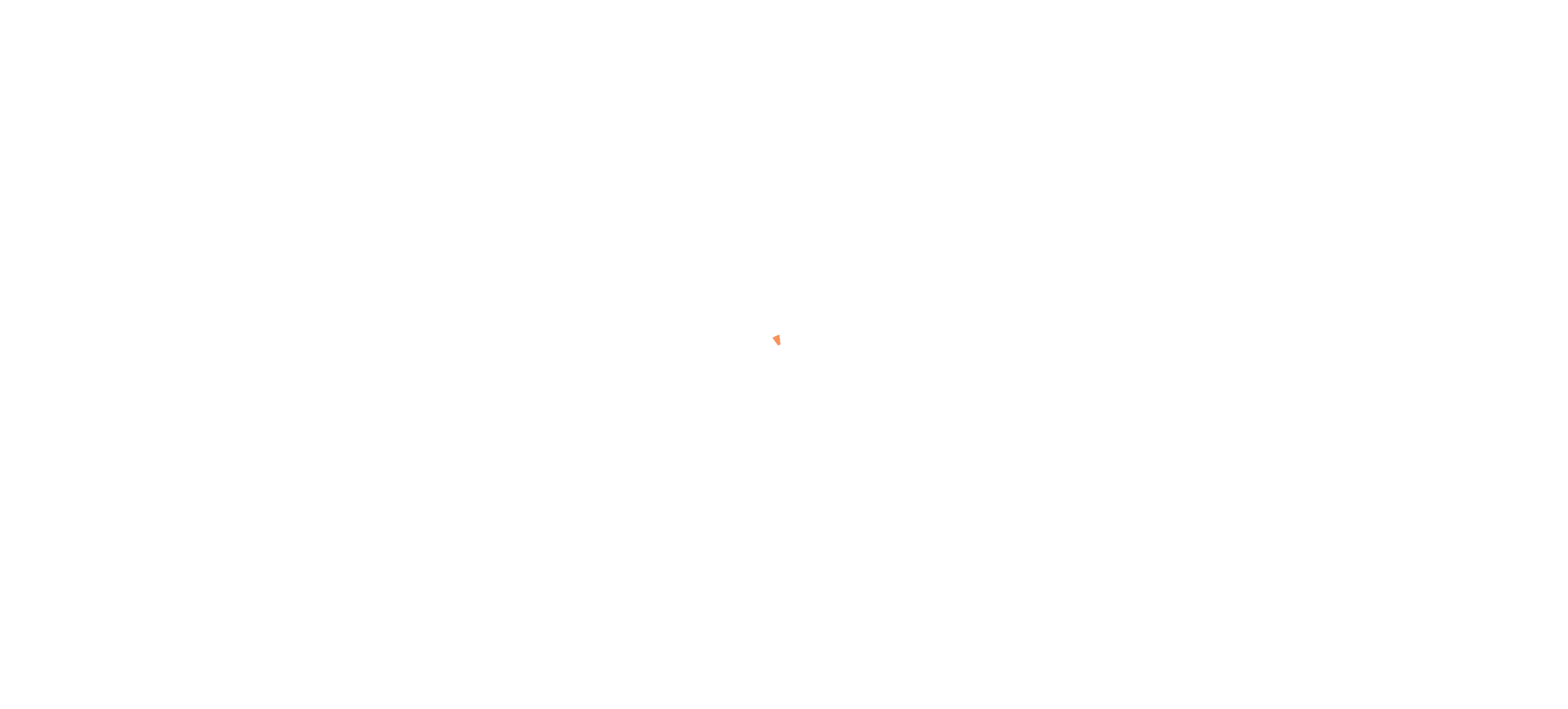 scroll, scrollTop: 0, scrollLeft: 0, axis: both 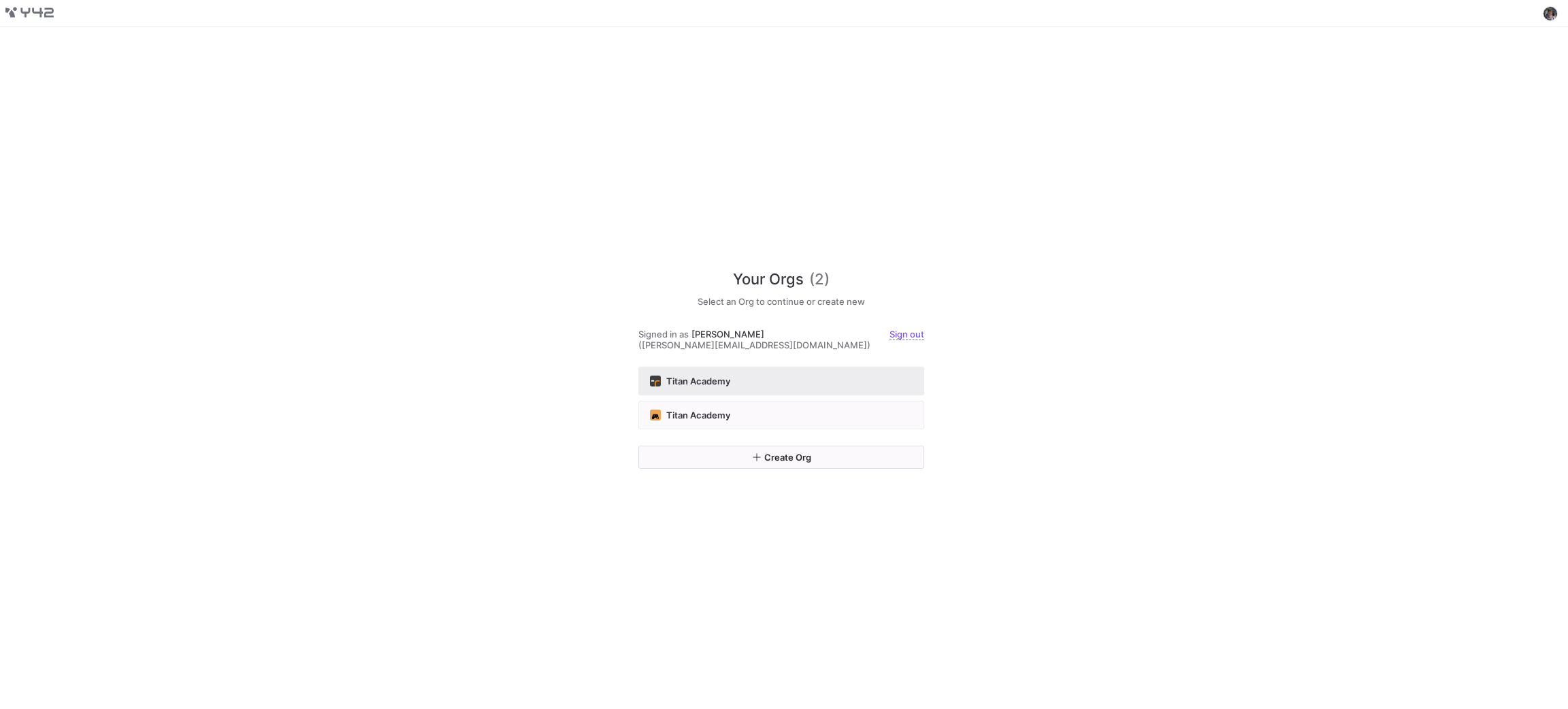 click on "Titan Academy" 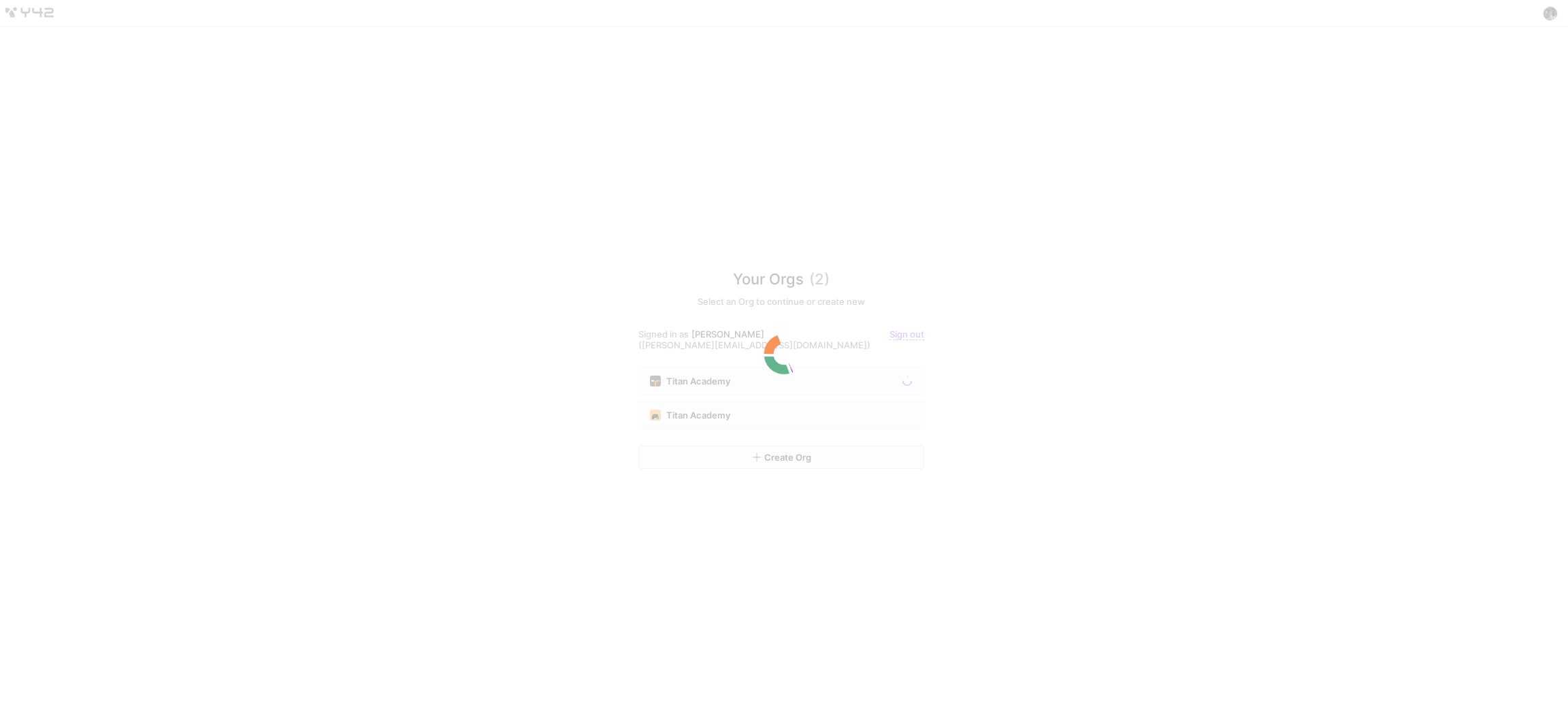 click at bounding box center [784, 354] 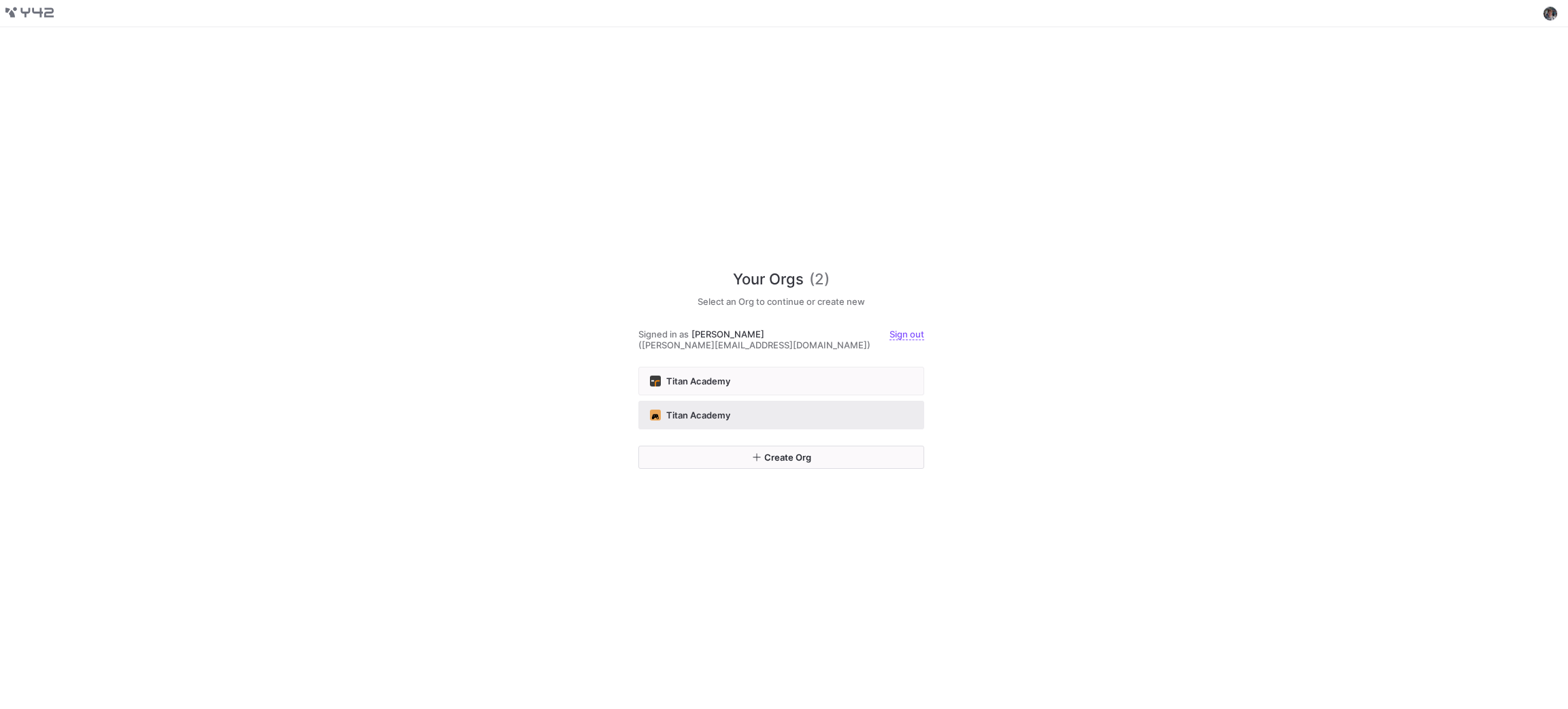 click 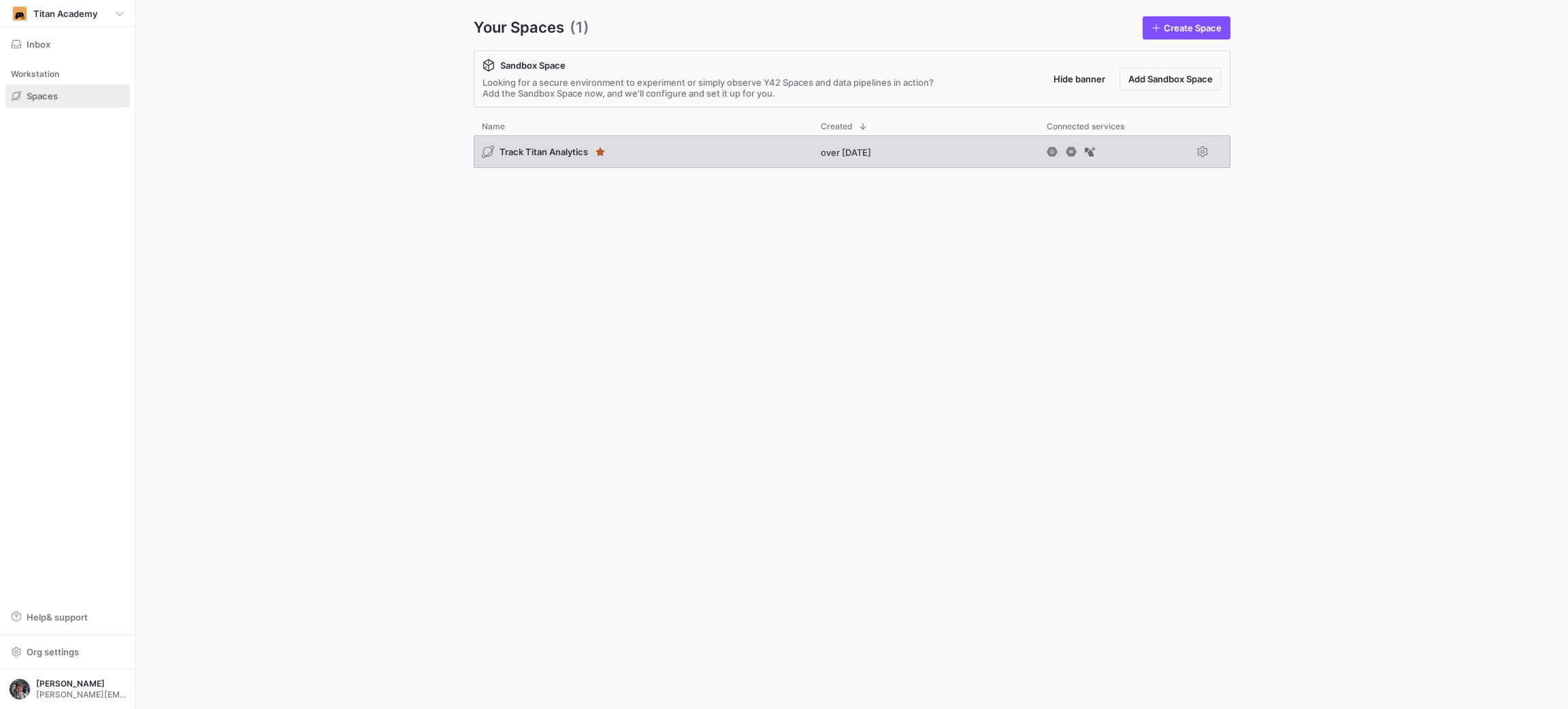 click on "Track Titan Analytics" 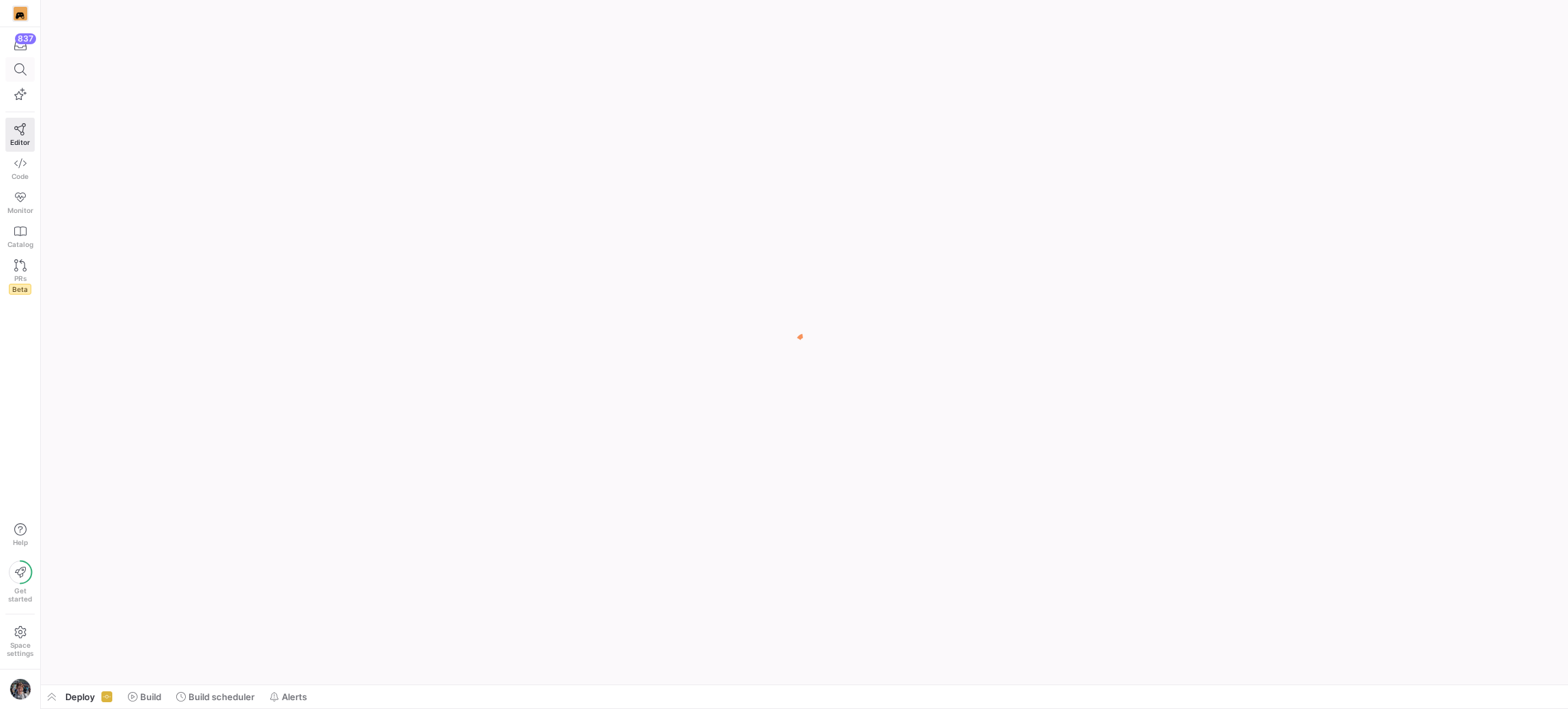 click 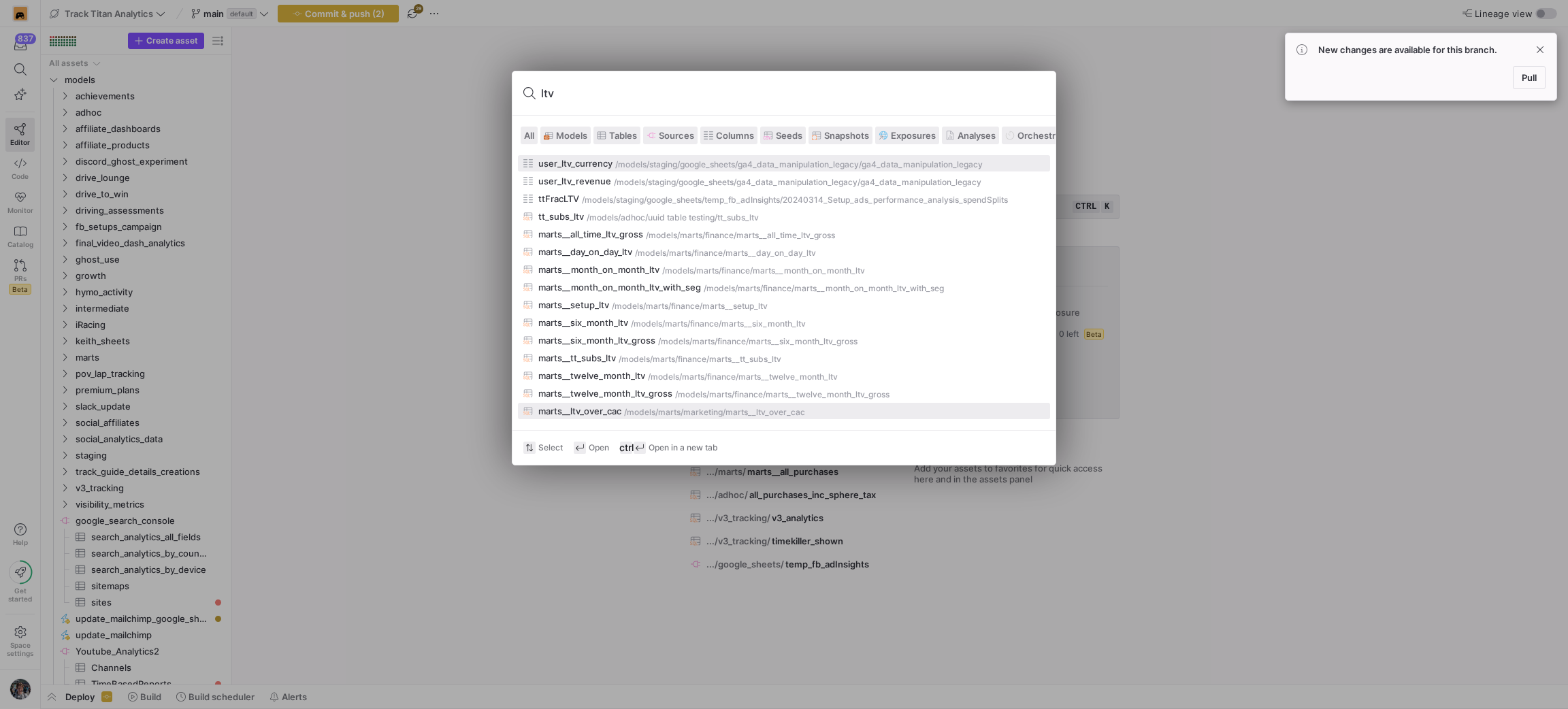 type on "ltv" 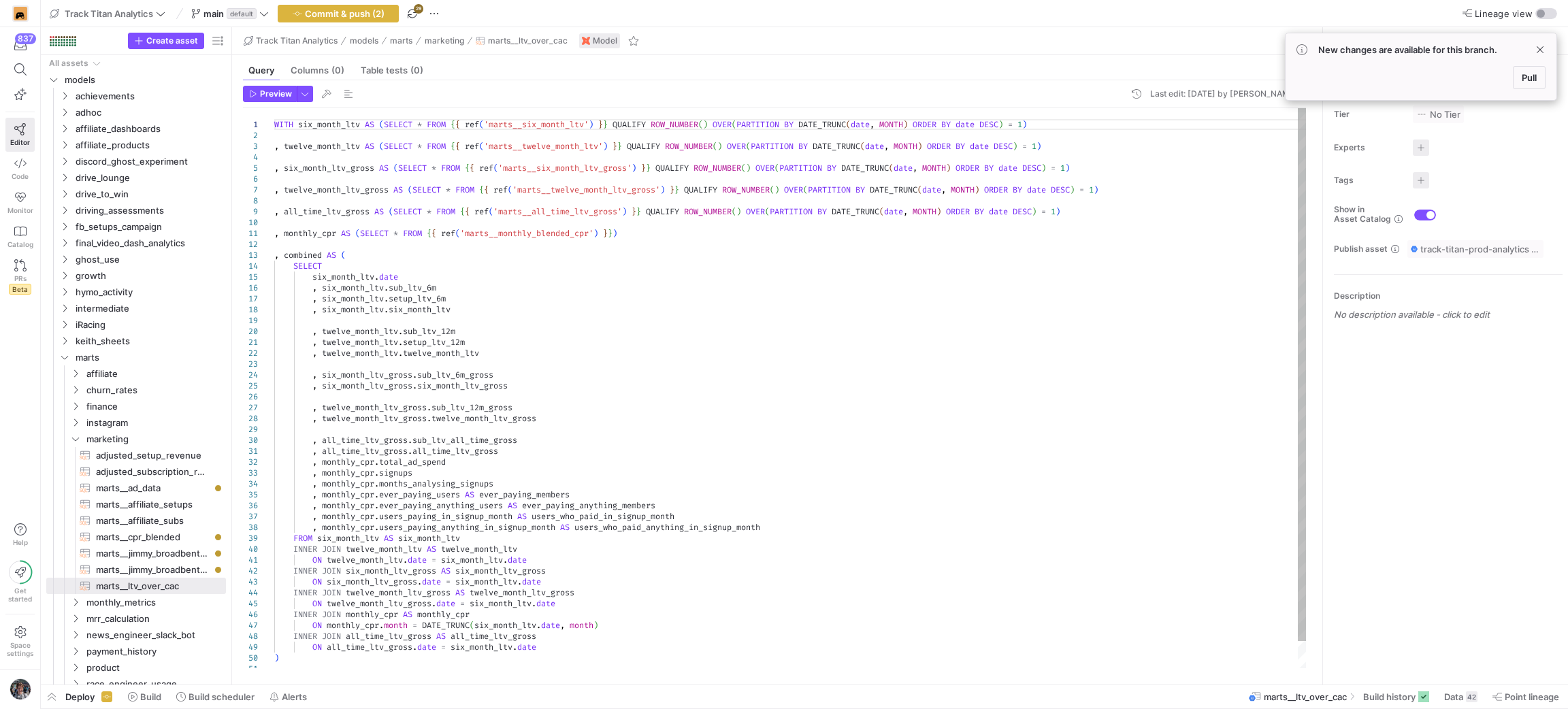 click on ",   twelve_month_ltv   AS   ( SELECT   *   FROM   { {   ref ( 'marts__twelve_month_ltv' )   } }   QUALIFY   ROW_NUMBER ( )   OVER ( PARTITION   BY   DATE_TRUNC ( date ,   MONTH )   ORDER   BY   date   DESC )   =   1 ) ,   six_month_ltv_gross   AS   ( SELECT   *   FROM   { {   ref ( 'marts__six_month_ltv_gross' )   } }   QUALIFY   ROW_NUMBER ( )   OVER ( PARTITION   BY   DATE_TRUNC ( date ,   MONTH )   ORDER   BY   date   DESC )   =   1 ) ,   twelve_month_ltv_gross   AS   ( SELECT   *   FROM   { {   ref ( 'marts__twelve_month_ltv_gross' )   } }   QUALIFY   ROW_NUMBER ( )   OVER ( PARTITION   BY   DATE_TRUNC ( date ,   MONTH )   ORDER   BY   date   DESC )   =   1 ) ,   all_time_ltv_gross   AS   ( SELECT   *   FROM   { {   ref ( 'marts__all_time_ltv_gross' )   } }   QUALIFY   ROW_NUMBER ( )   OVER ( PARTITION   BY   DATE_TRUNC ( date ,   MONTH )   ORDER   BY   date   DESC )   =   1 ) ,   monthly_cpr   AS   ( SELECT   *   FROM" at bounding box center [791, 402] 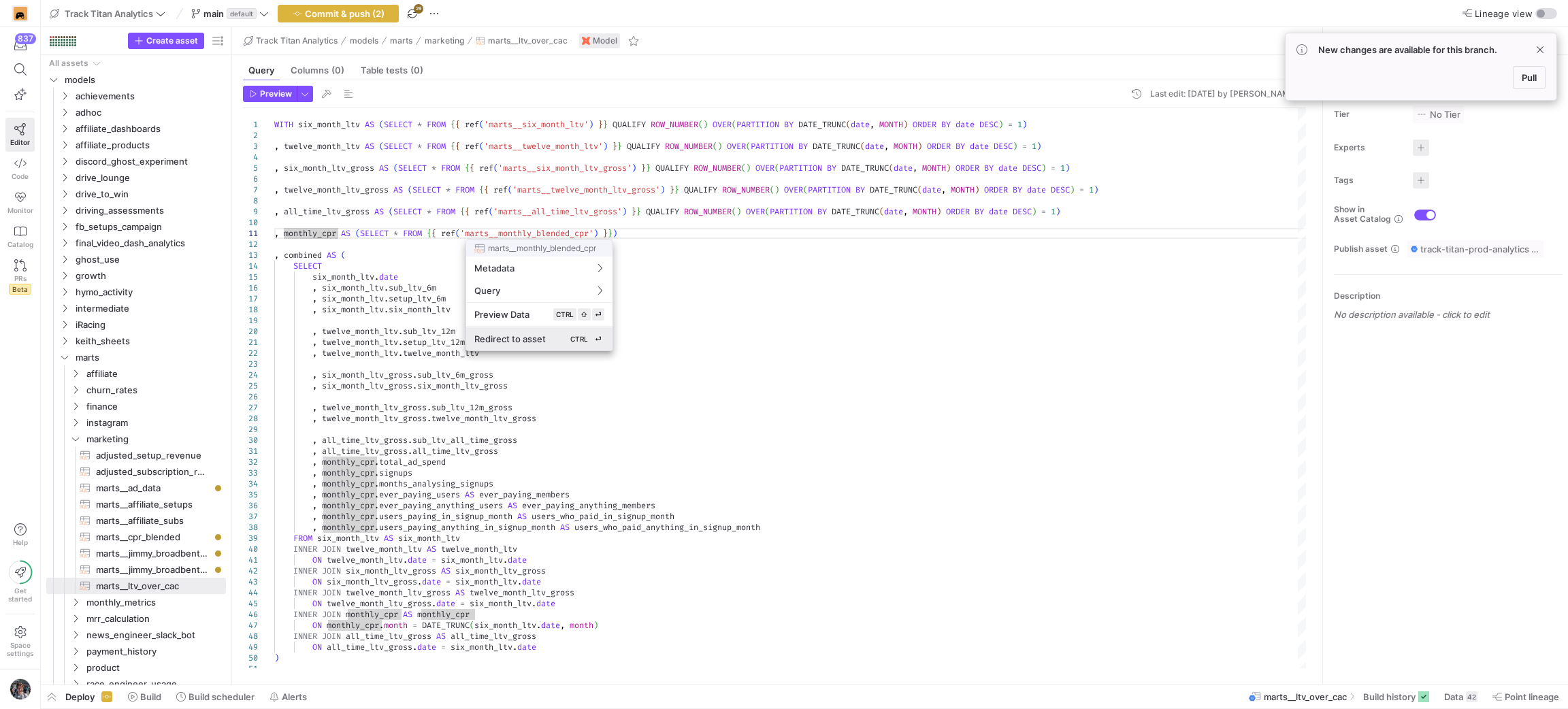click on "Redirect to asset
CTRL
⏎" at bounding box center [539, 339] 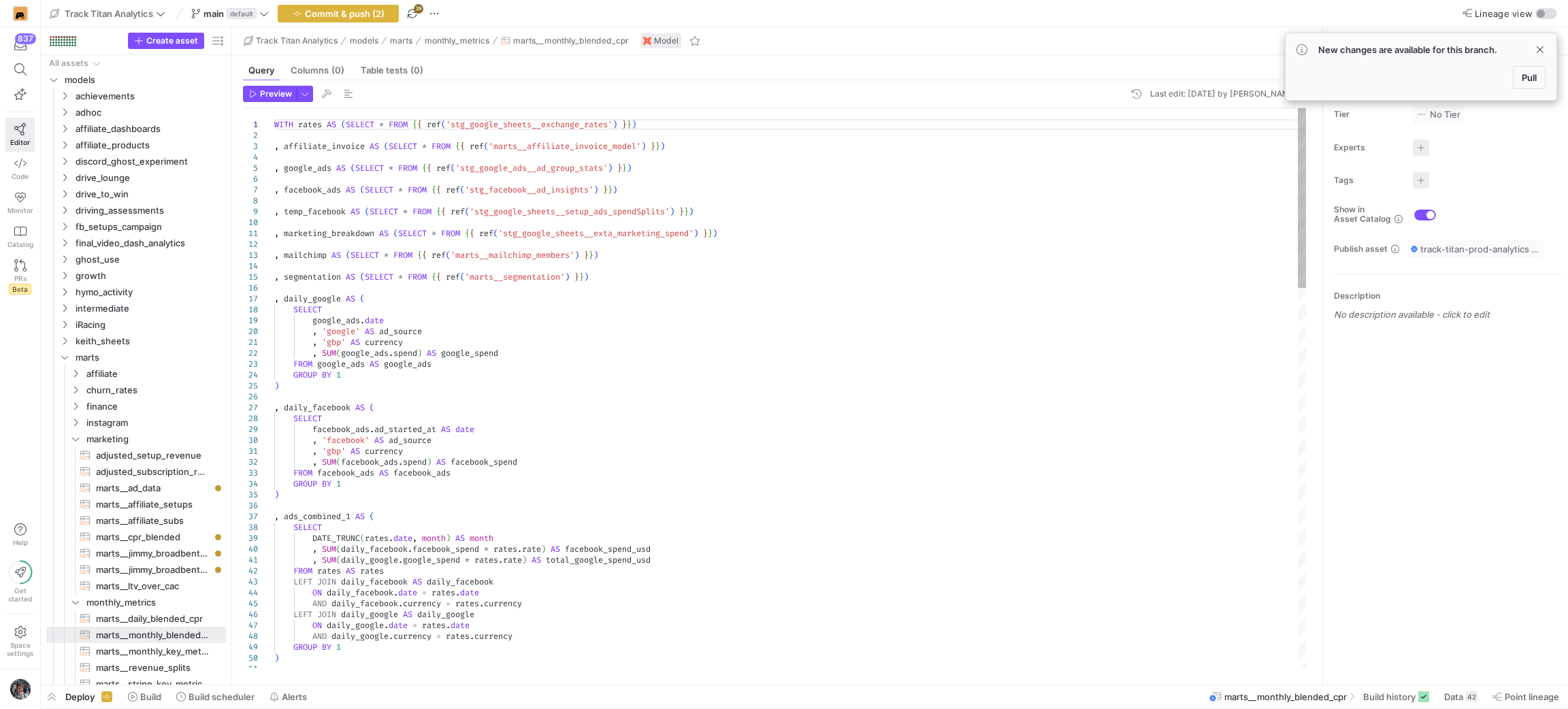 click on "WITH   rates   AS   ( SELECT   *   FROM   { {   ref ( 'stg_google_sheets__exchange_rates' )   } } ) ,   affiliate_invoice   AS   ( SELECT   *   FROM   { {   ref ( 'marts__affiliate_invoice_model' )   } } ) ,   google_ads   AS   ( SELECT   *   FROM   { {   ref ( 'stg_google_ads__ad_group_stats' )   } } ) ,   facebook_ads   AS   ( SELECT   *   FROM   { {   ref ( 'stg_facebook__ad_insights' )   } } ) ,   temp_facebook   AS   ( SELECT   *   FROM   { {   ref ( 'stg_google_sheets__setup_ads_spendSplits' )   } } ) ,   marketing_breakdown   AS   ( SELECT   *   FROM   { {   ref ( 'stg_google_sheets__exta_marketing_spend' )   } } ) ,   mailchimp   AS   ( SELECT   *   FROM   { {   ref ( 'marts__mailchimp_members' )   } } ) ,   segmentation   AS   ( SELECT   *   FROM   { {   ref ( 'marts__segmentation' )   } } ) ,   daily_google   AS   (      SELECT            google_ads . date          ,   'google'   AS   ad_source ,   'gbp'   ," at bounding box center (791, 979) 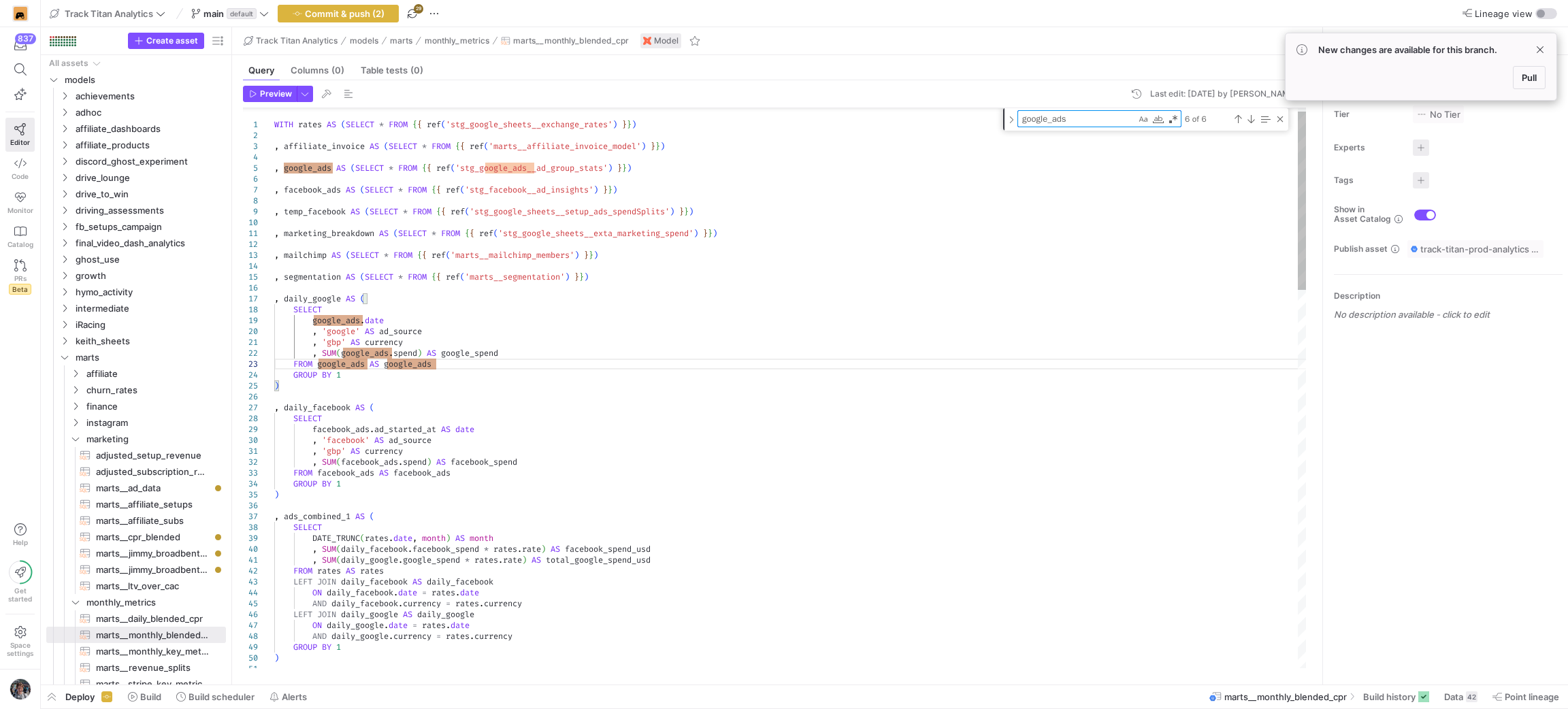 type on ", 'gbp' AS currency
, SUM(facebook_ads.spend) AS facebook_spend
FROM facebook_ads AS facebook_ads
GROUP BY 1
)
, ads_combined_1 AS (
SELECT
DATE_TRUNC(rates.date, month) AS month
, SUM(daily_facebook.facebook_spend * rates.rate) AS facebook_spend_usd" 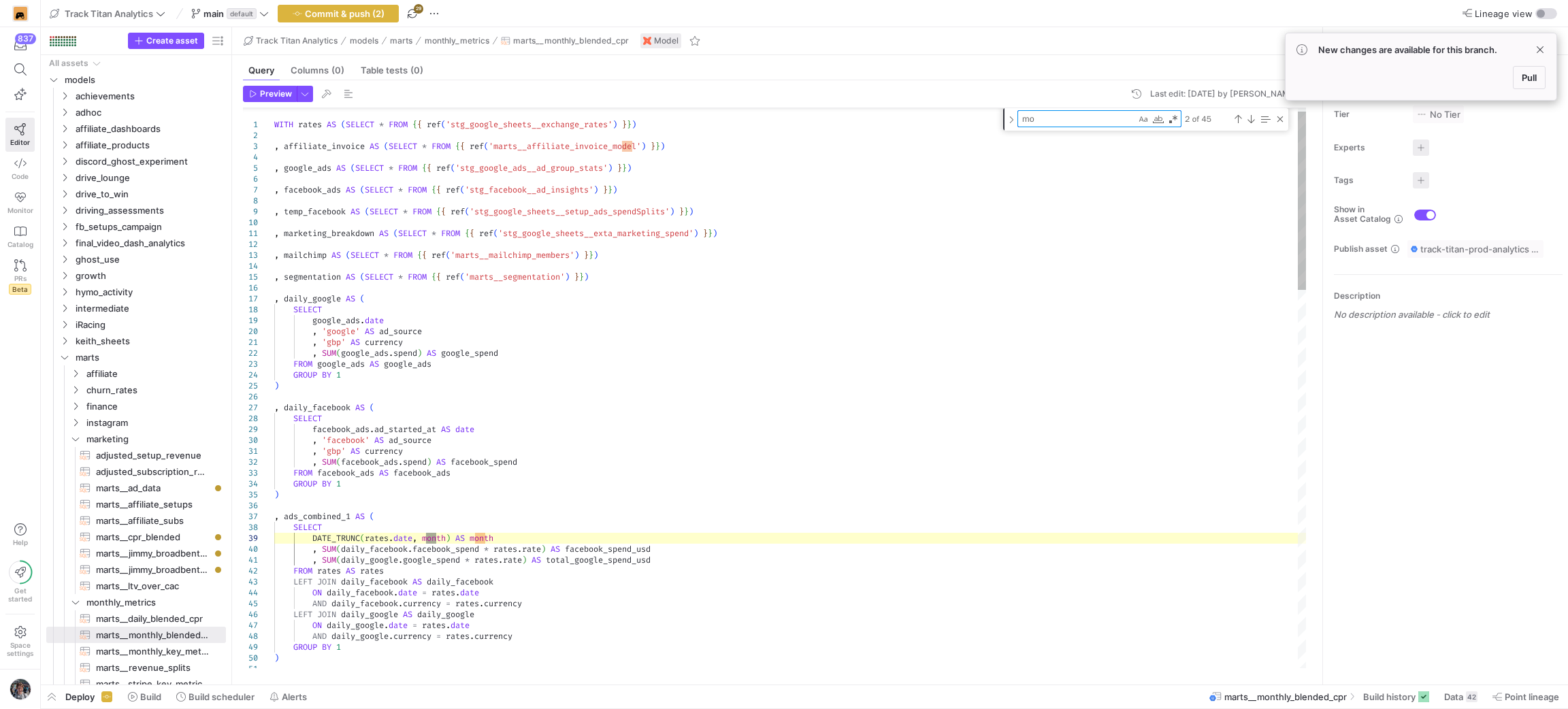 type on "m" 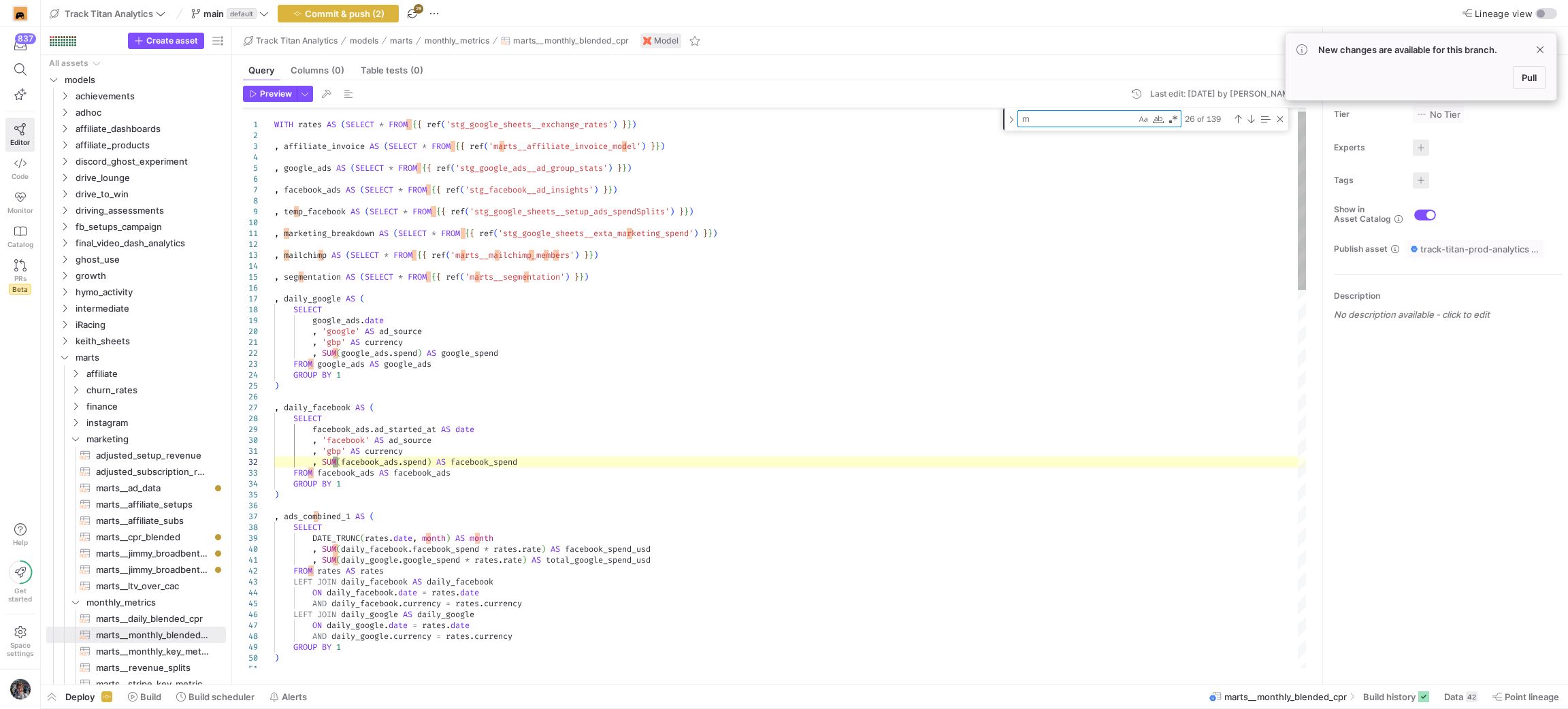type 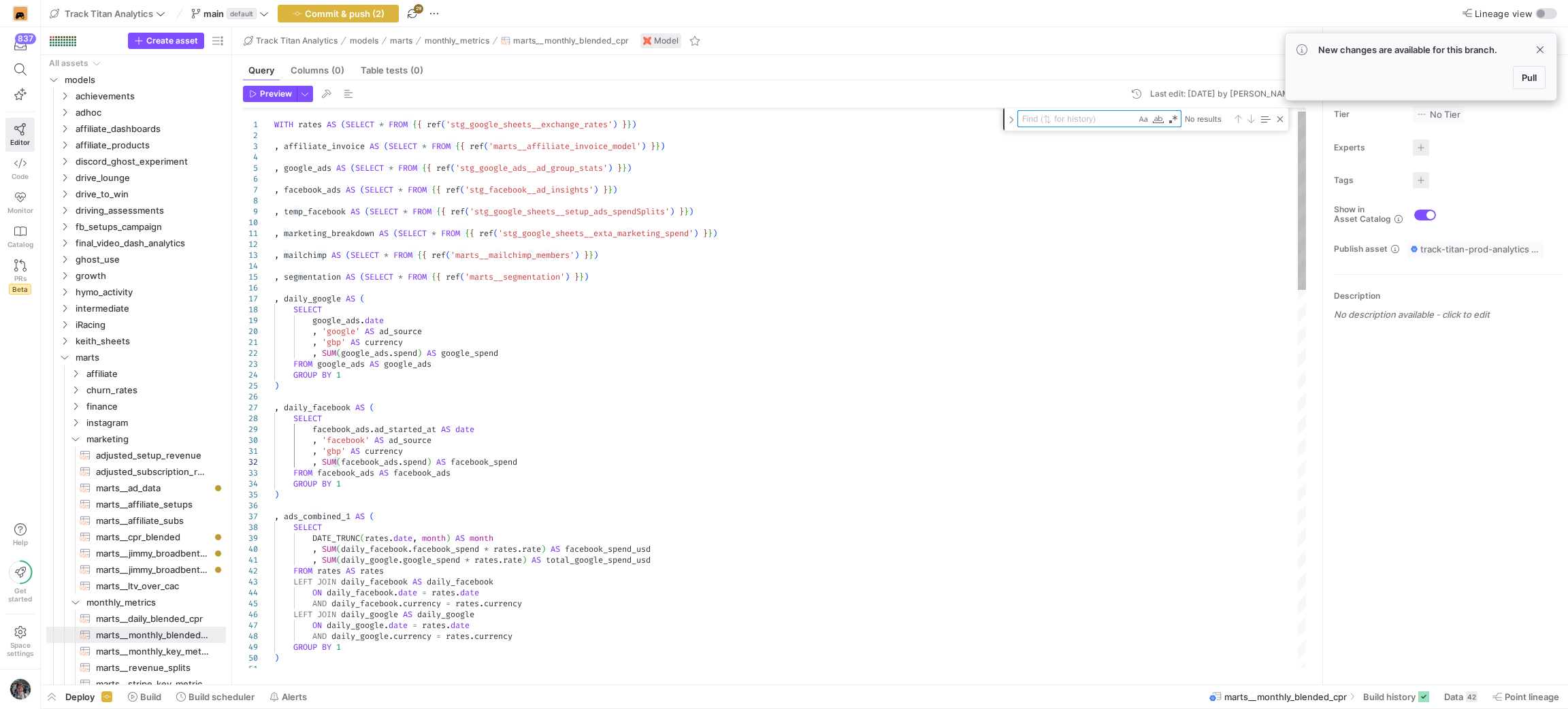 type on ", 'gbp' AS currency
, SUM(google_ads.spend) AS google_spend
FROM google_ads AS google_ads
GROUP BY 1
)
, daily_facebook AS (
SELECT
facebook_ads.ad_started_at AS date
, 'facebook' AS ad_source" 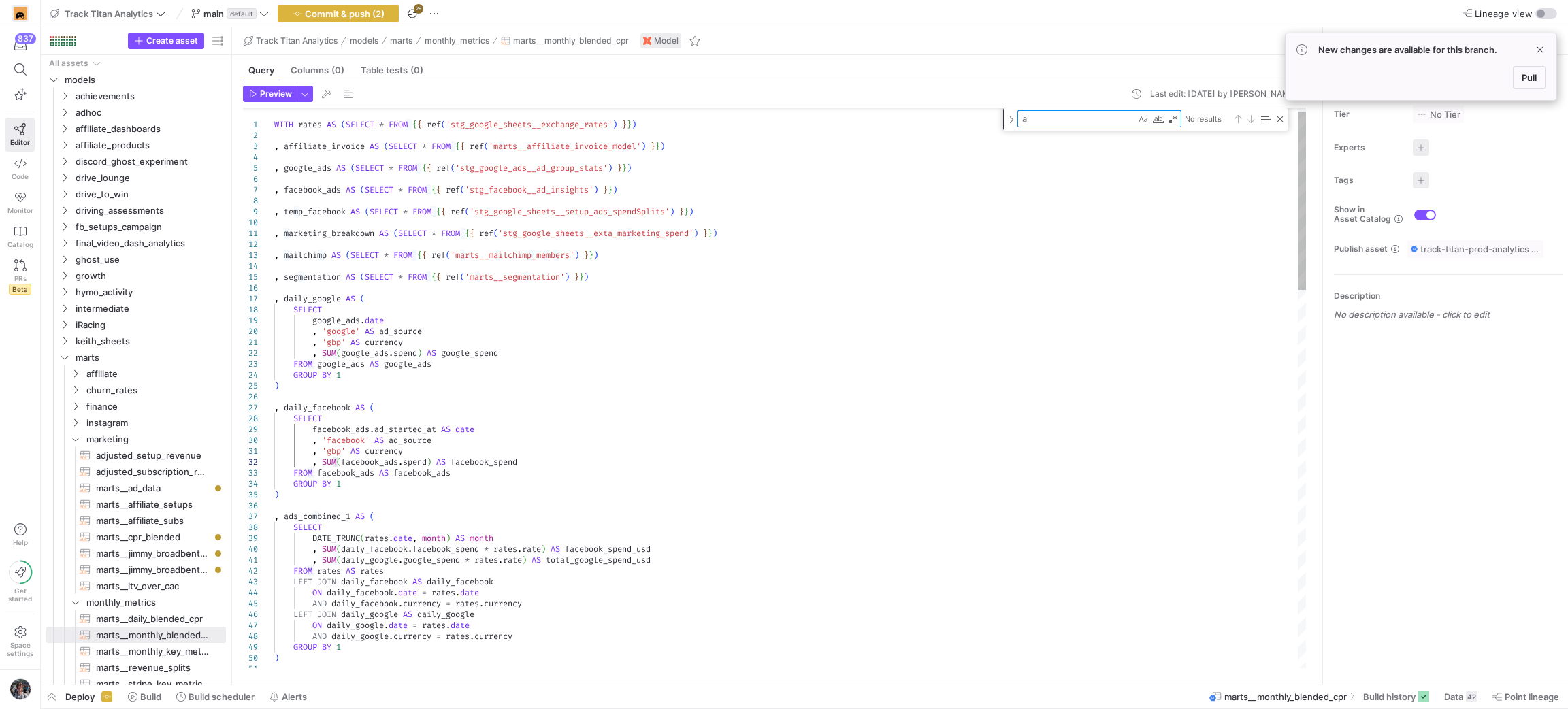 type on ", ads_combined AS (
SELECT
* EXCEPT(facebook_spend_usd)
, COALESCE(tt_spend_split_usd, facebook_spend_usd) AS facebook_spend_usd
FROM ads_combined_1 a LEFT JOIN temp_facebook t ON a.month = t.periodStart
)
, affiliate_commission_usd AS (
SELECT" 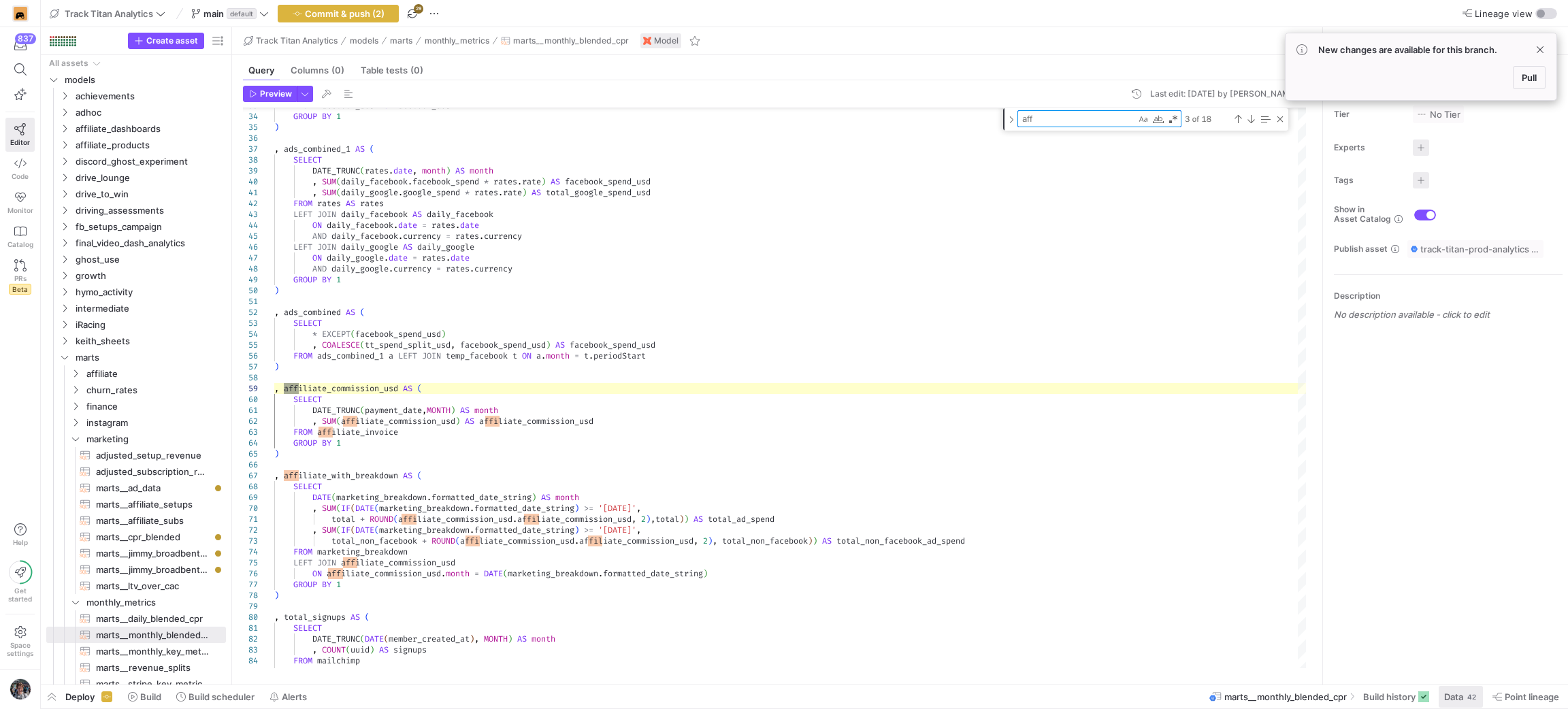 type on "aff" 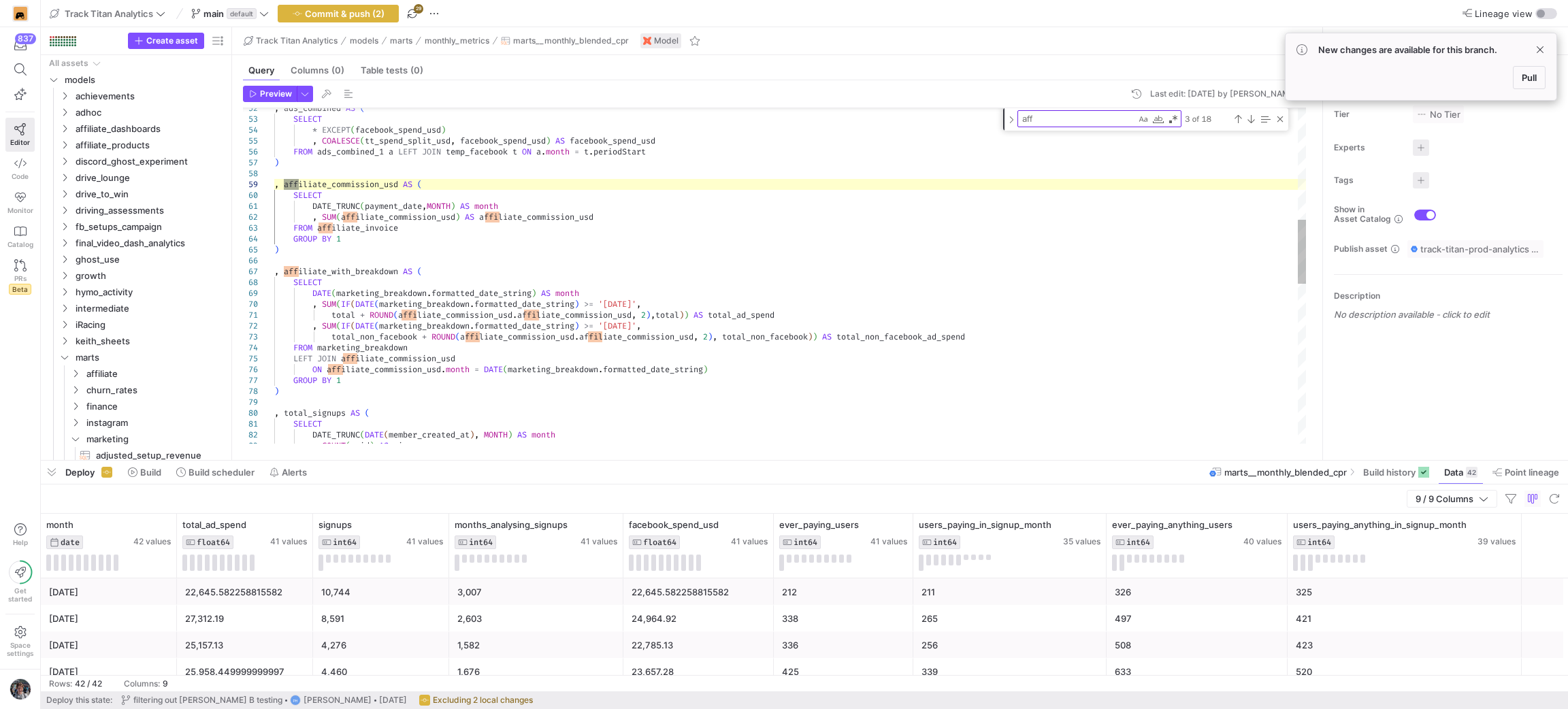 type on "total + ROUND(affiliate_commission_usd.affiliate_commission_usd, 2),total)) AS total_ad_spend
, SUM(IF(DATE(marketing_breakdown.formatted_date_string) >= '2024-02-01',
total_non_facebook + ROUND(affiliate_commission_usd.affiliate_commission_usd, 2), total_non_facebook)) AS total_non_facebook_ad_spend
FROM marketing_breakdown
LEFT JOIN affiliate_commission_usd
ON affiliate_commission_usd.month = DATE(marketing_breakdown.formatted_date_string)
GROUP BY 1
)
, total_signups AS (" 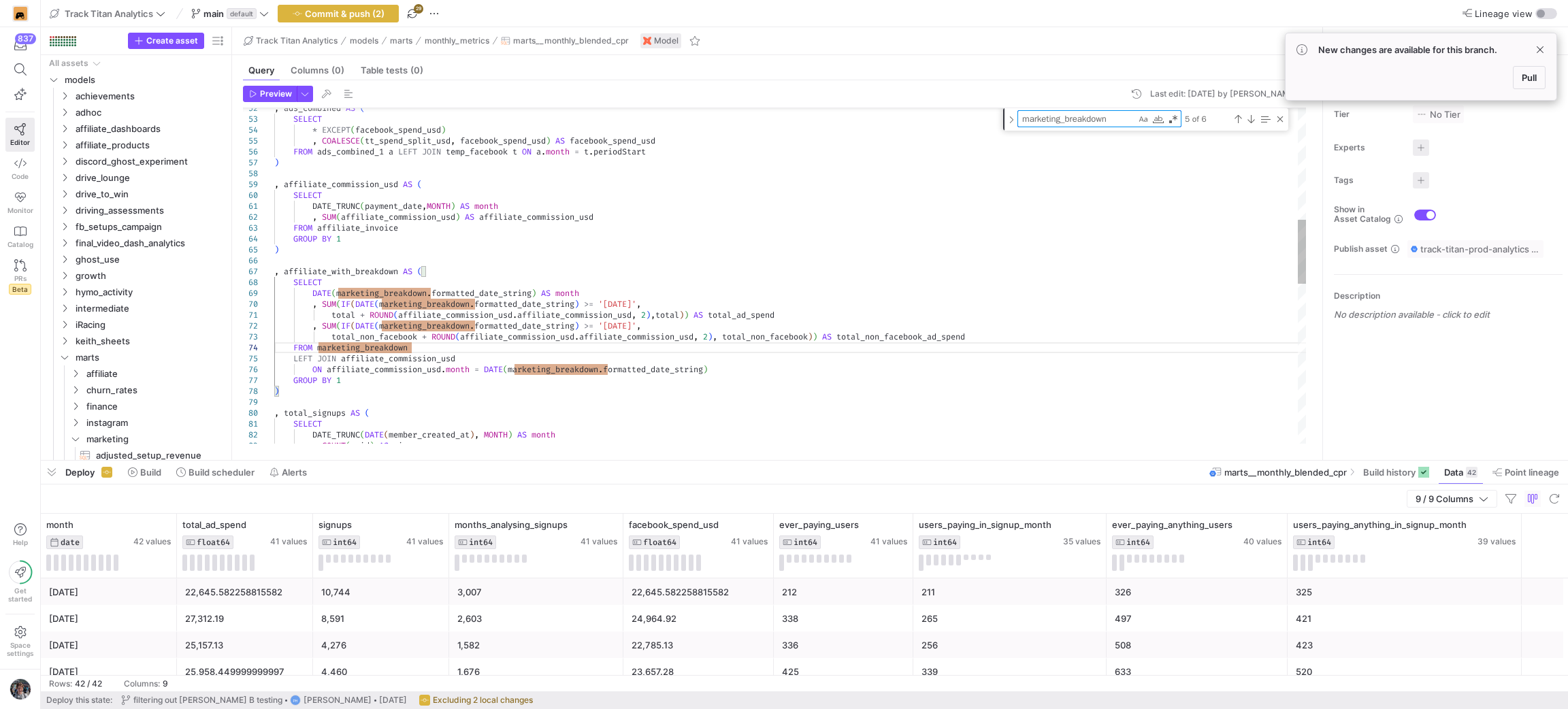 type on "t" 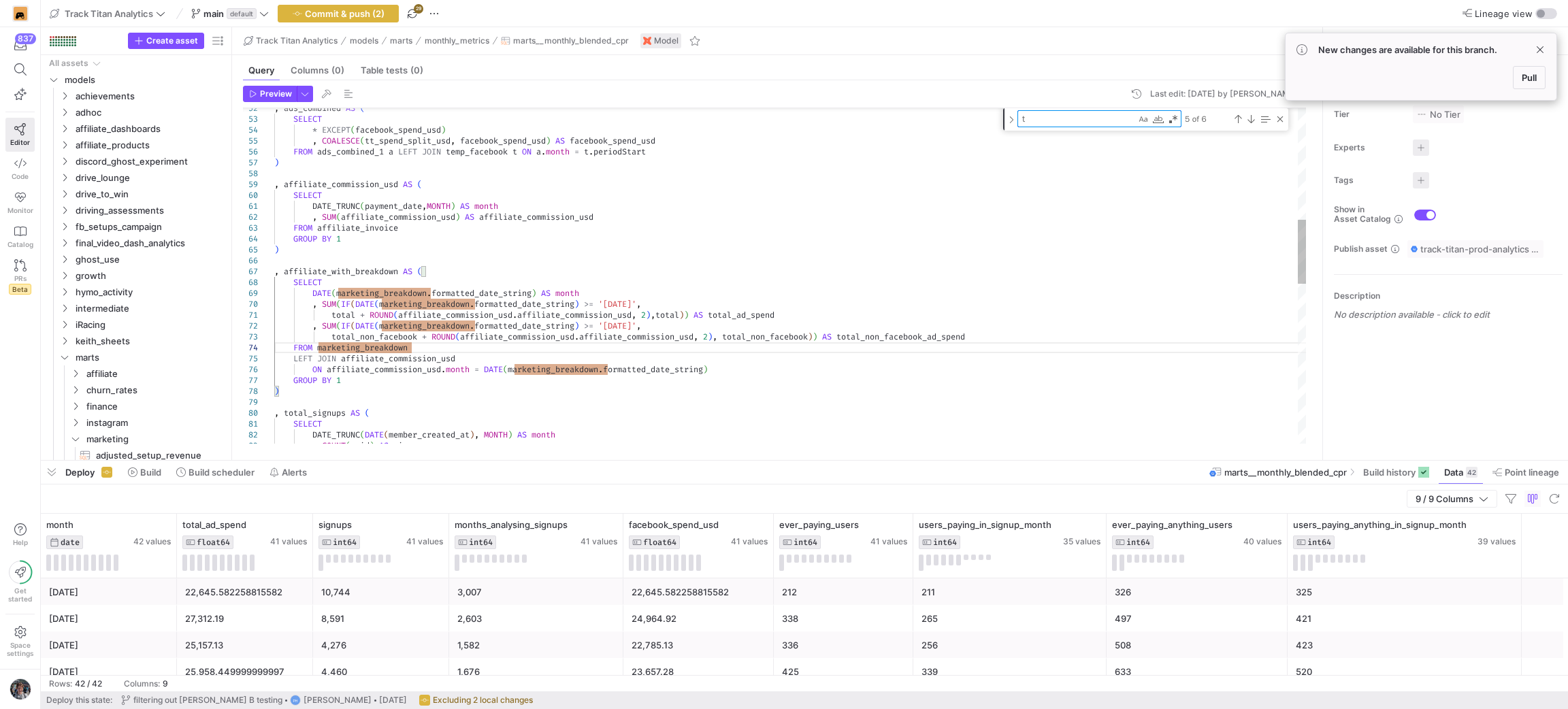 type on "+ ROUND(affiliate_commission_usd.affiliate_commission_usd, 2),total)) AS total_ad_spend
, SUM(IF(DATE(marketing_breakdown.formatted_date_string) >= '2024-02-01',
total_non_facebook + ROUND(affiliate_commission_usd.affiliate_commission_usd, 2), total_non_facebook)) AS total_non_facebook_ad_spend
FROM marketing_breakdown
LEFT JOIN affiliate_commission_usd
ON affiliate_commission_usd.month = DATE(marketing_breakdown.formatted_date_string)
GROUP BY 1
)
, total_signups AS (" 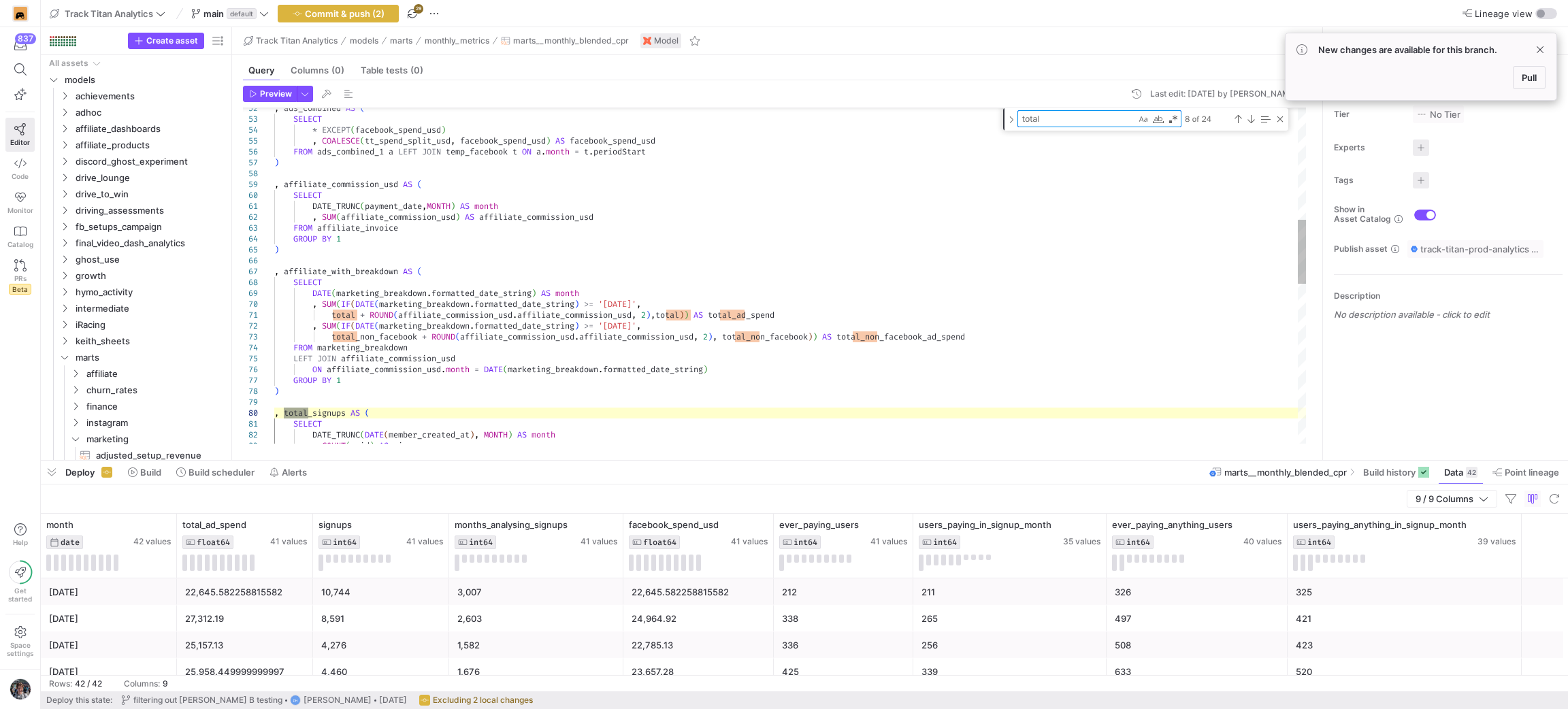 type on "total_" 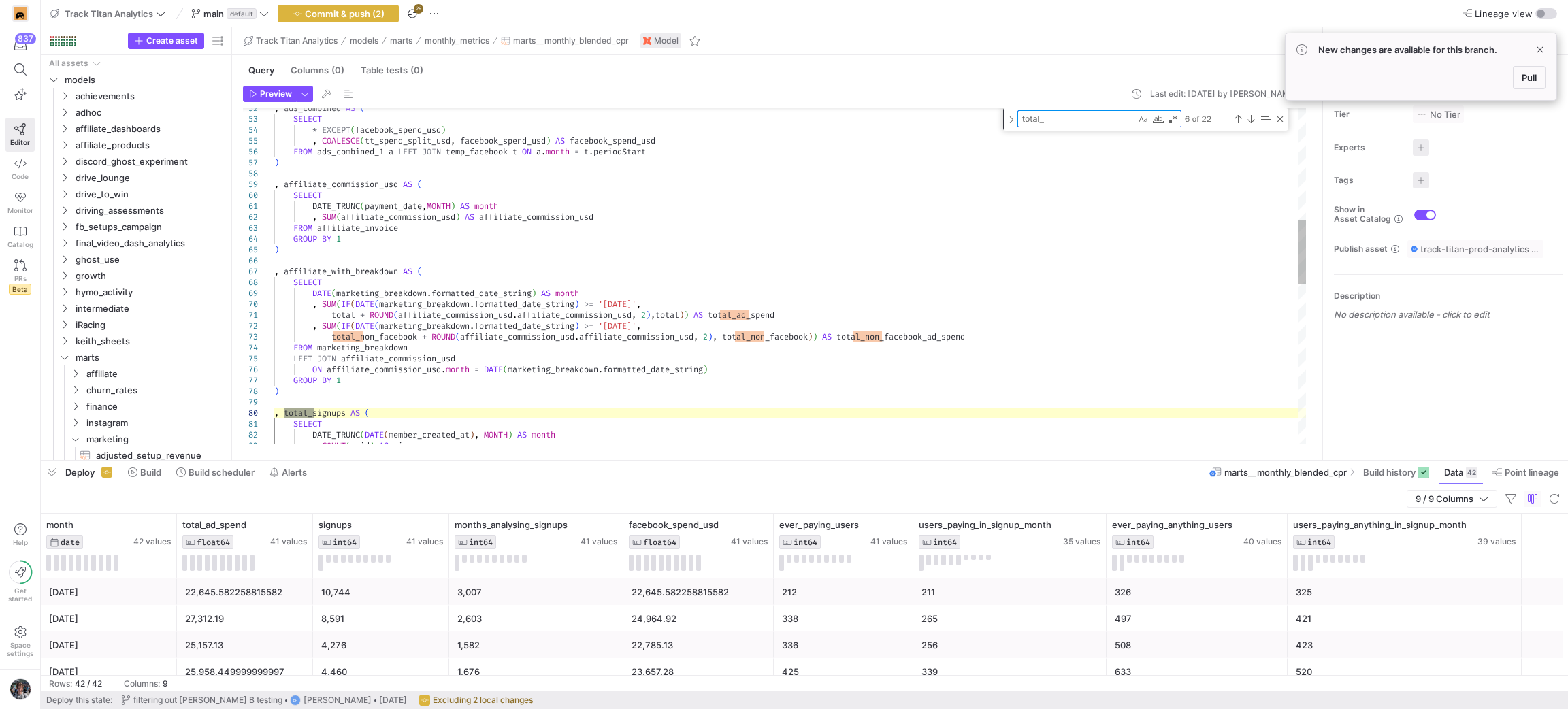 type on ", ads_combined.`total_google_spend_usd`
, total_signups.signups
, IF(total_google_spend_usd IS NULL, IF(total_non_facebook_ad_spend IS NULL, facebook_spend_usd, total_non_facebook_ad_spend + facebook_spend_usd), IF(total_non_facebook_ad_spend IS NULL, facebook_spend_usd, total_non_facebook_ad_spend + facebook_spend_usd) + total_google_spend_usd) AS total_ad_spend
, affiliate_with_breakdown.total_non_facebook_ad_spend
, months_analysing_signups.months_analysing_signups
, ever_paying_users.ever_paying_users
, ever_paying_users.users_paying_in_signup_month
, ever_paying_anything_users.ever_paying_anything_users
, users_paying_anything_in_signup_month
FROM ads_combined AS ads_combined" 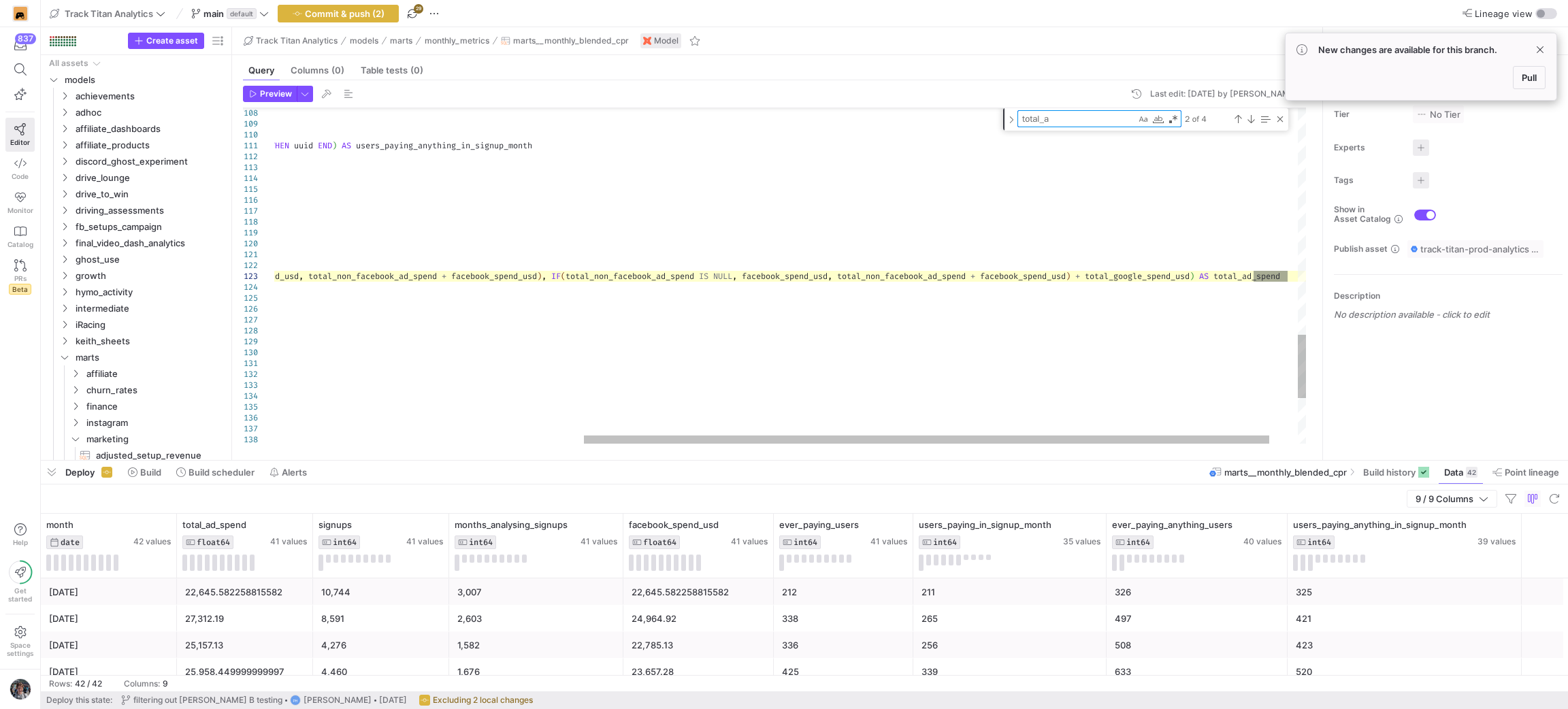type on "total_ad" 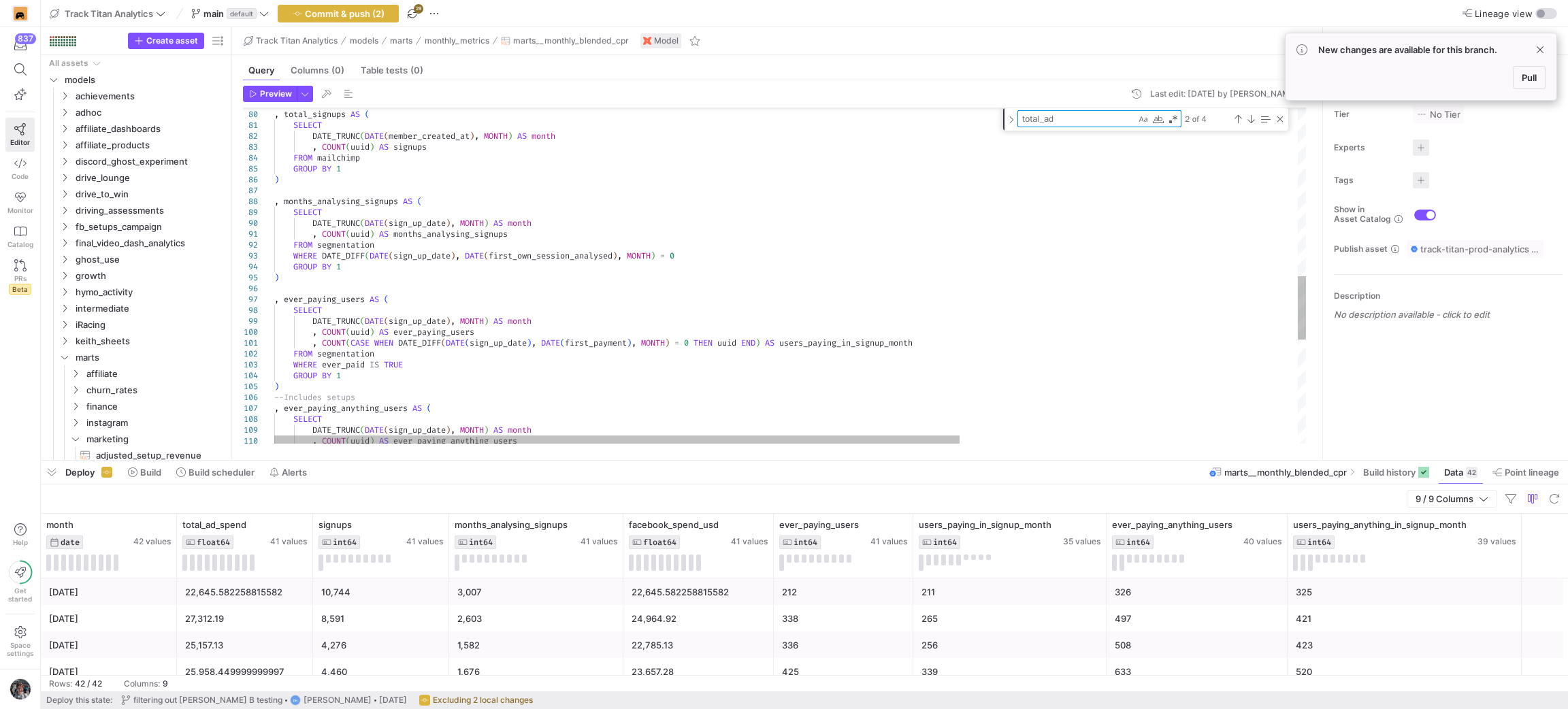 click on "total_ad" at bounding box center (1077, 118) 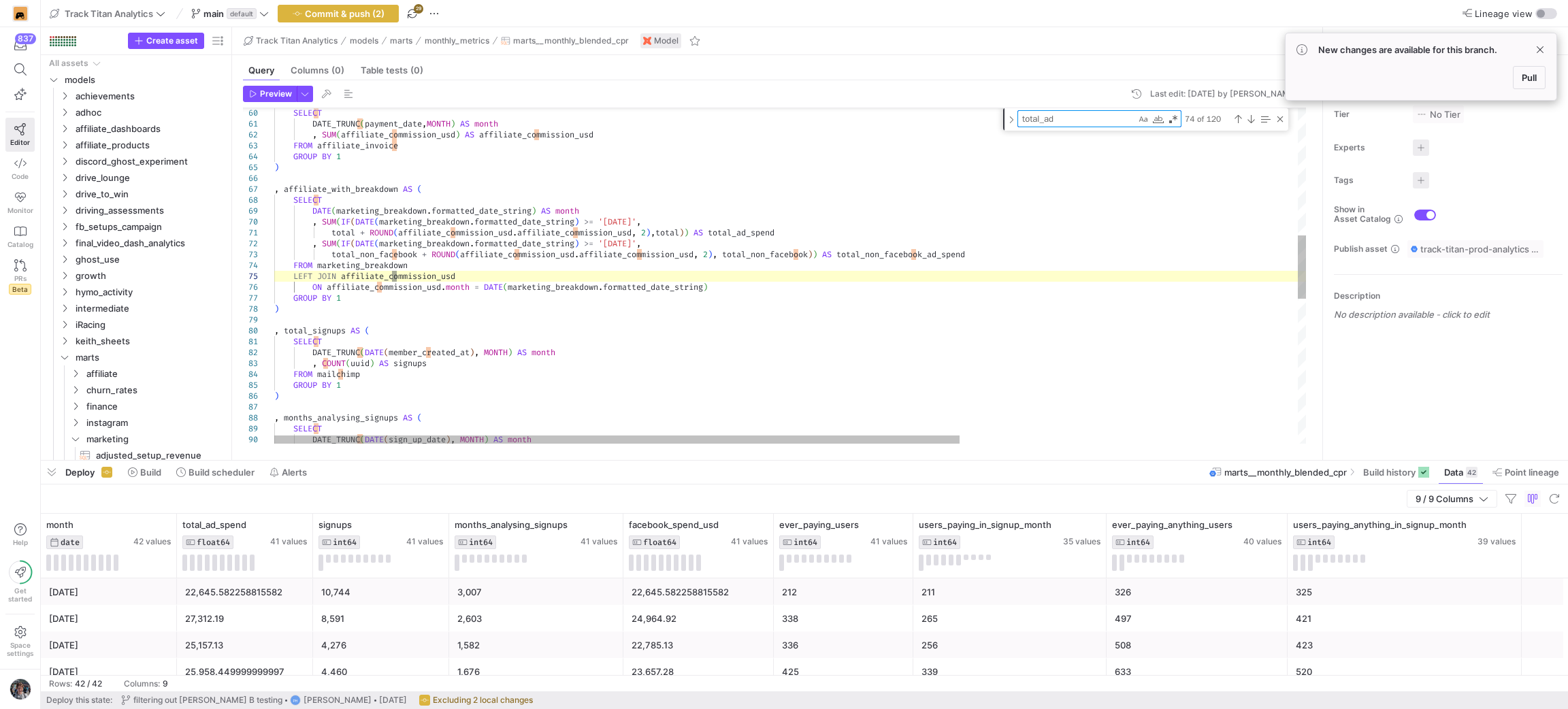 type on "total + ROUND(affiliate_commission_usd.affiliate_commission_usd, 2),total)) AS total_ad_spend
, SUM(IF(DATE(marketing_breakdown.formatted_date_string) >= '2024-02-01',
total_non_facebook + ROUND(affiliate_commission_usd.affiliate_commission_usd, 2), total_non_facebook)) AS total_non_facebook_ad_spend
FROM marketing_breakdown
LEFT JOIN affiliate_commission_usd
ON affiliate_commission_usd.month = DATE(marketing_breakdown.formatted_date_string)
GROUP BY 1
)
, total_signups AS (" 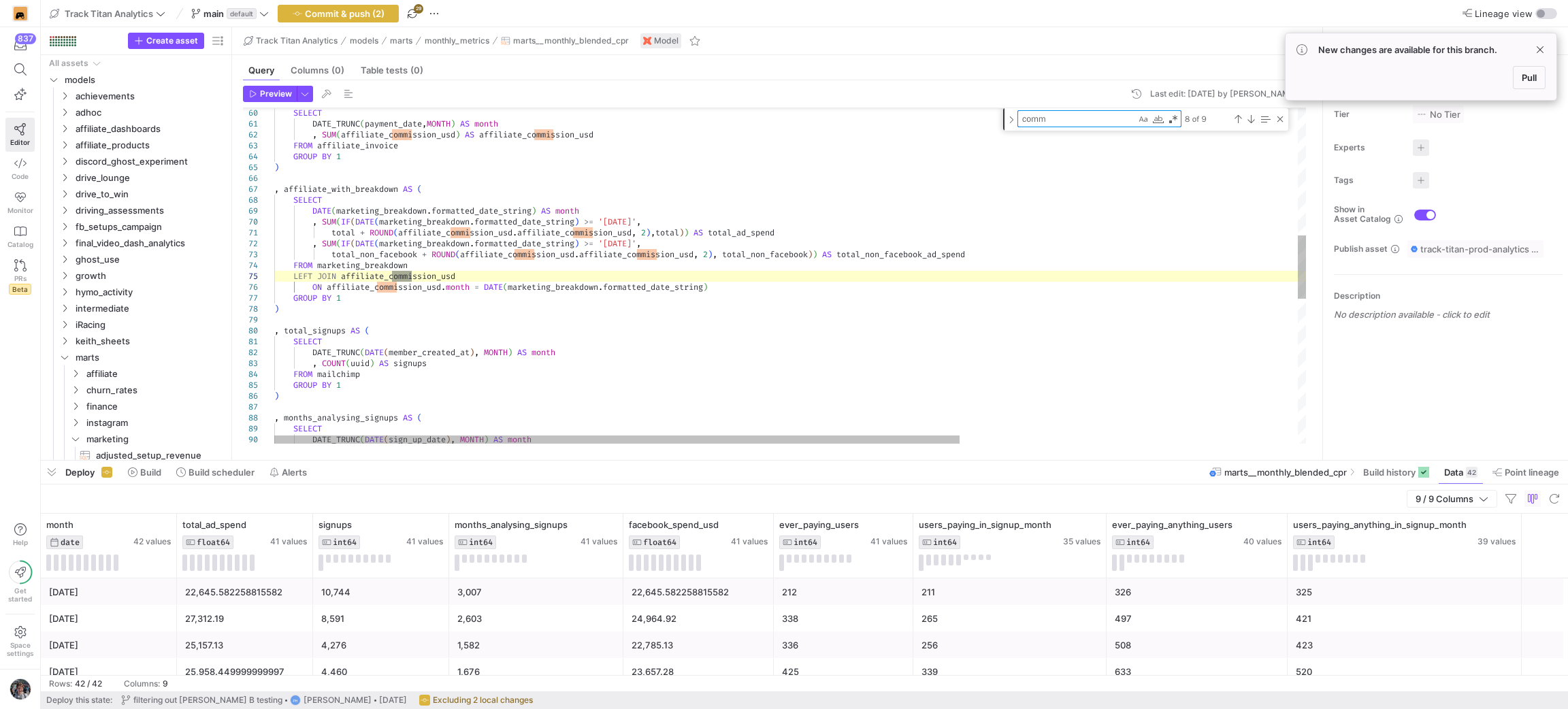 click on "SELECT          DATE_TRUNC ( DATE ( sign_up_date ) ,   MONTH )   AS   month        FROM   mailchimp      GROUP   BY   1   ) ,   months_analysing_signups   AS   ( ,   total_signups   AS   (      SELECT            DATE_TRUNC ( DATE ( member_created_at ) ,   MONTH )   AS   month          ,   COUNT ( uuid )   AS   signups      SELECT          DATE_TRUNC ( payment_date , MONTH )   AS   month          ,   SUM ( affiliate_commission_usd )   AS   affiliate_commission_usd      FROM   affiliate_invoice      GROUP   BY   1 ) ,   affiliate_with_breakdown   AS   (      SELECT            DATE ( marketing_breakdown . formatted_date_string )   AS   month          ,   SUM ( IF ( DATE ( marketing_breakdown . formatted_date_string )   >=   '2024-02-01' ,              total   +   ROUND ( affiliate_commission_usd . affiliate_commission_usd ,   2 ) , total ) )   AS   total_ad_spend , (" at bounding box center [1045, 323] 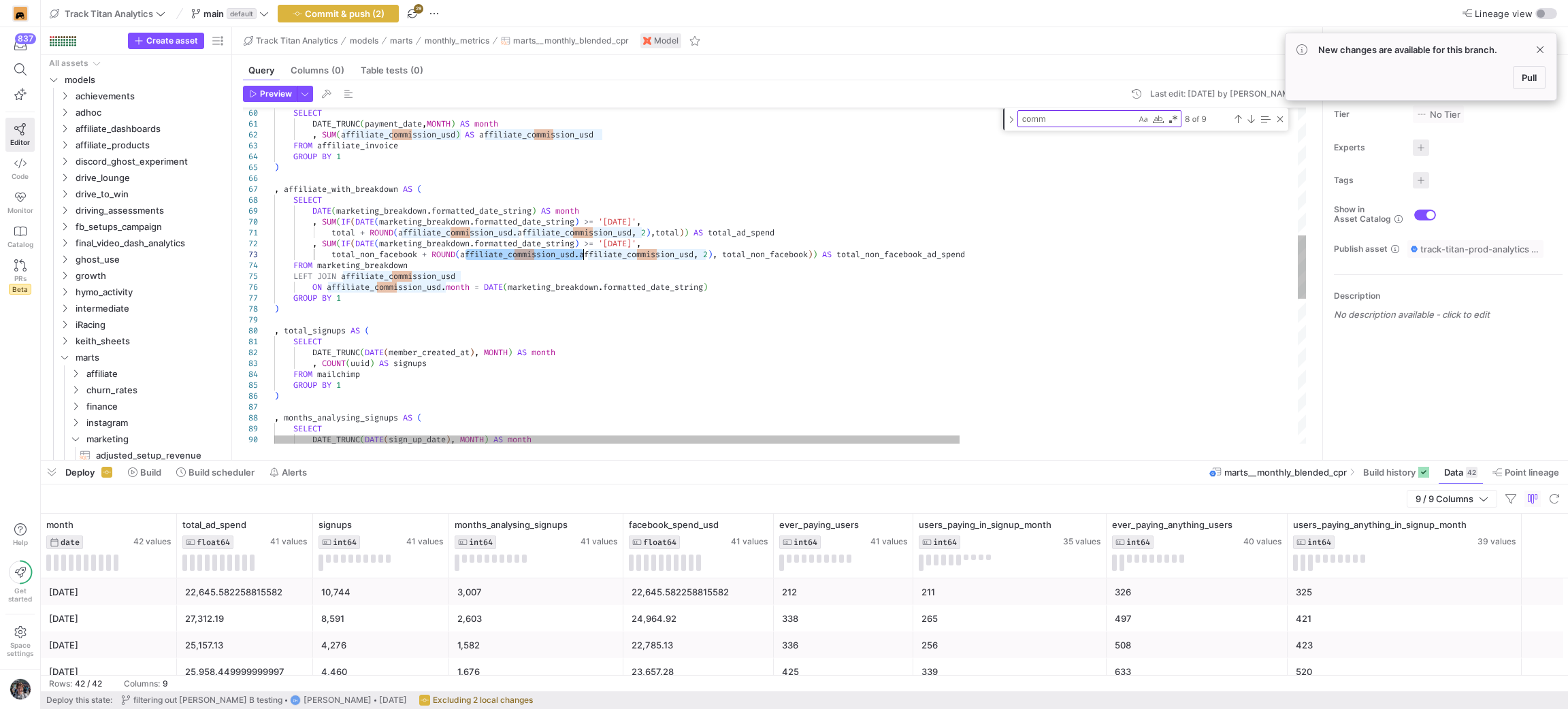 click on "SELECT          DATE_TRUNC ( DATE ( sign_up_date ) ,   MONTH )   AS   month        FROM   mailchimp      GROUP   BY   1   ) ,   months_analysing_signups   AS   ( ,   total_signups   AS   (      SELECT            DATE_TRUNC ( DATE ( member_created_at ) ,   MONTH )   AS   month          ,   COUNT ( uuid )   AS   signups      SELECT          DATE_TRUNC ( payment_date , MONTH )   AS   month          ,   SUM ( affiliate_commission_usd )   AS   affiliate_commission_usd      FROM   affiliate_invoice      GROUP   BY   1 ) ,   affiliate_with_breakdown   AS   (      SELECT            DATE ( marketing_breakdown . formatted_date_string )   AS   month          ,   SUM ( IF ( DATE ( marketing_breakdown . formatted_date_string )   >=   '2024-02-01' ,              total   +   ROUND ( affiliate_commission_usd . affiliate_commission_usd ,   2 ) , total ) )   AS   total_ad_spend , (" at bounding box center (1045, 323) 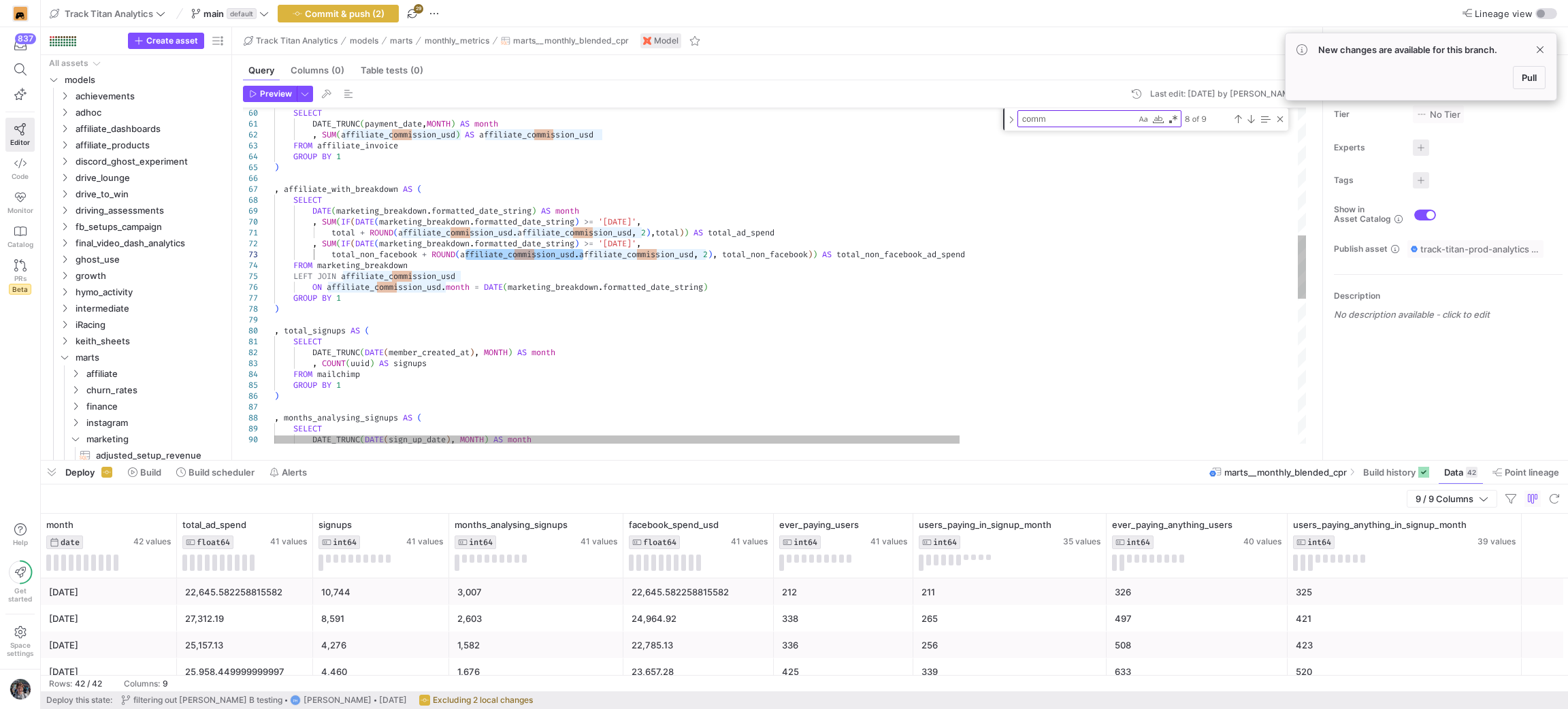 type on "affiliate_commission_usd" 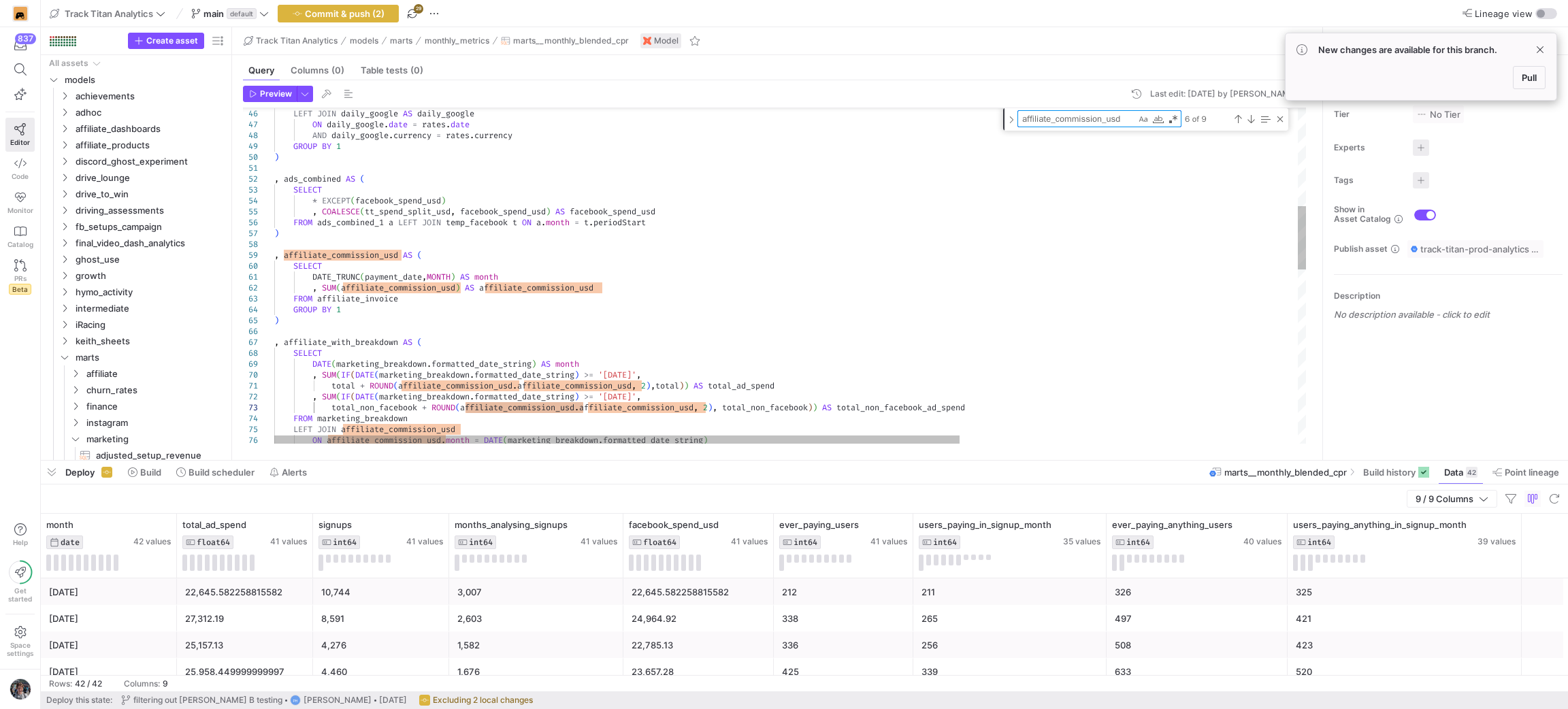 type on "DATE_TRUNC(payment_date,MONTH) AS month
, SUM(affiliate_commission_usd) AS affiliate_commission_usd
FROM affiliate_invoice
GROUP BY 1
)
, affiliate_with_breakdown AS (
SELECT
DATE(marketing_breakdown.formatted_date_string) AS month
, SUM(IF(DATE(marketing_breakdown.formatted_date_string) >= '2024-02-01'," 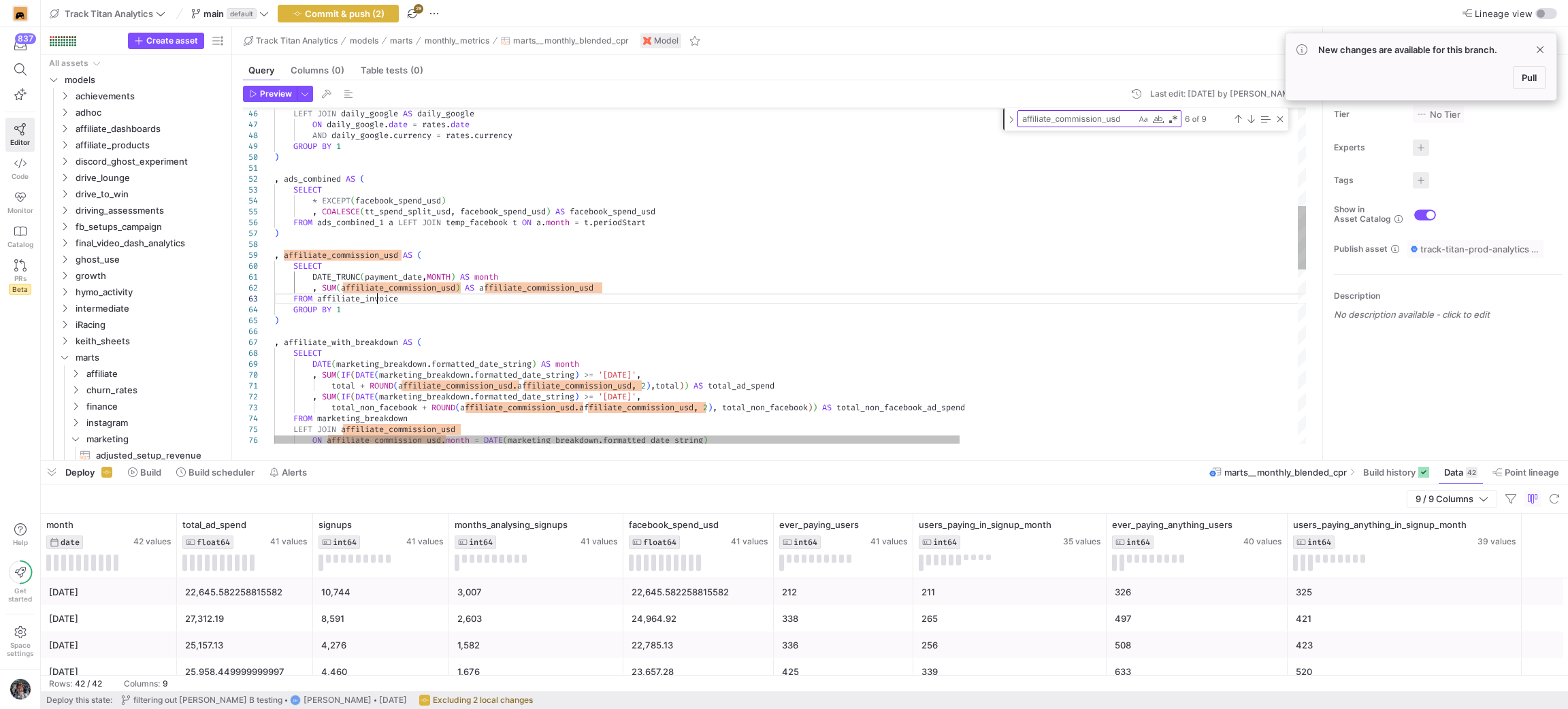 click on "SELECT          DATE_TRUNC ( payment_date , MONTH )   AS   month          ,   SUM ( affiliate_commission_usd )   AS   affiliate_commission_usd      FROM   affiliate_invoice      GROUP   BY   1 ) ,   affiliate_with_breakdown   AS   (      SELECT            DATE ( marketing_breakdown . formatted_date_string )   AS   month          ,   SUM ( IF ( DATE ( marketing_breakdown . formatted_date_string )   >=   '2024-02-01' ,              total   +   ROUND ( affiliate_commission_usd . affiliate_commission_usd ,   2 ) , total ) )   AS   total_ad_spend          ,   SUM ( IF ( DATE ( marketing_breakdown . formatted_date_string )   >=   '2024-02-01' ,                total_non_facebook   +   ROUND ( affiliate_commission_usd . affiliate_commission_usd ,   2 ) ,   total_non_facebook ) )   AS   total_non_facebook_ad_spend      FROM   marketing_breakdown      LEFT   JOIN   affiliate_commission_usd" at bounding box center [1045, 476] 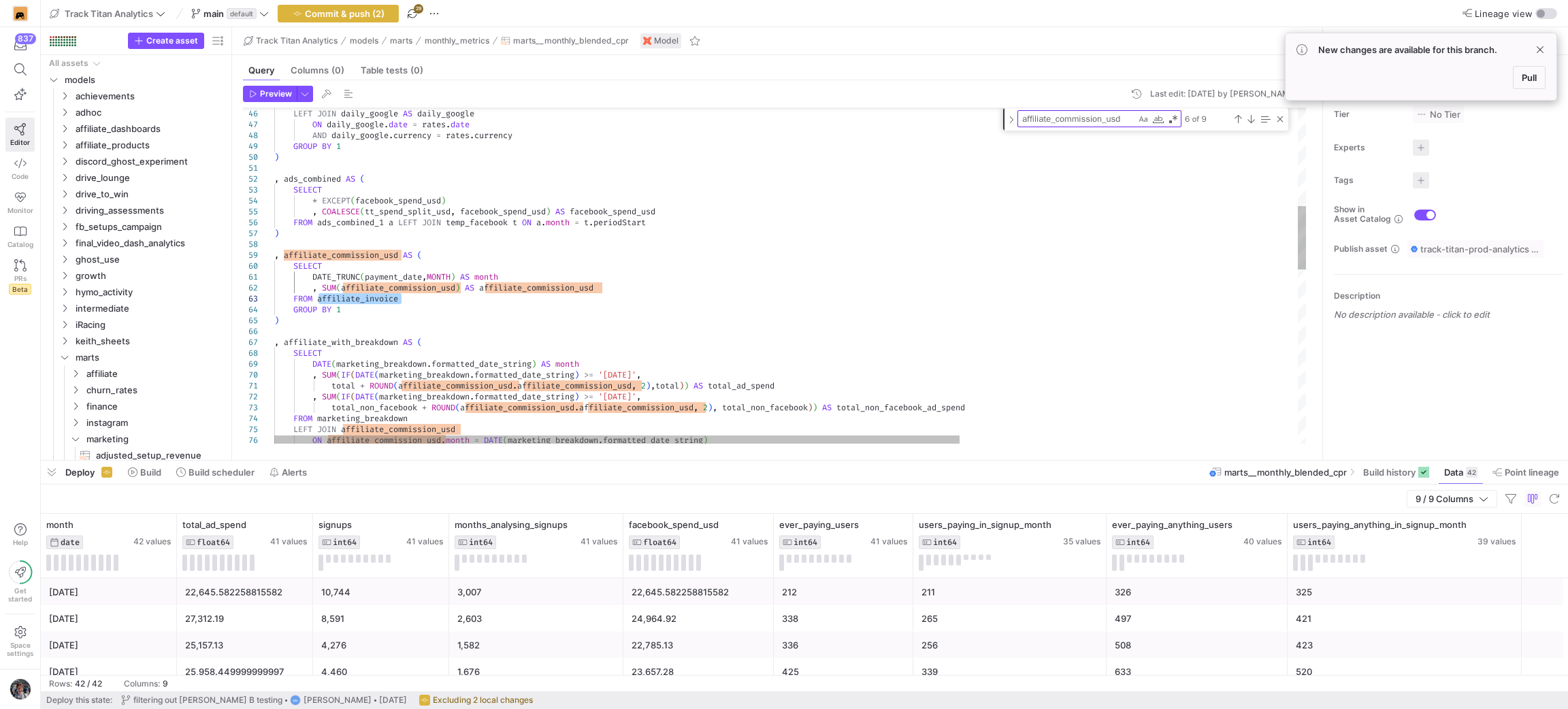 type on "affiliate_invoice" 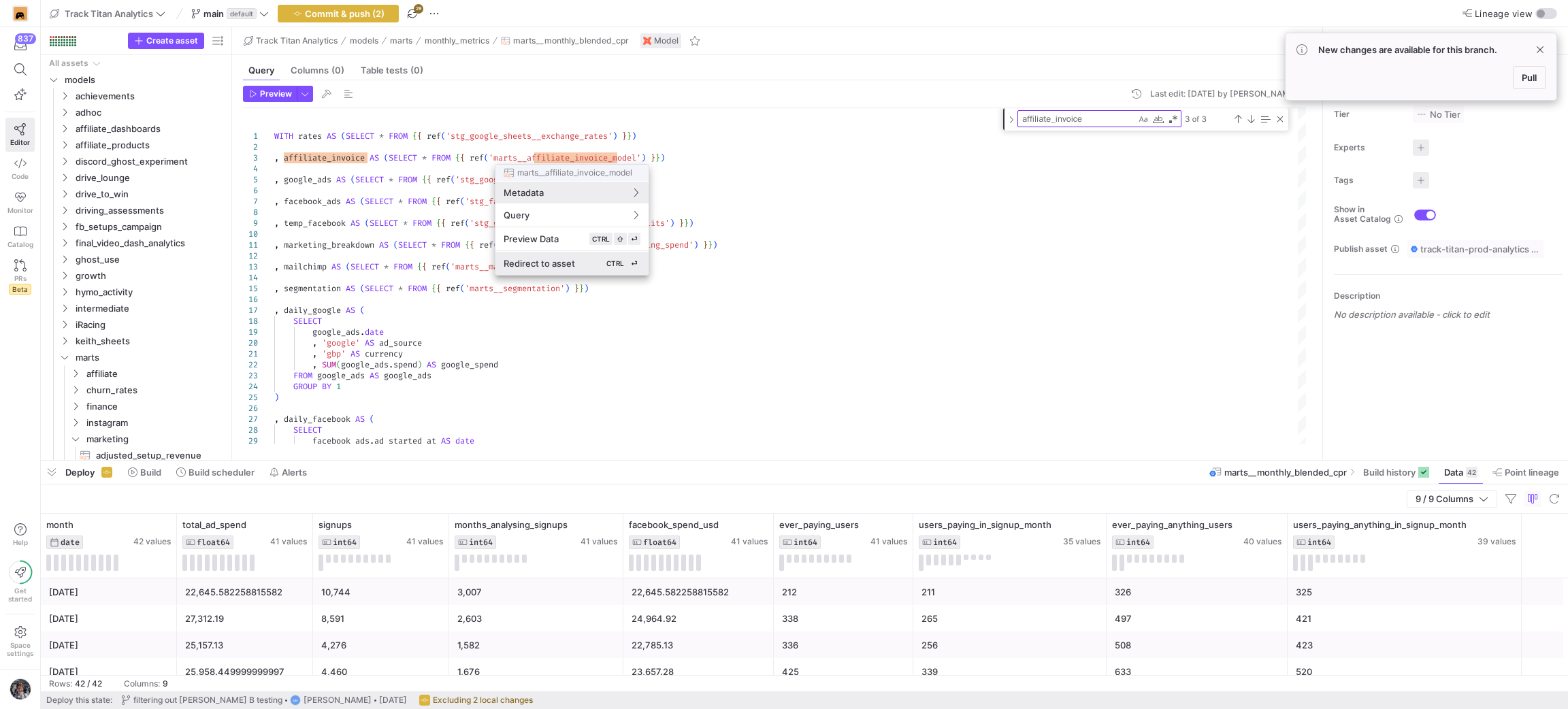 click on "Redirect to asset
CTRL
⏎" at bounding box center [572, 263] 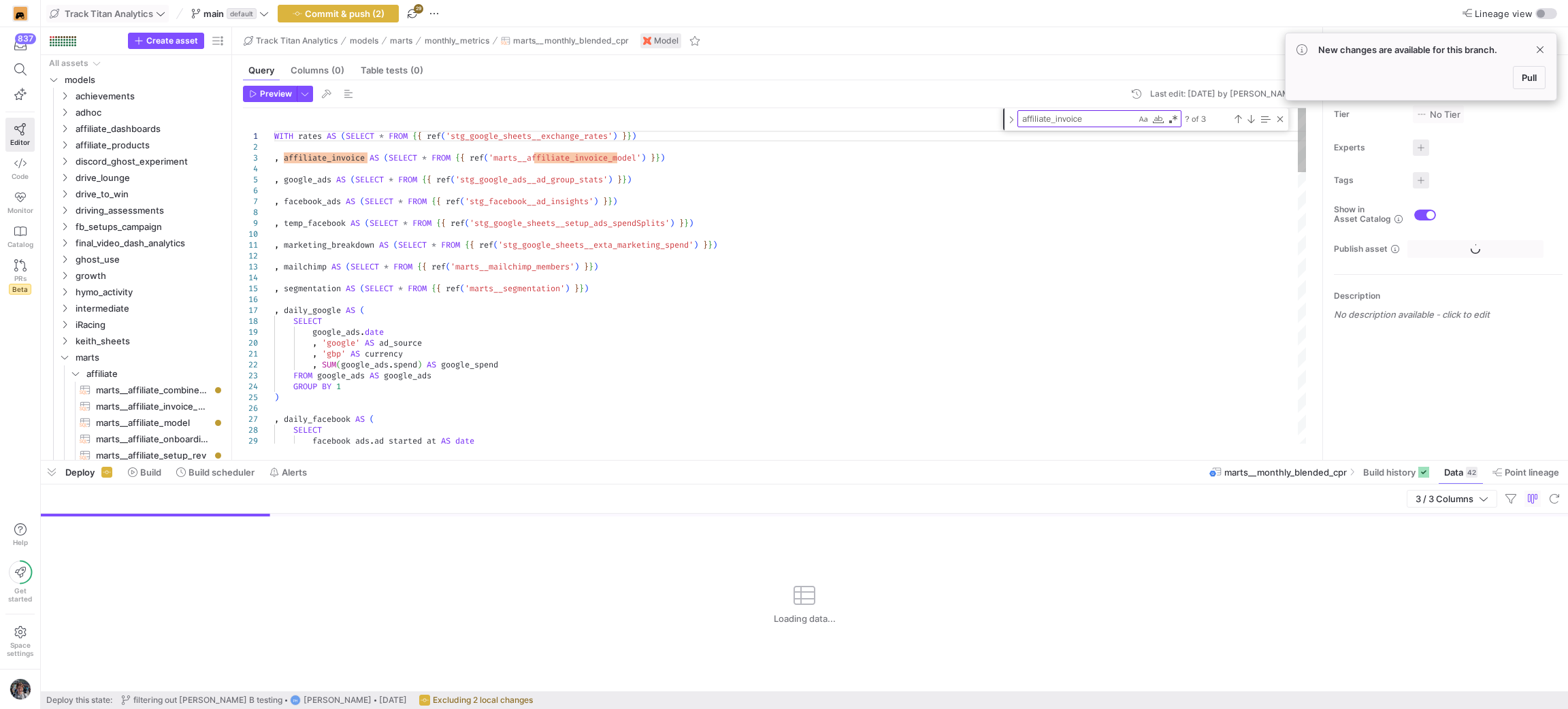 scroll, scrollTop: 378, scrollLeft: 0, axis: vertical 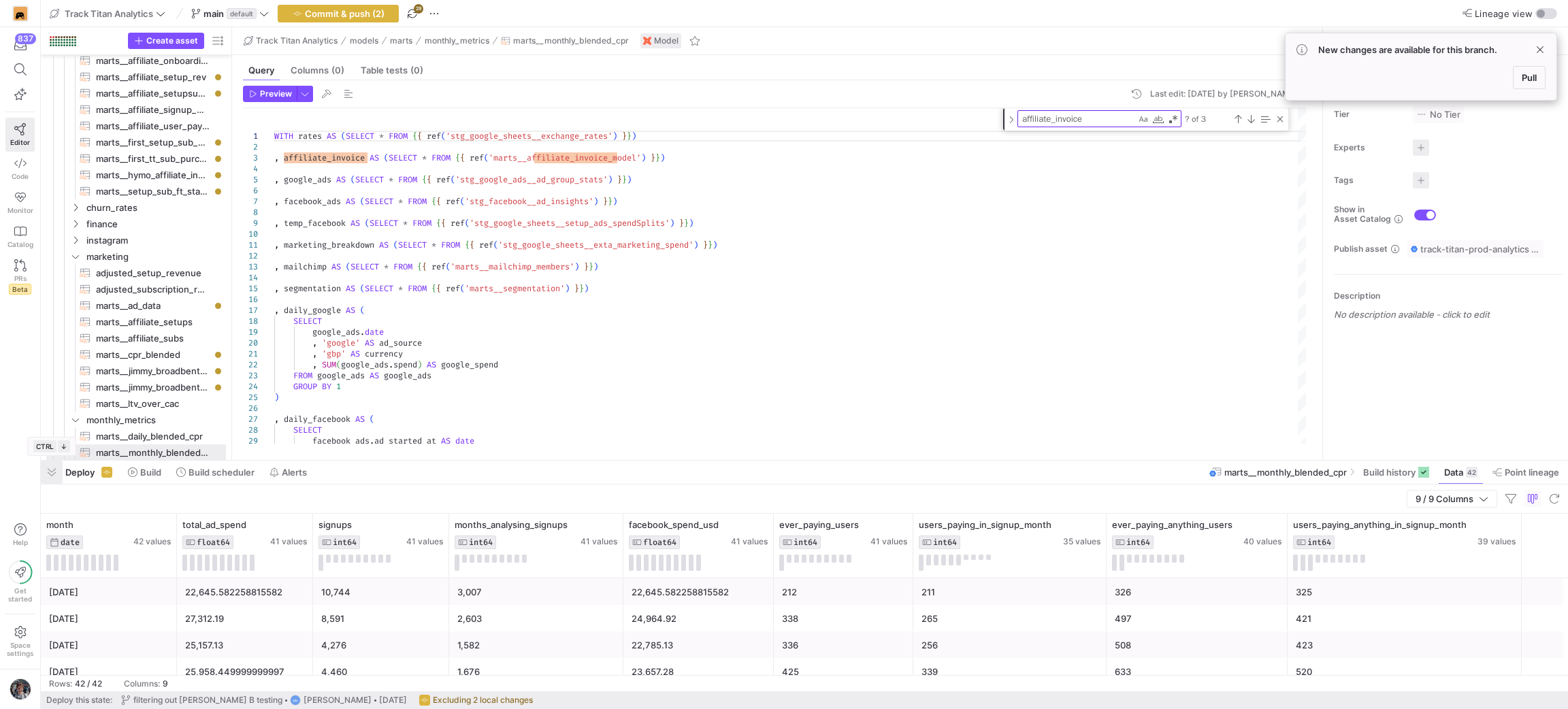 click 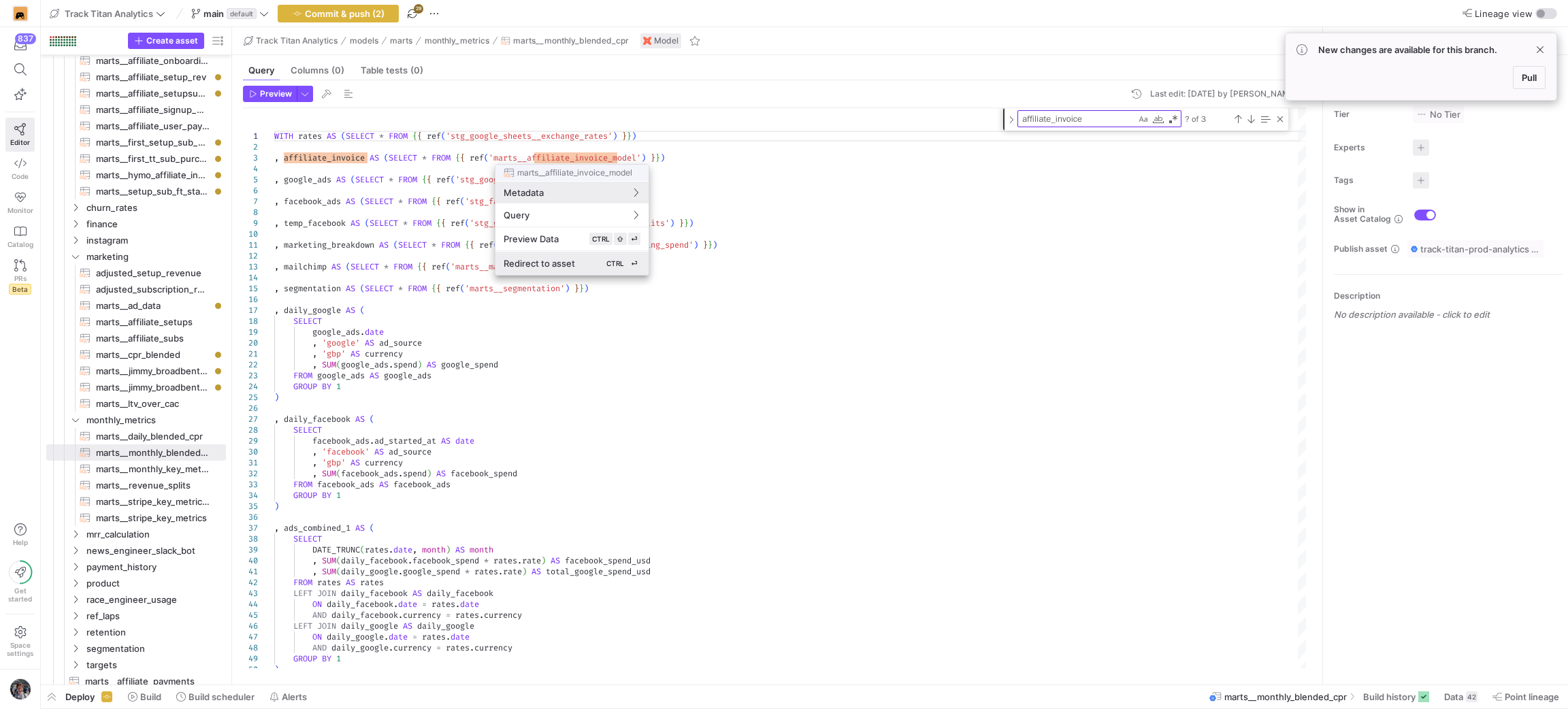 click on "Redirect to asset
CTRL
⏎" at bounding box center (572, 263) 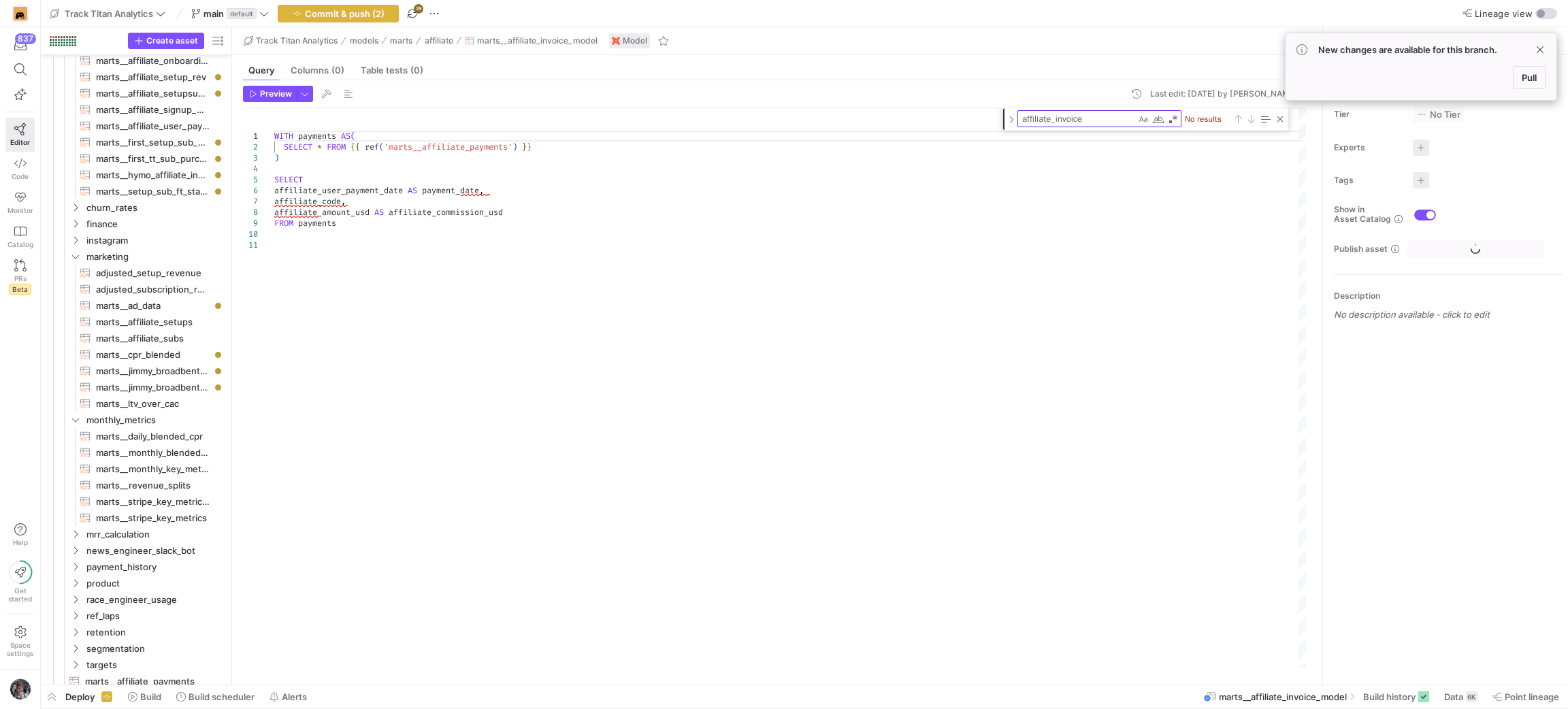 scroll, scrollTop: 342, scrollLeft: 0, axis: vertical 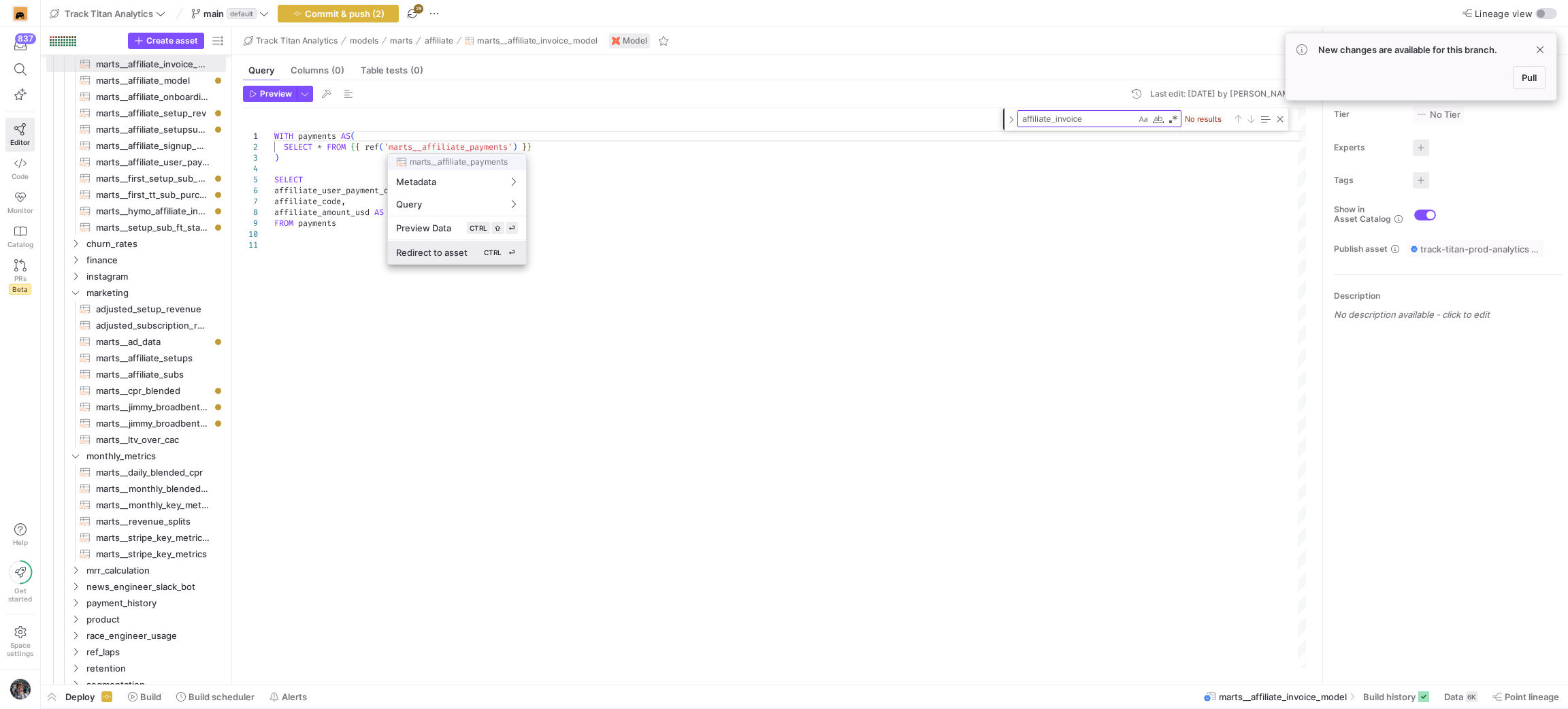 click on "Redirect to asset
CTRL
⏎" at bounding box center (457, 252) 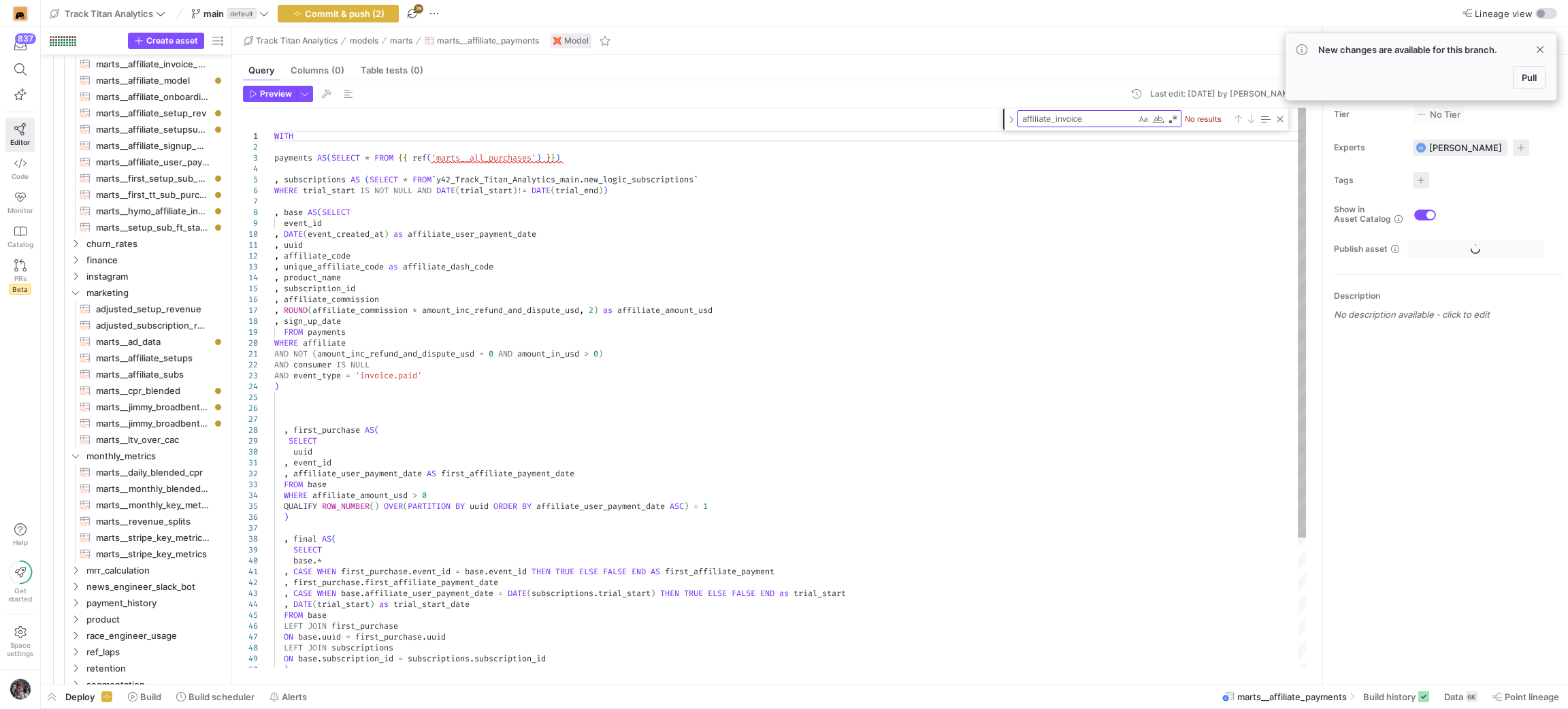 scroll, scrollTop: 382, scrollLeft: 0, axis: vertical 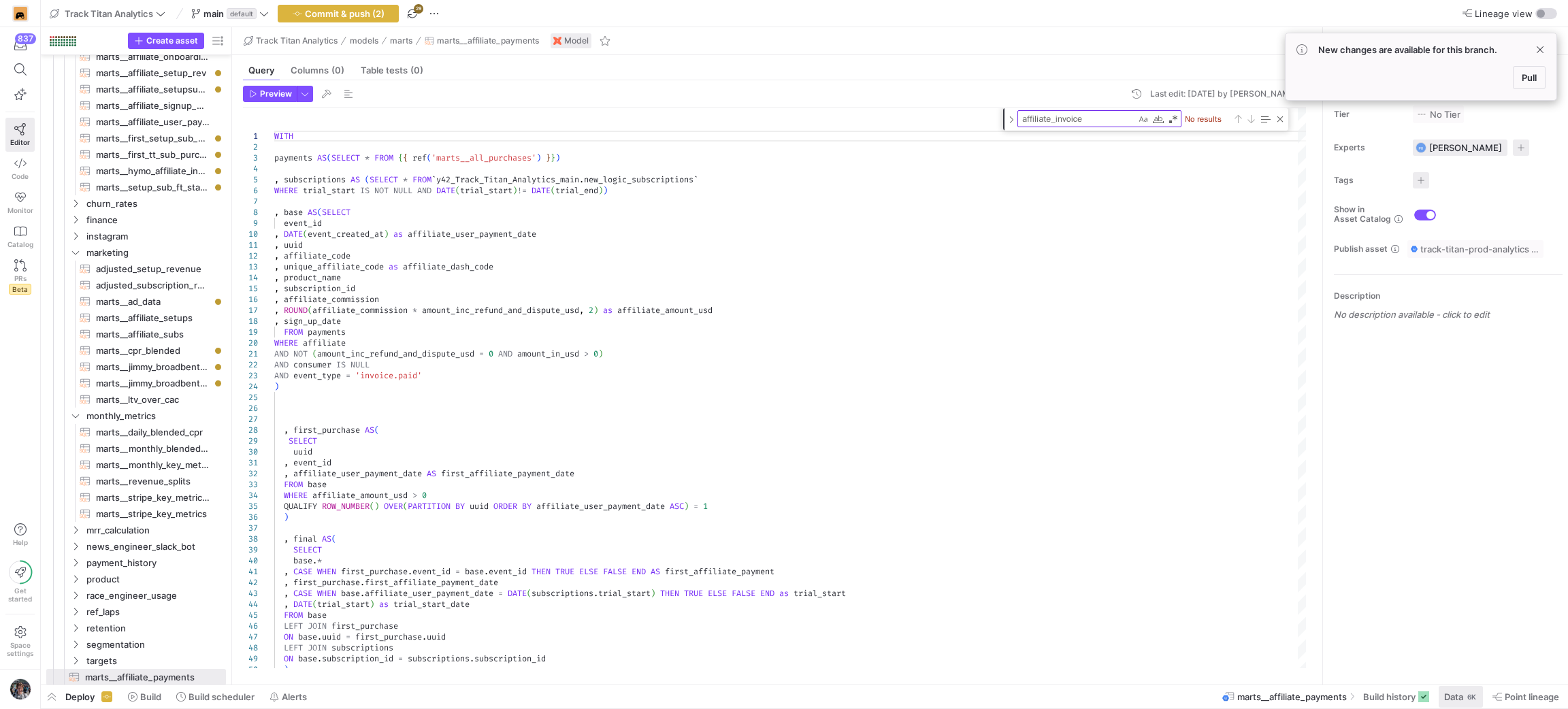 click 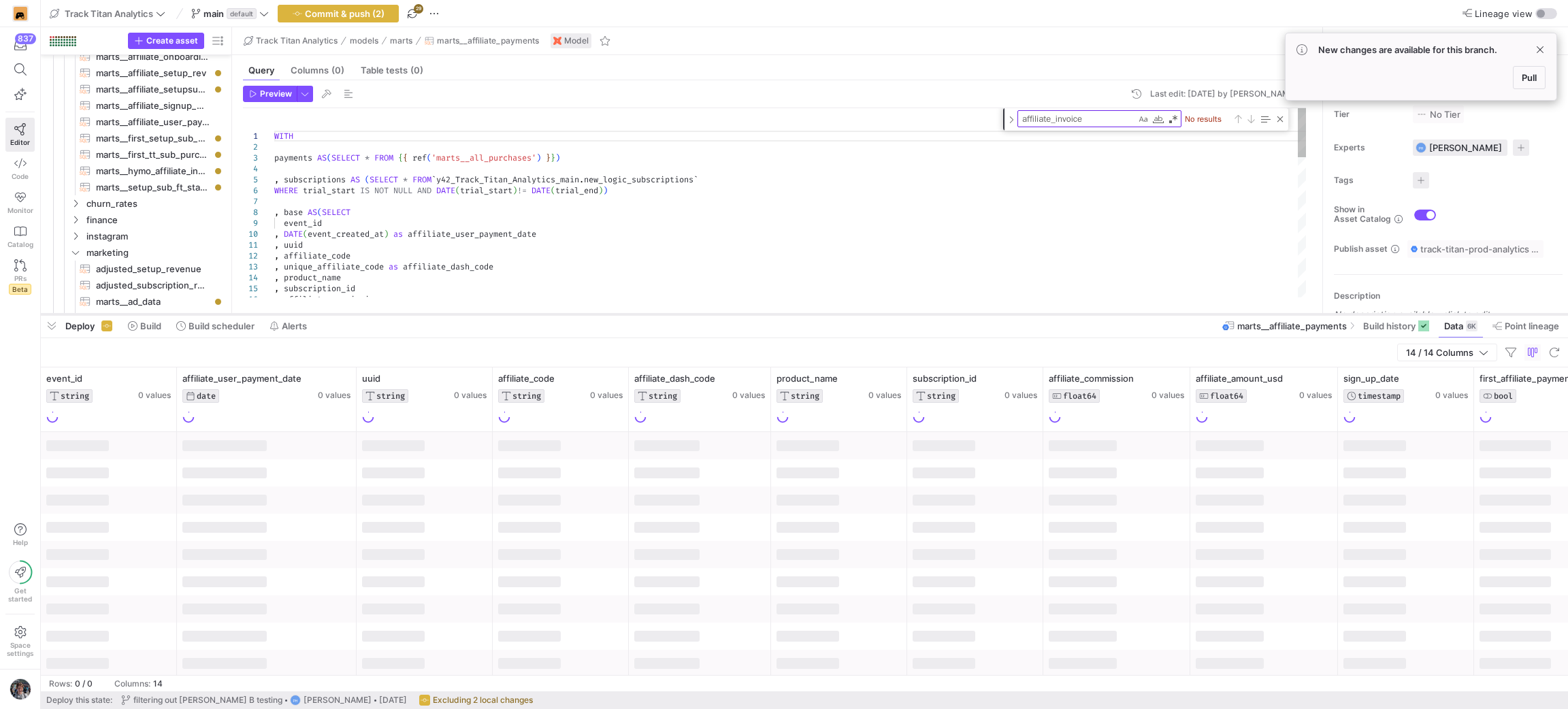 drag, startPoint x: 1075, startPoint y: 463, endPoint x: 1076, endPoint y: 316, distance: 147.0034 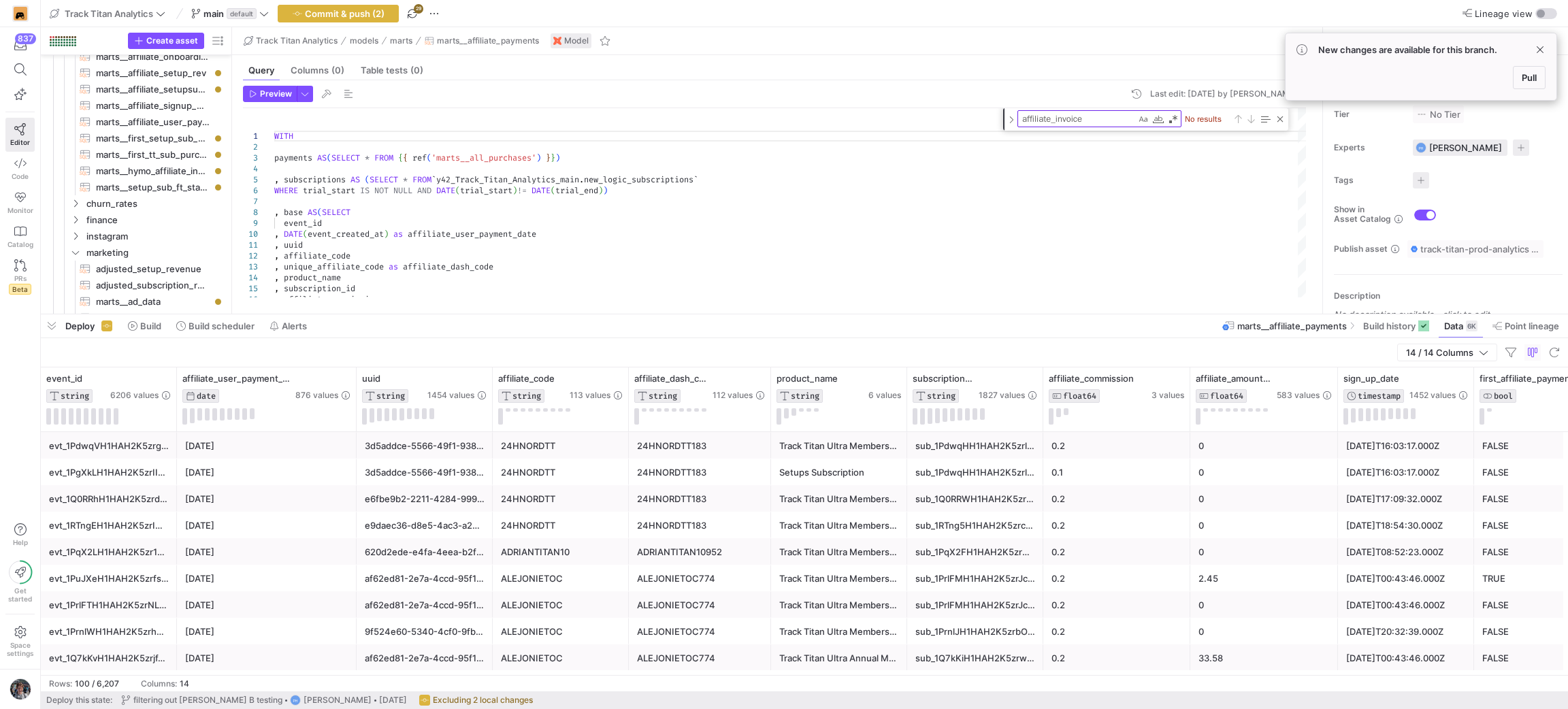 type 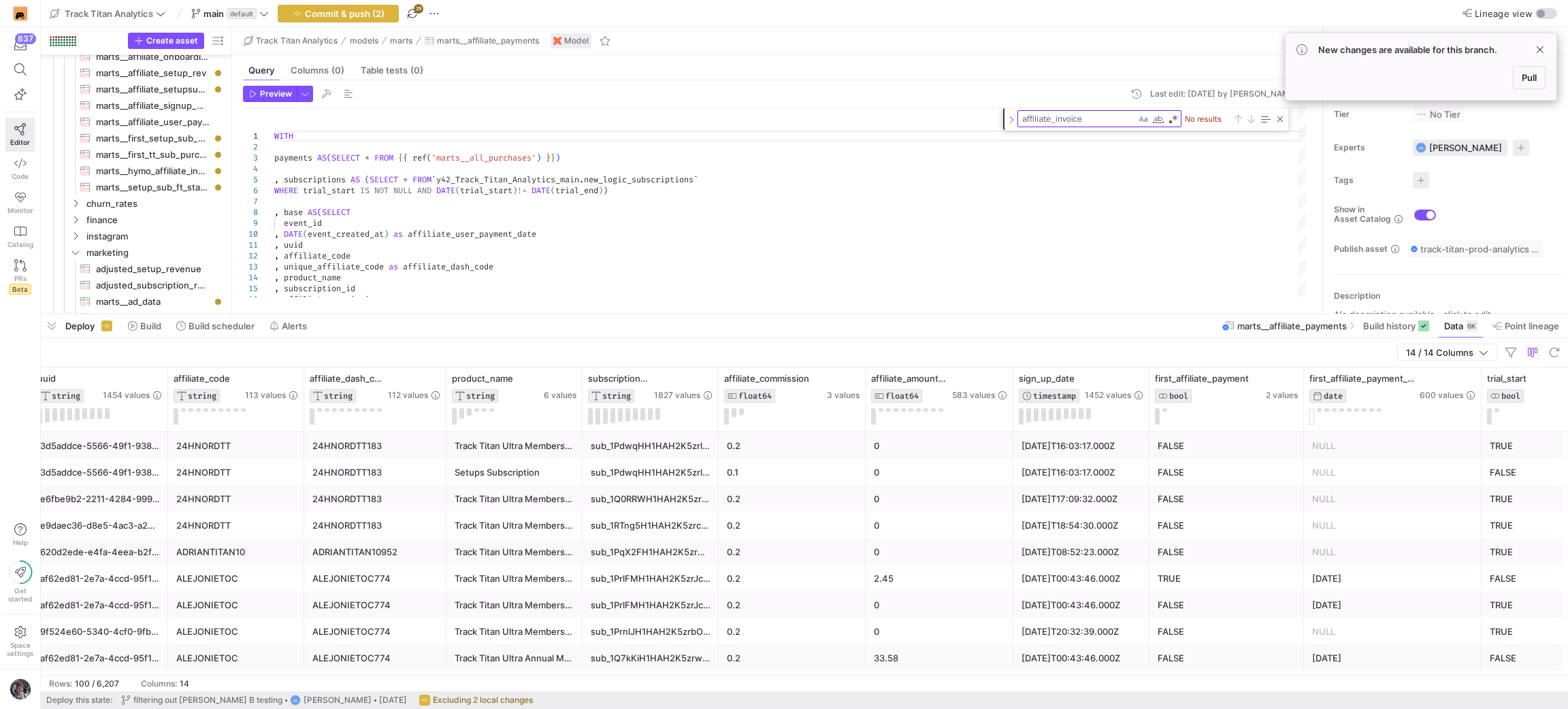 scroll, scrollTop: 0, scrollLeft: 408, axis: horizontal 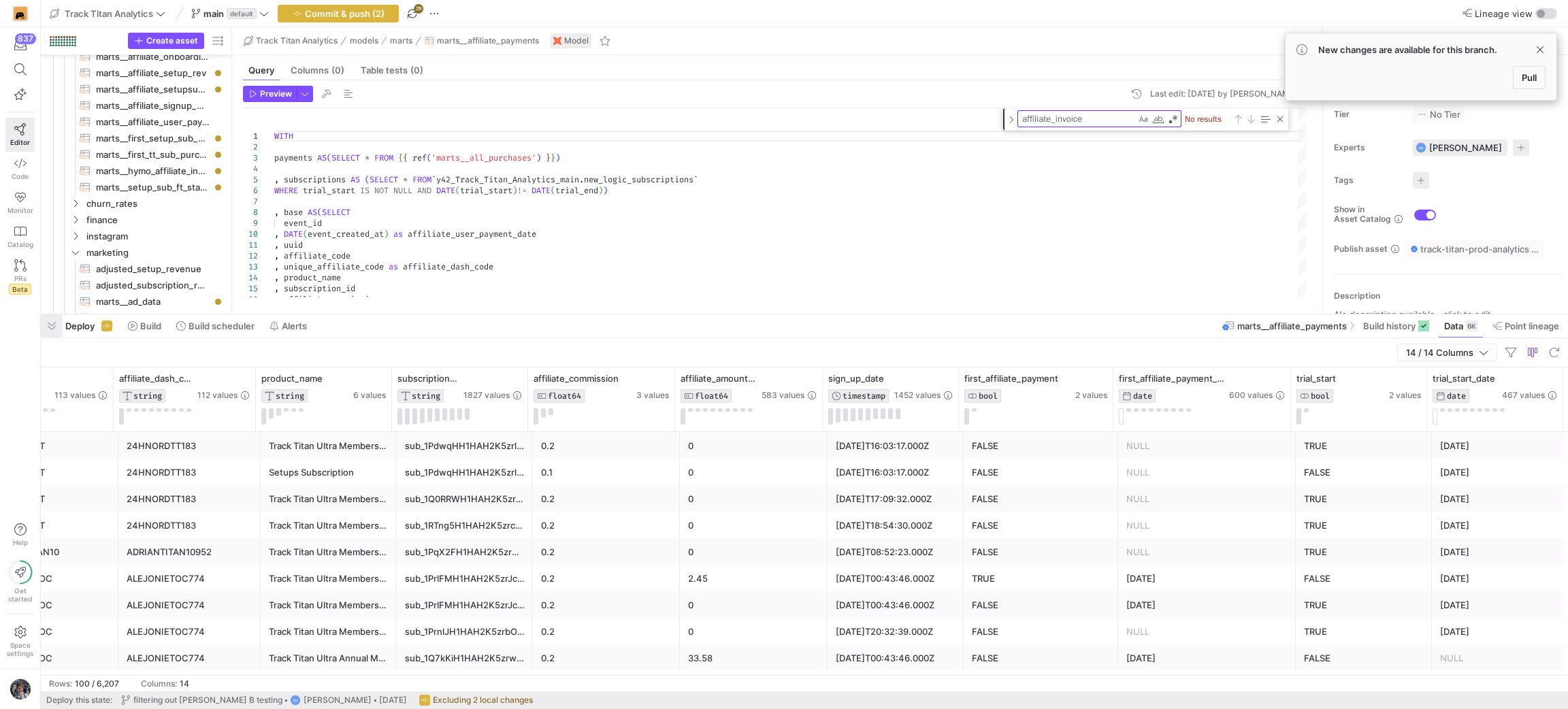 click 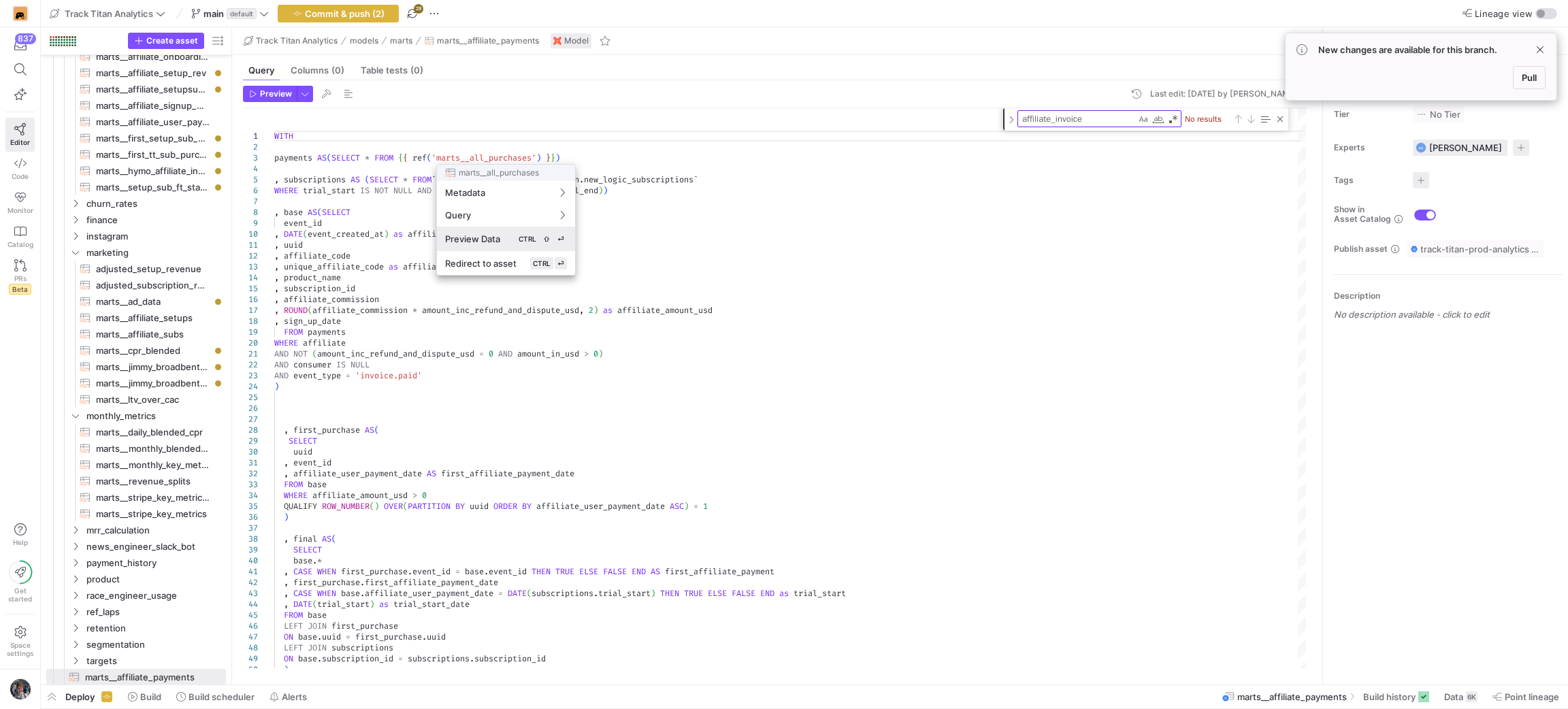 click on "Preview Data
CTRL
⇧
⏎" at bounding box center (506, 239) 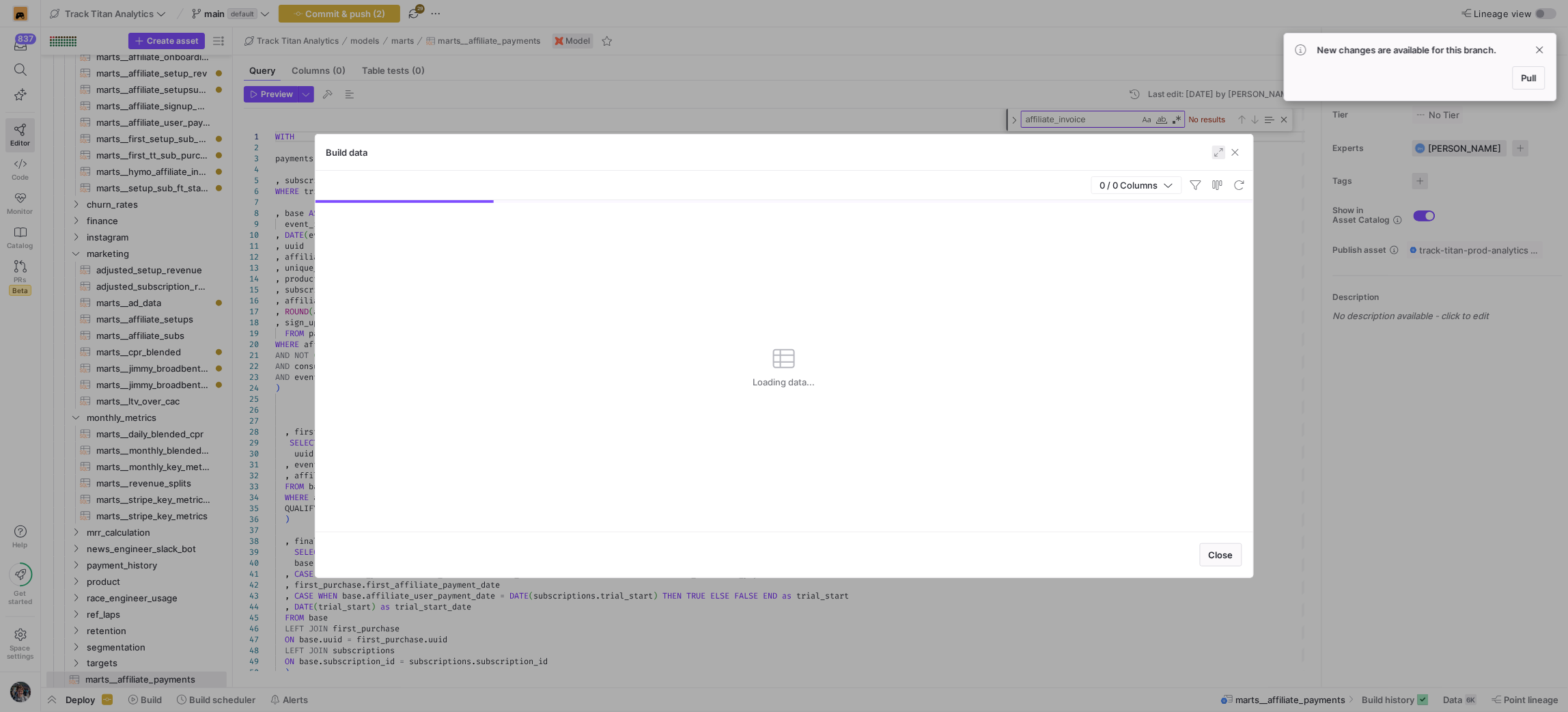 click at bounding box center (1219, 152) 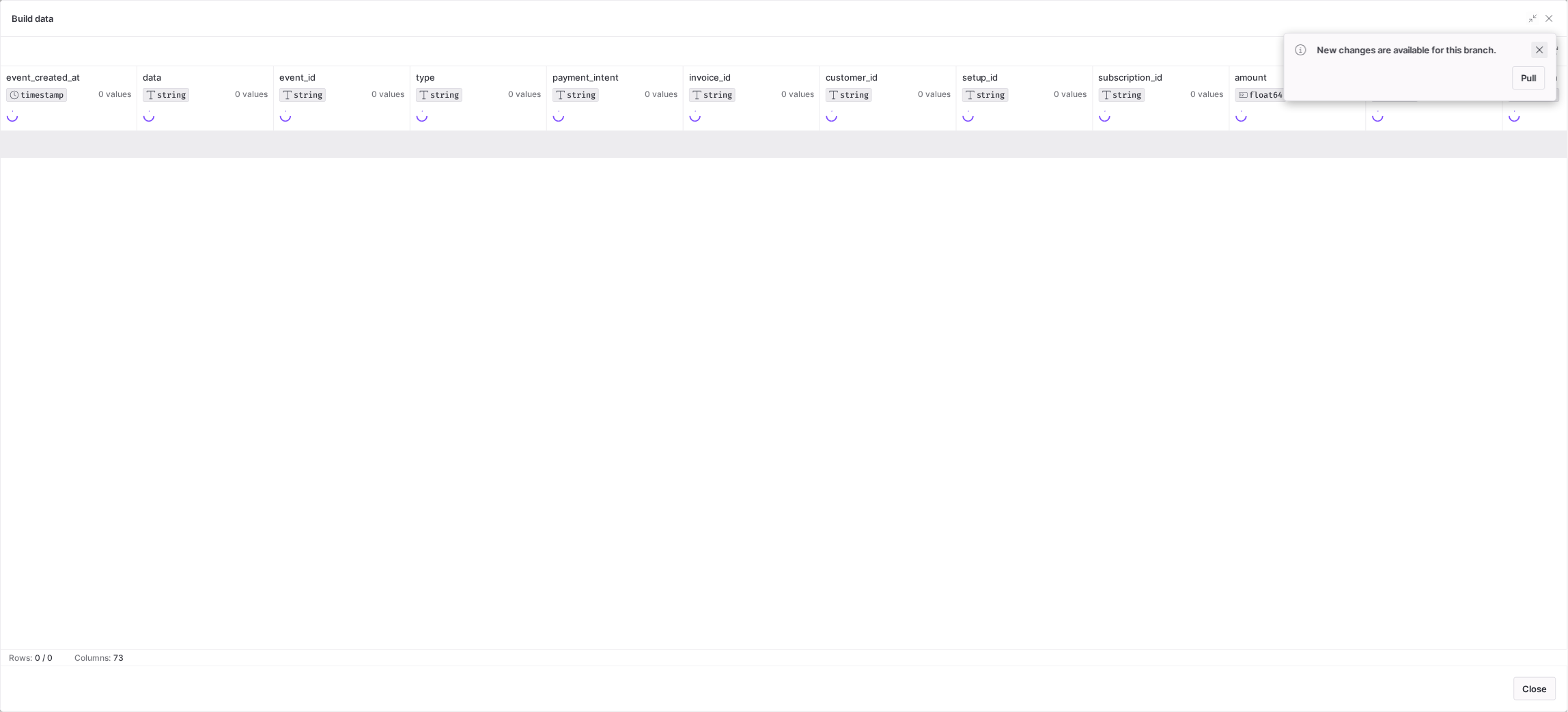 click 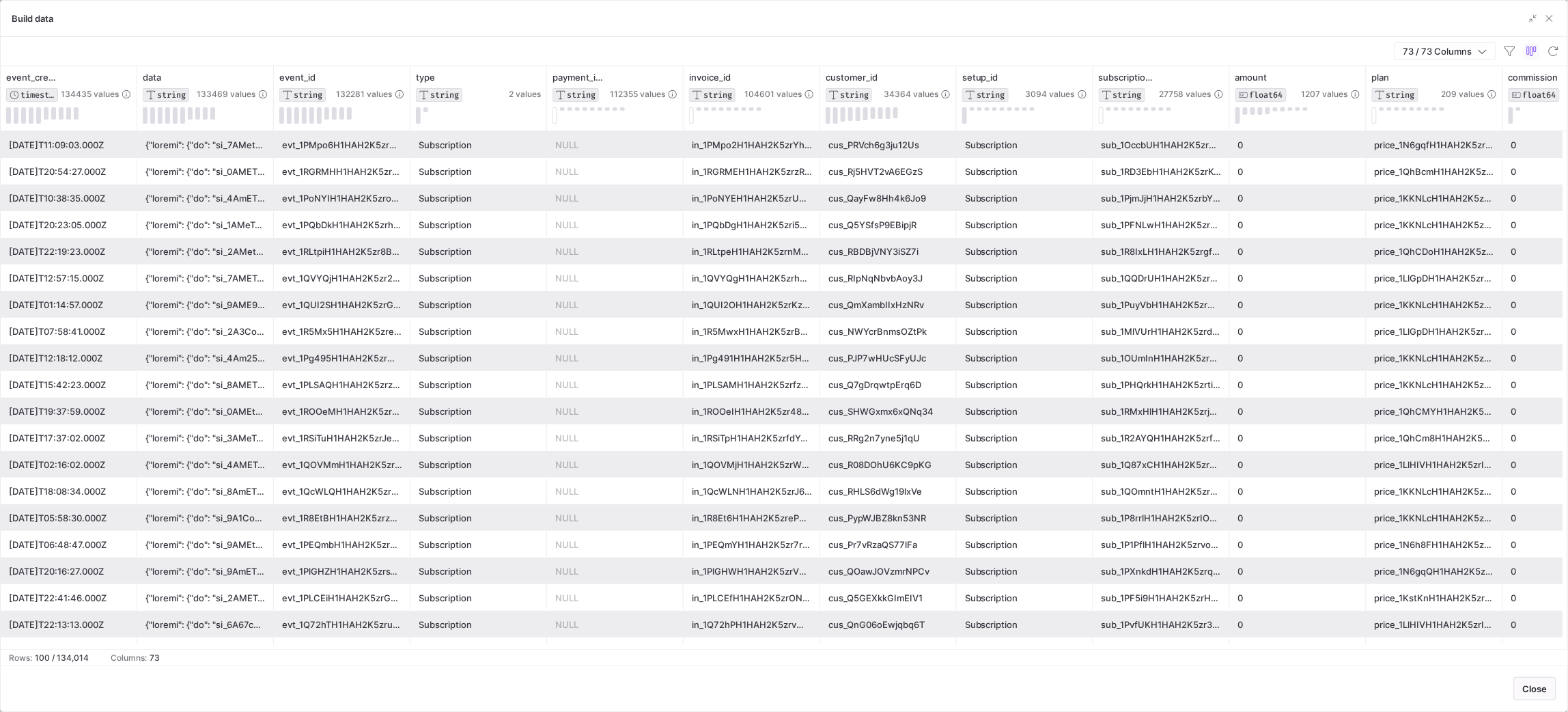 scroll, scrollTop: 102, scrollLeft: 0, axis: vertical 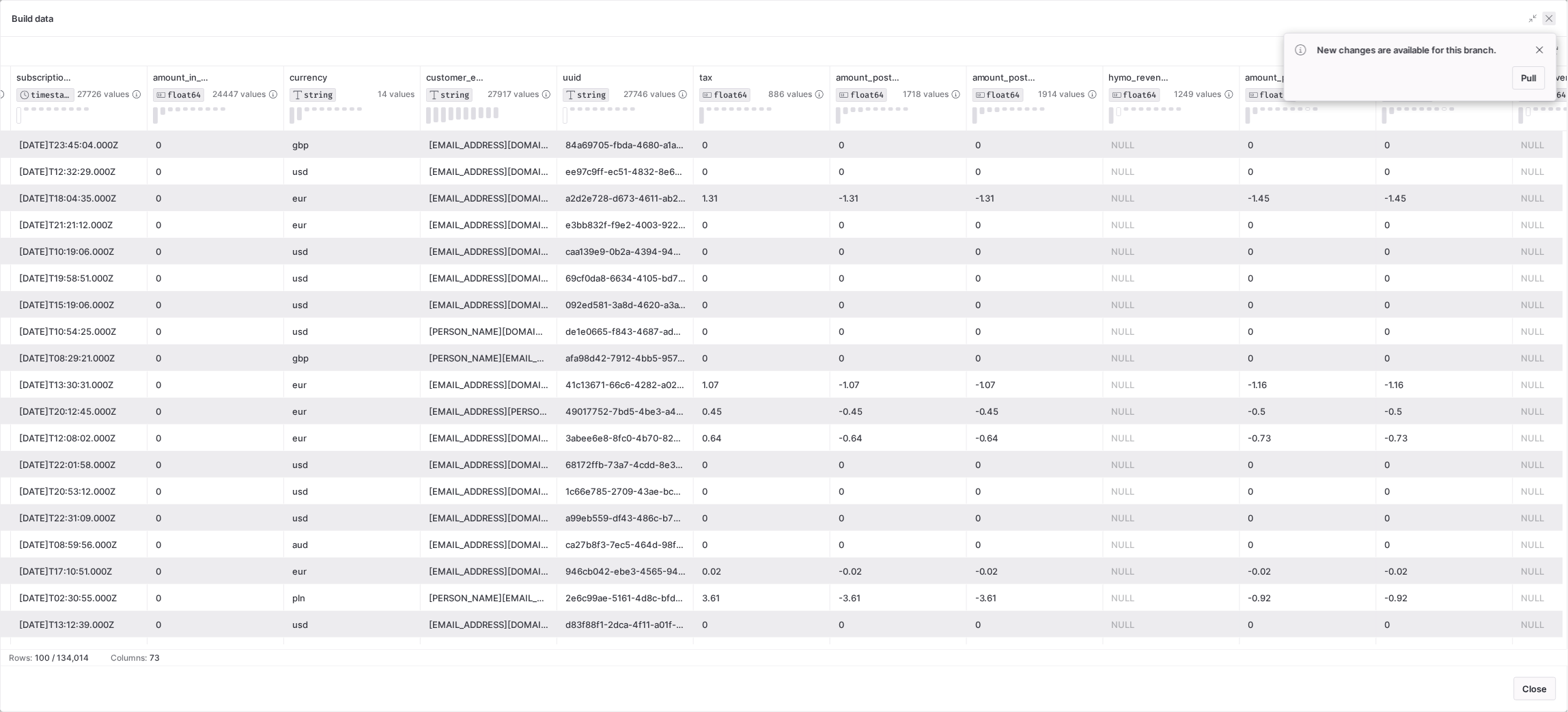 click 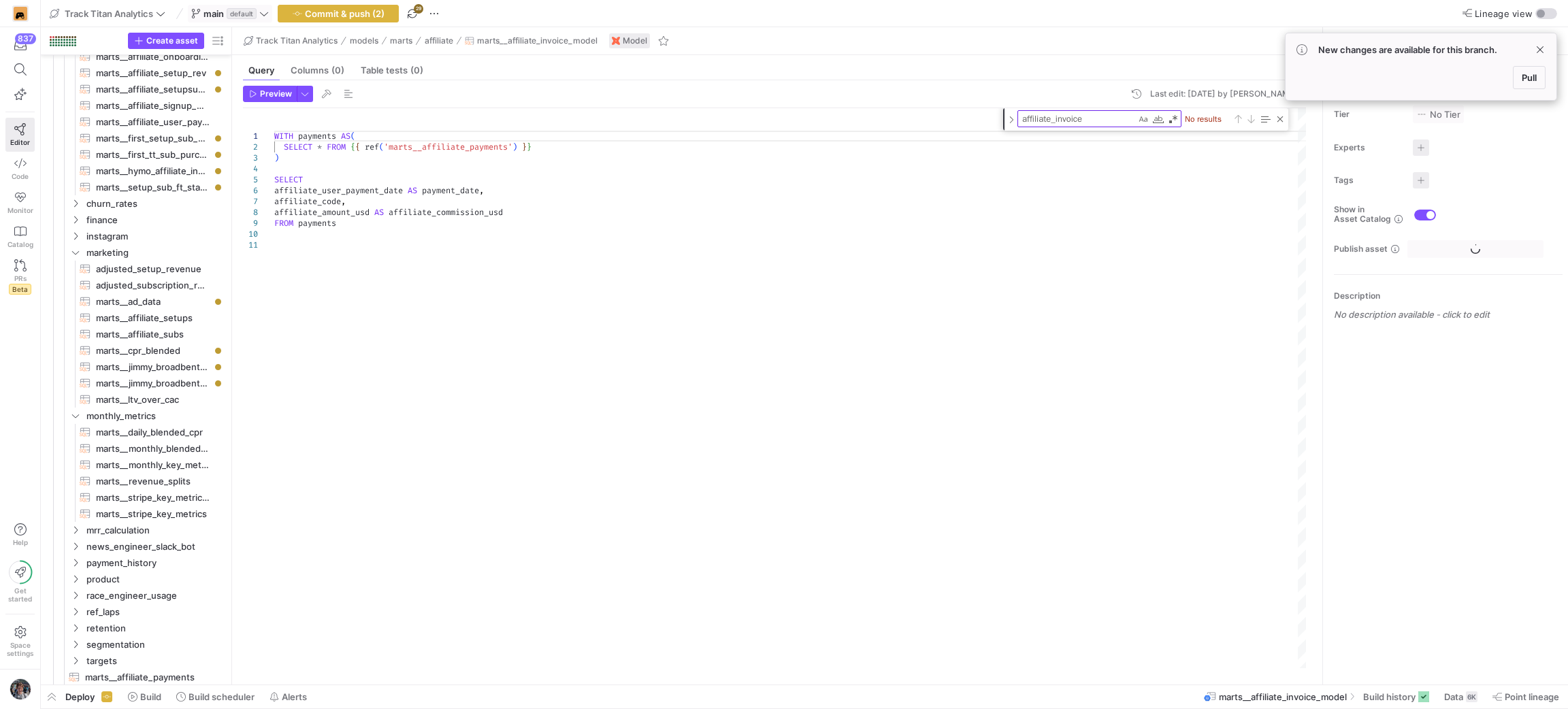 scroll, scrollTop: 342, scrollLeft: 0, axis: vertical 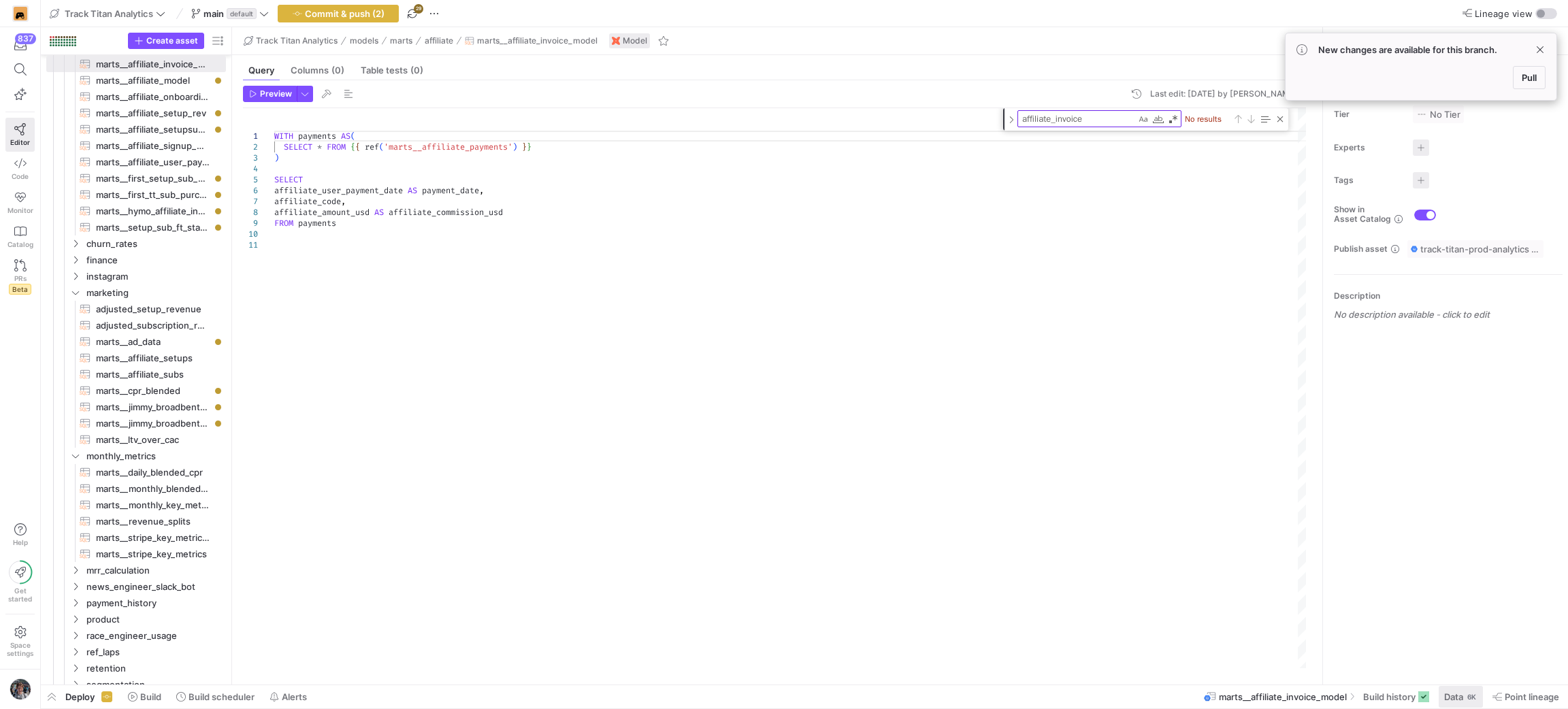 click on "6K" 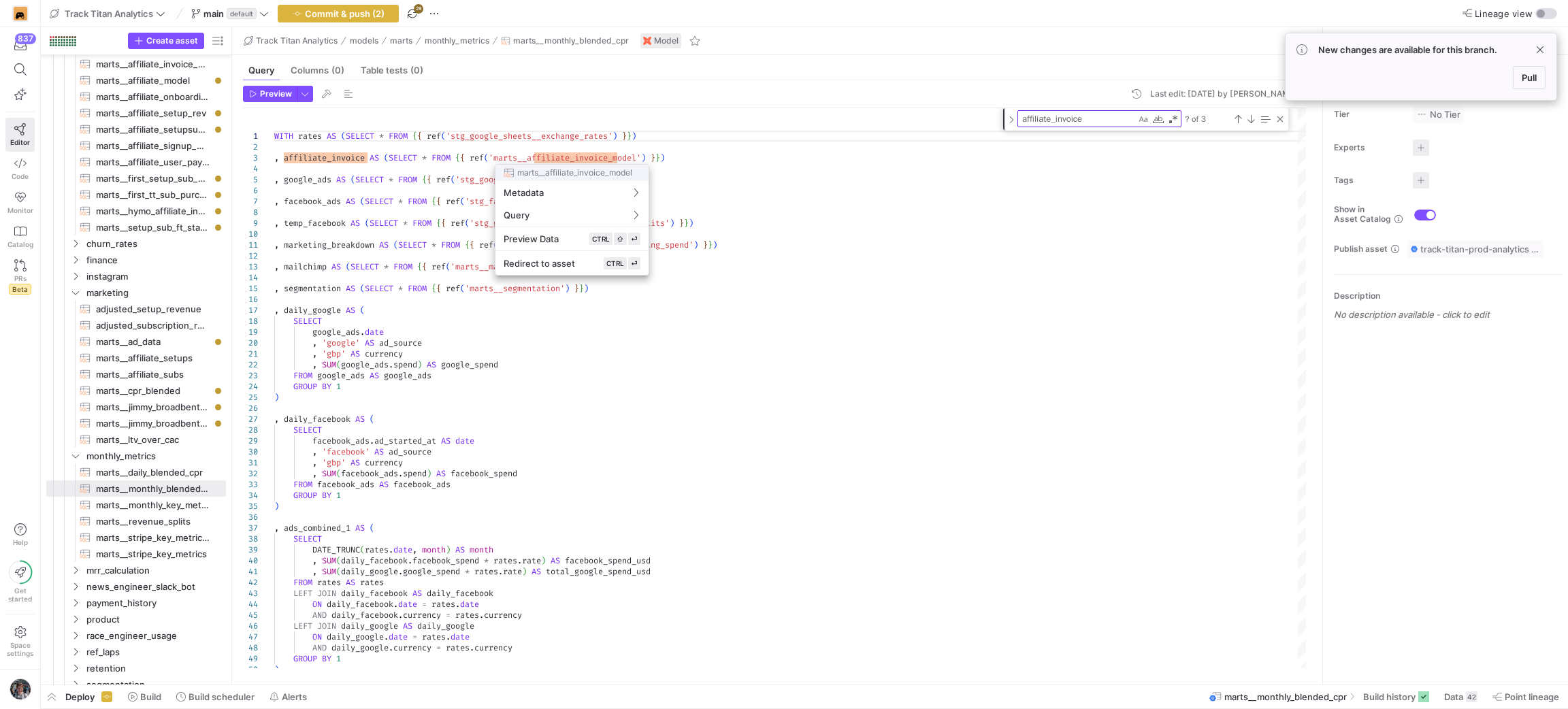 click at bounding box center (784, 354) 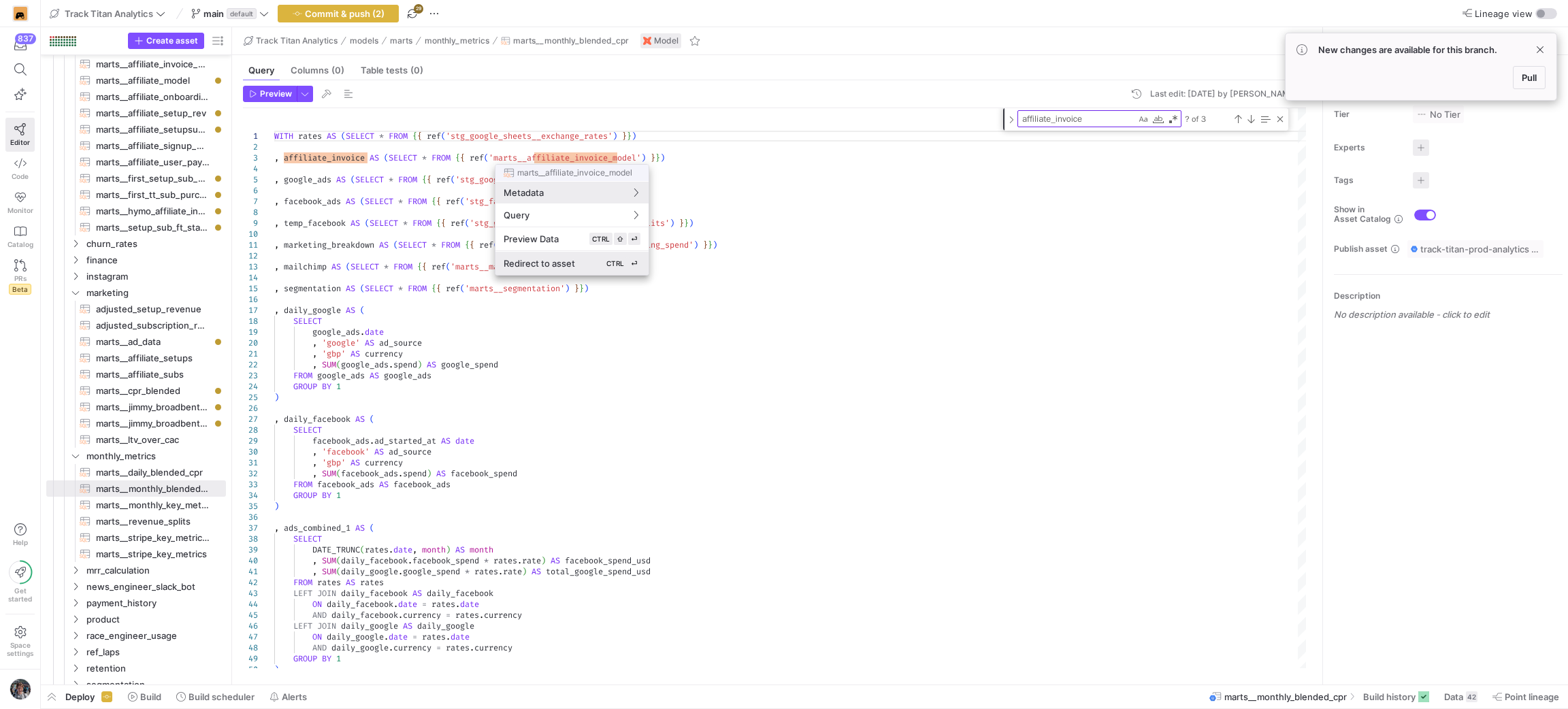 click on "Redirect to asset
CTRL
⏎" at bounding box center (572, 263) 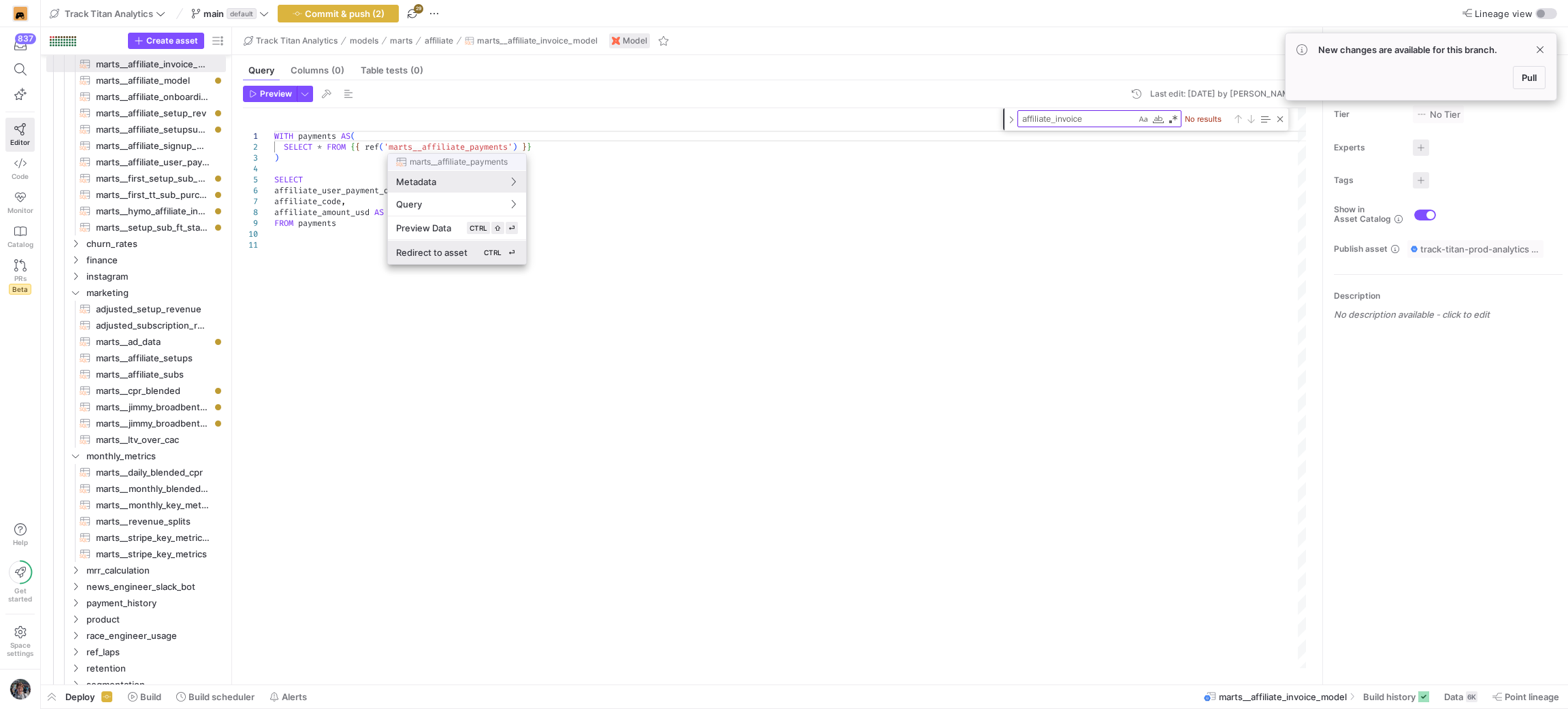 click on "Redirect to asset
CTRL
⏎" at bounding box center (457, 252) 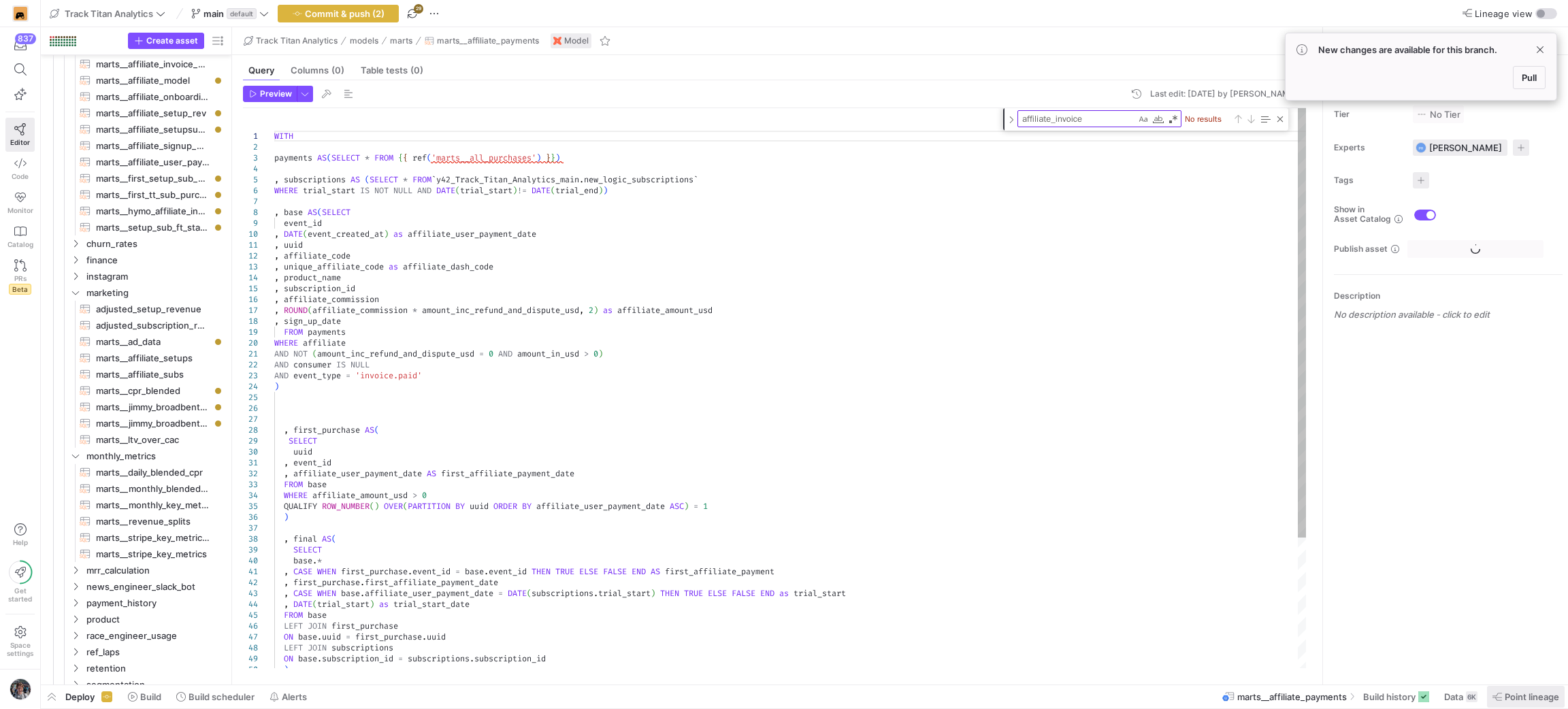 scroll, scrollTop: 382, scrollLeft: 0, axis: vertical 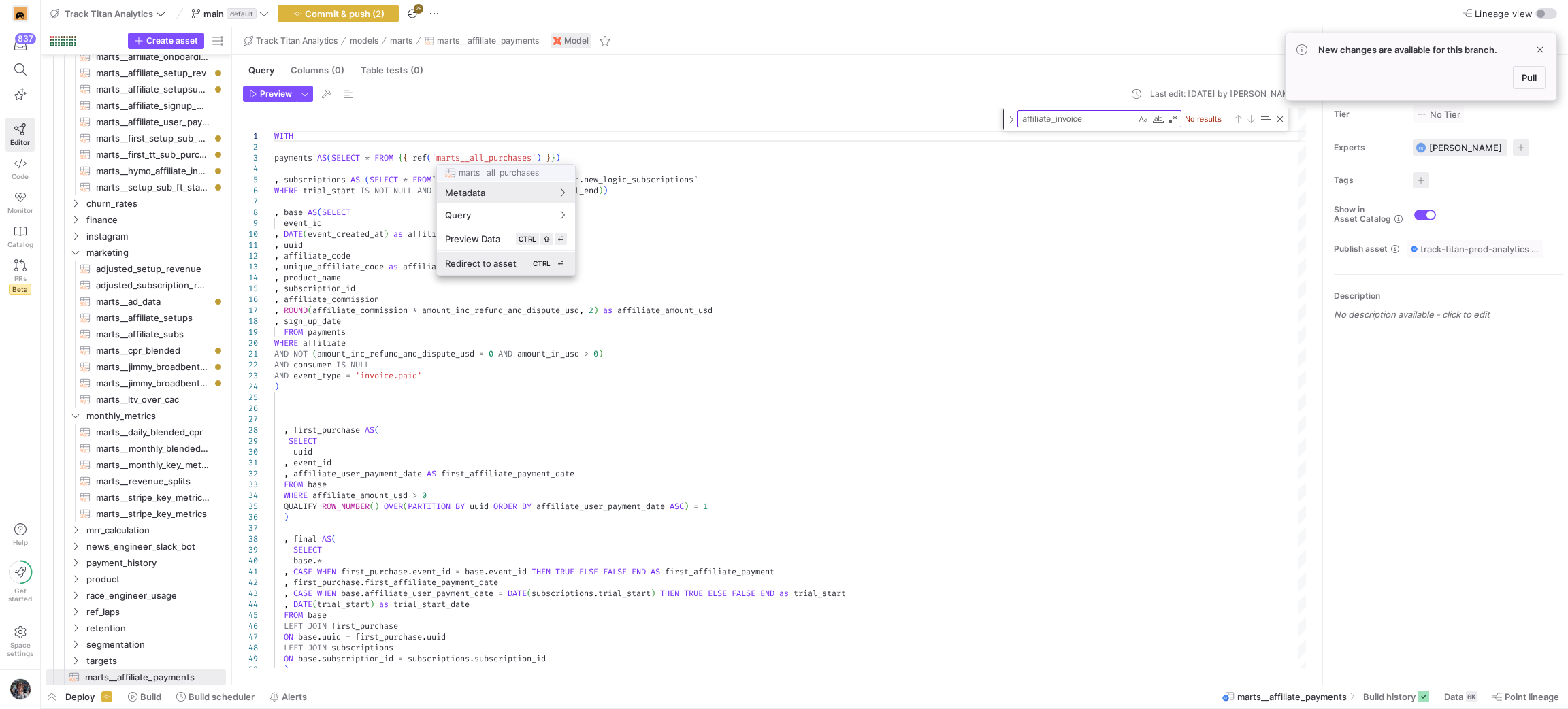 click on "Redirect to asset
CTRL
⏎" at bounding box center [506, 263] 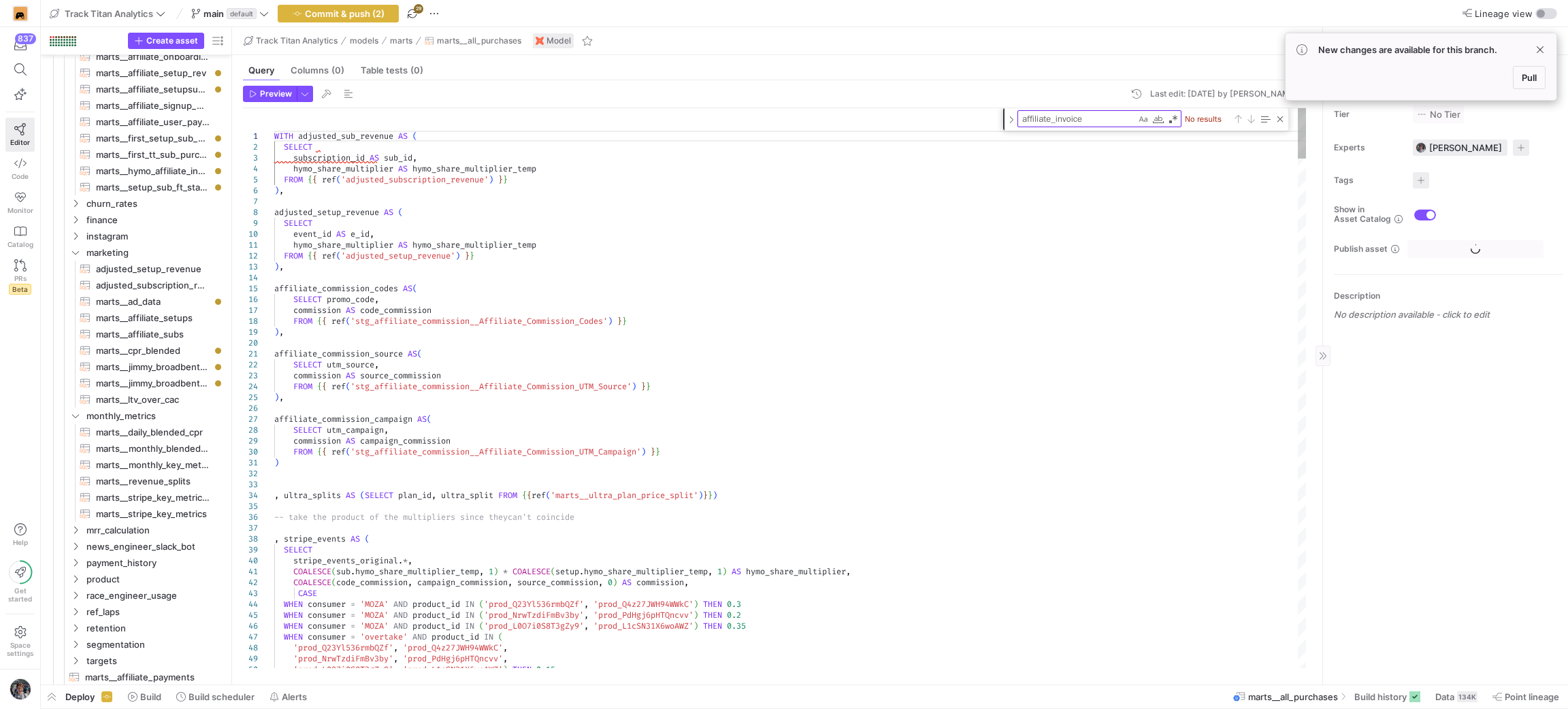 scroll, scrollTop: 431, scrollLeft: 0, axis: vertical 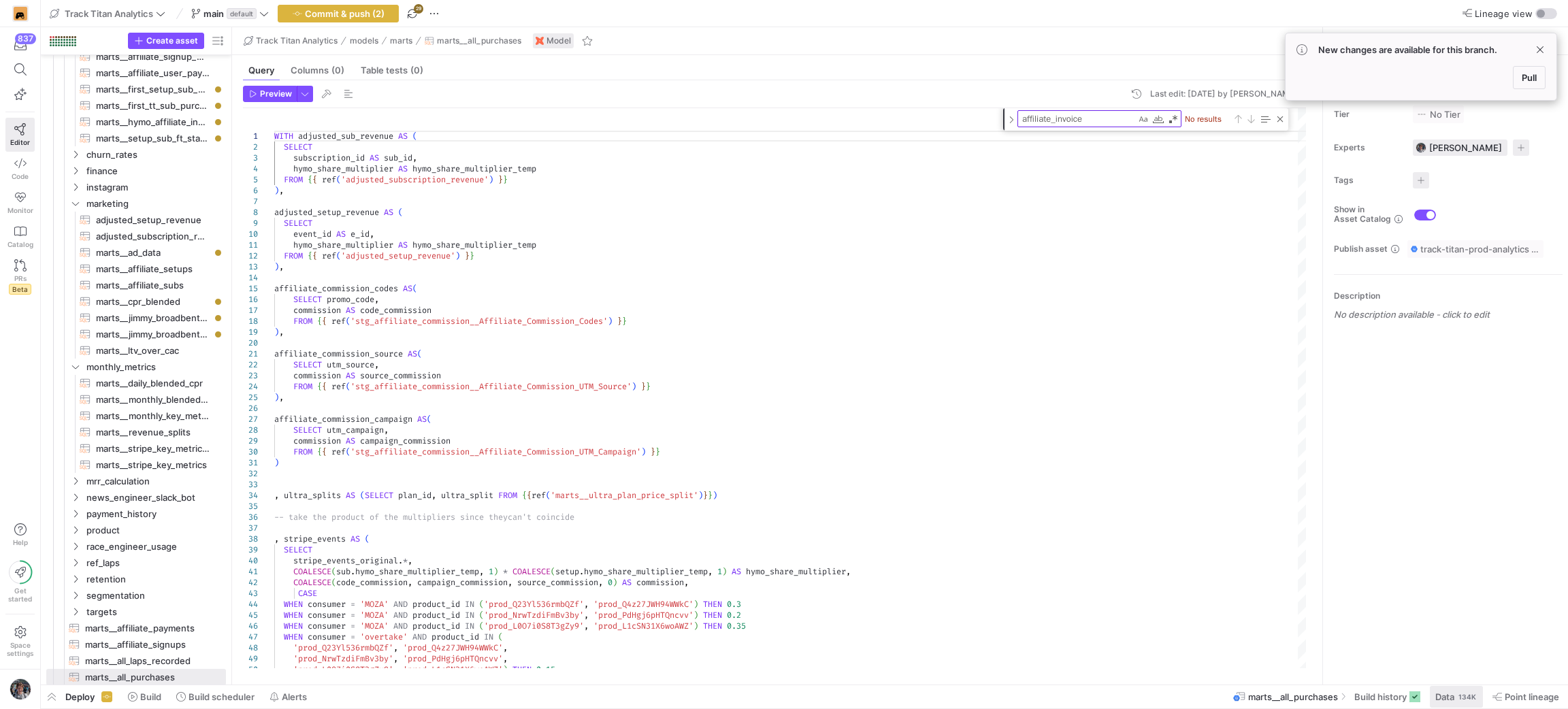 click on "134K" 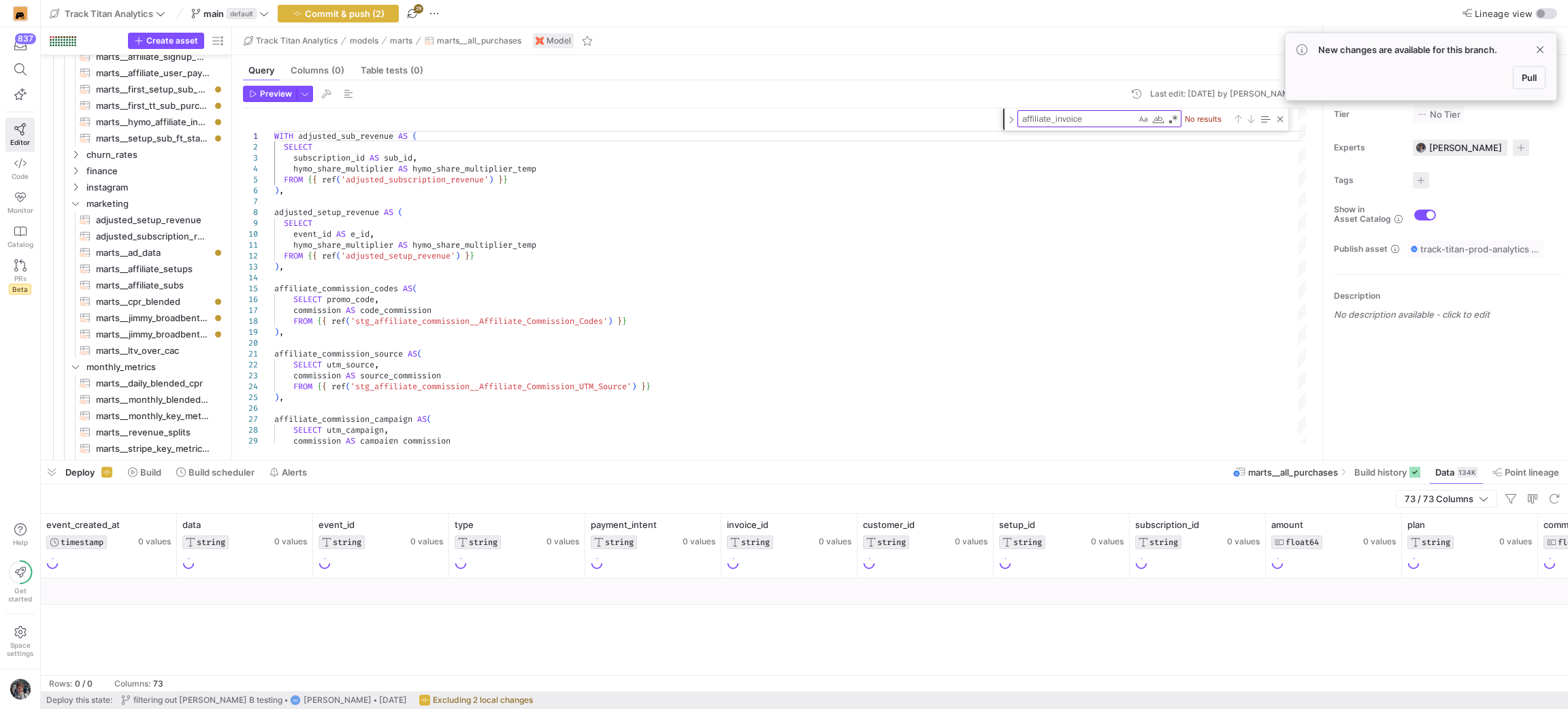 drag, startPoint x: 1011, startPoint y: 461, endPoint x: 928, endPoint y: 321, distance: 162.75442 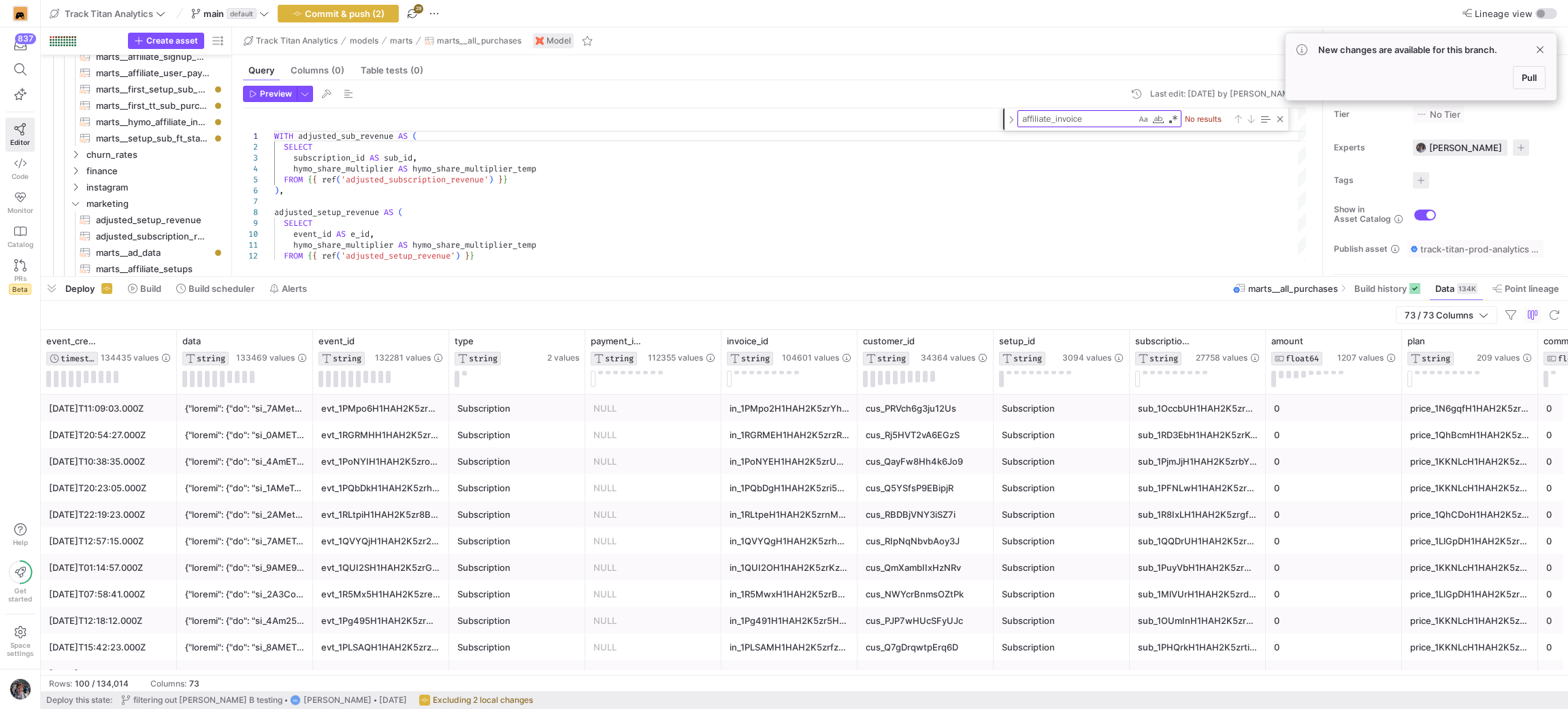 scroll, scrollTop: 0, scrollLeft: 53, axis: horizontal 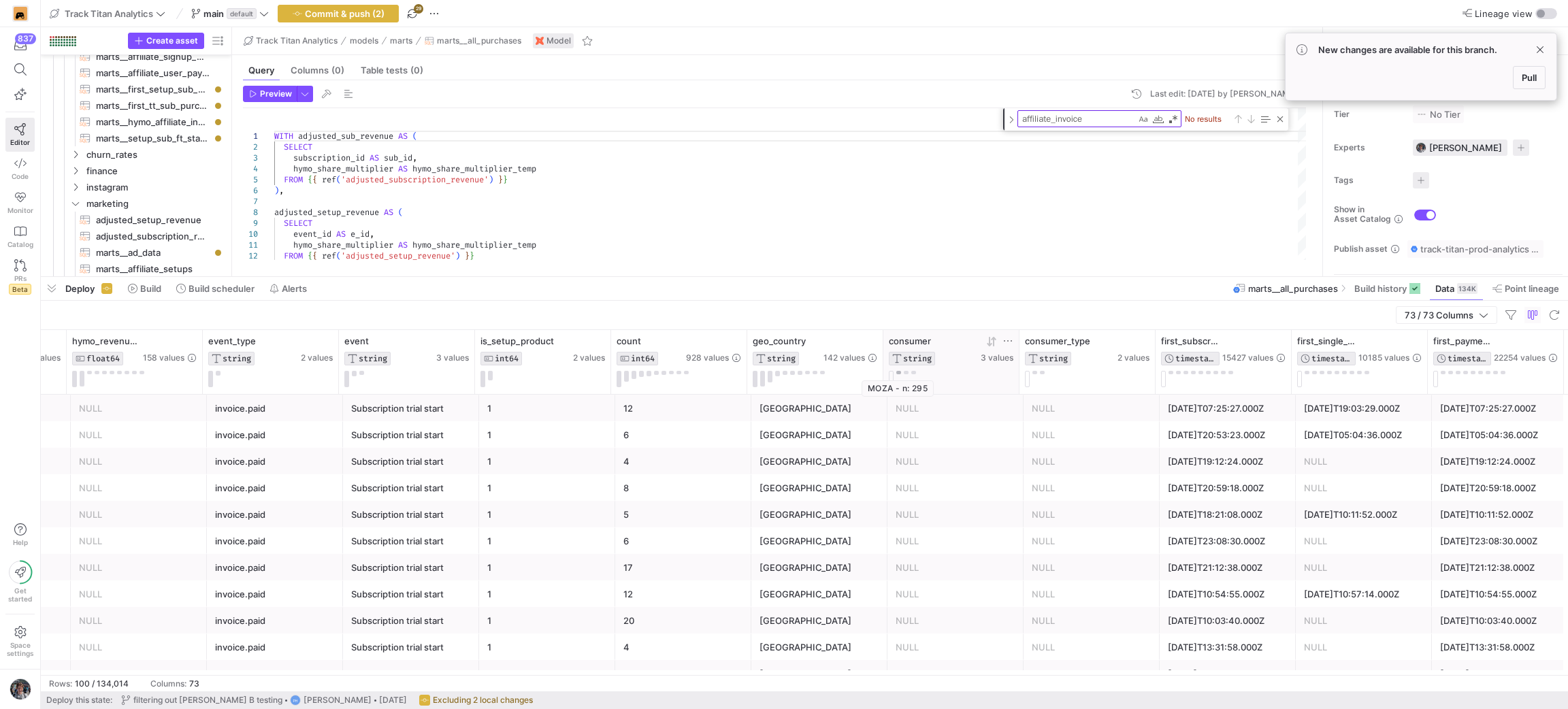 click 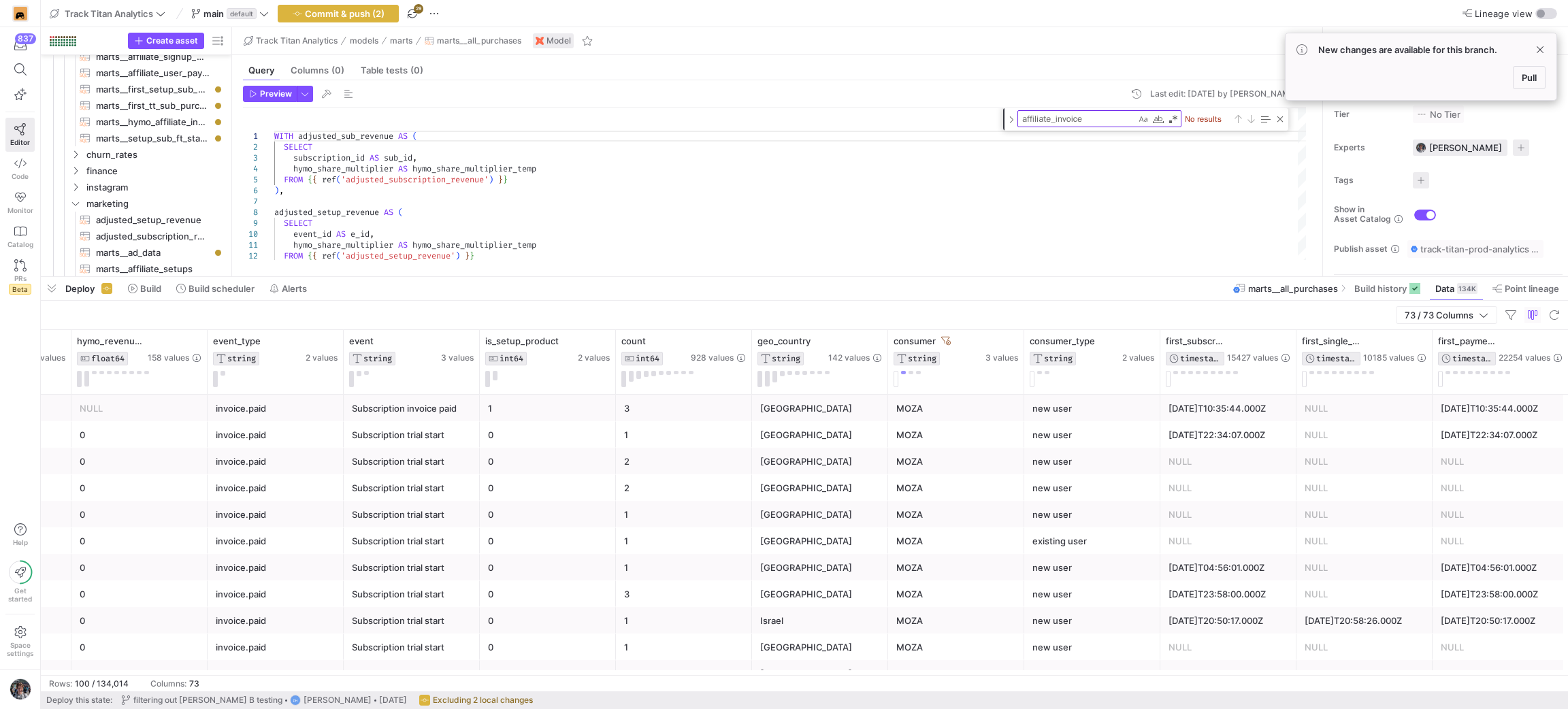 type 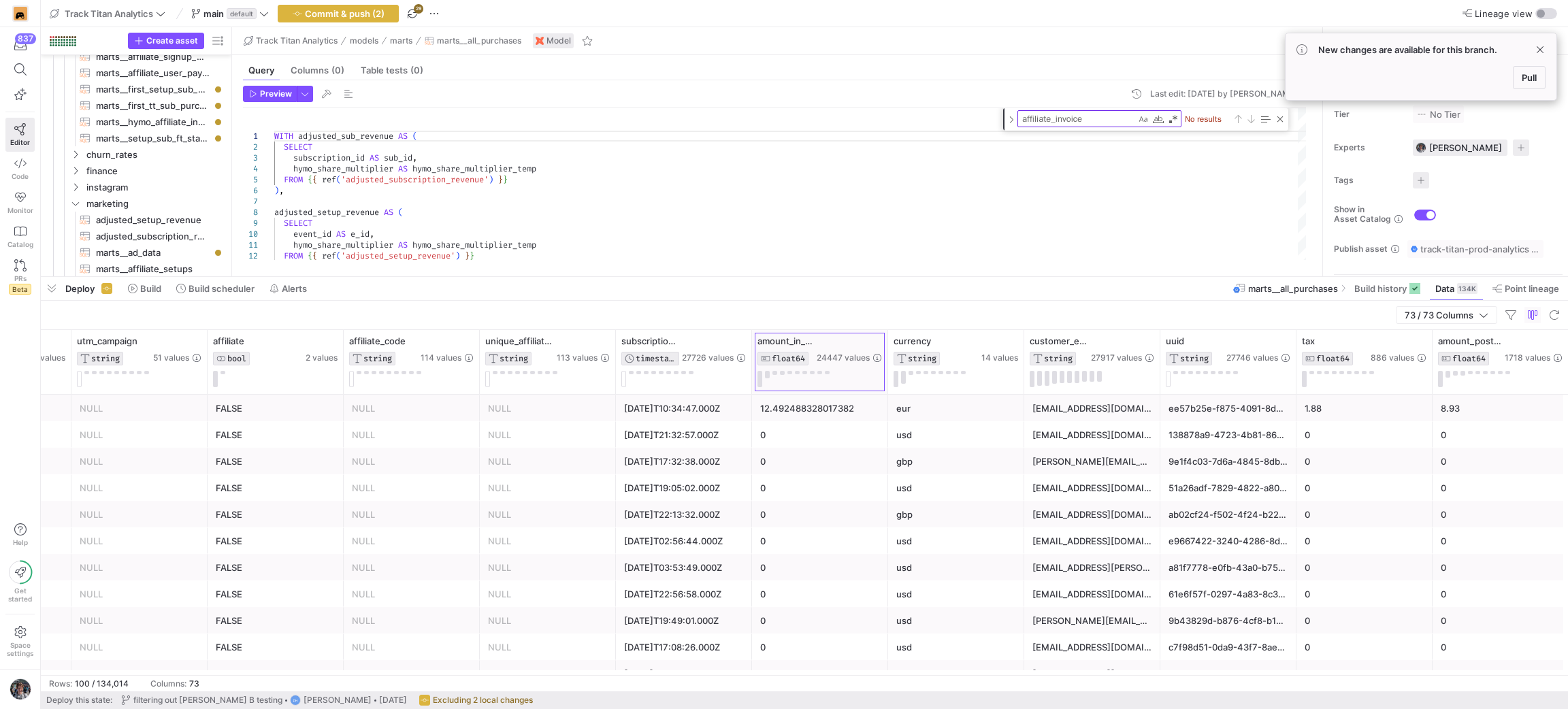 click 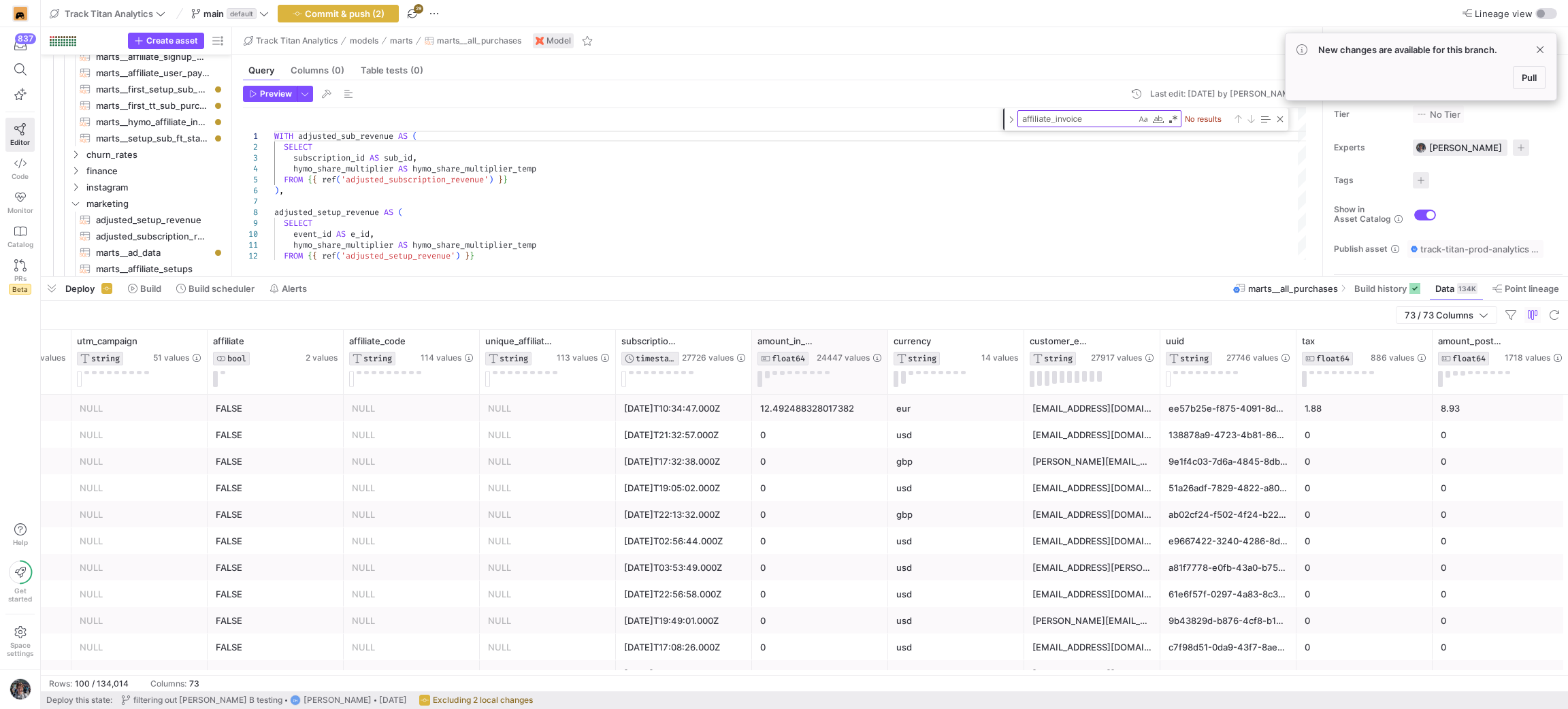 click 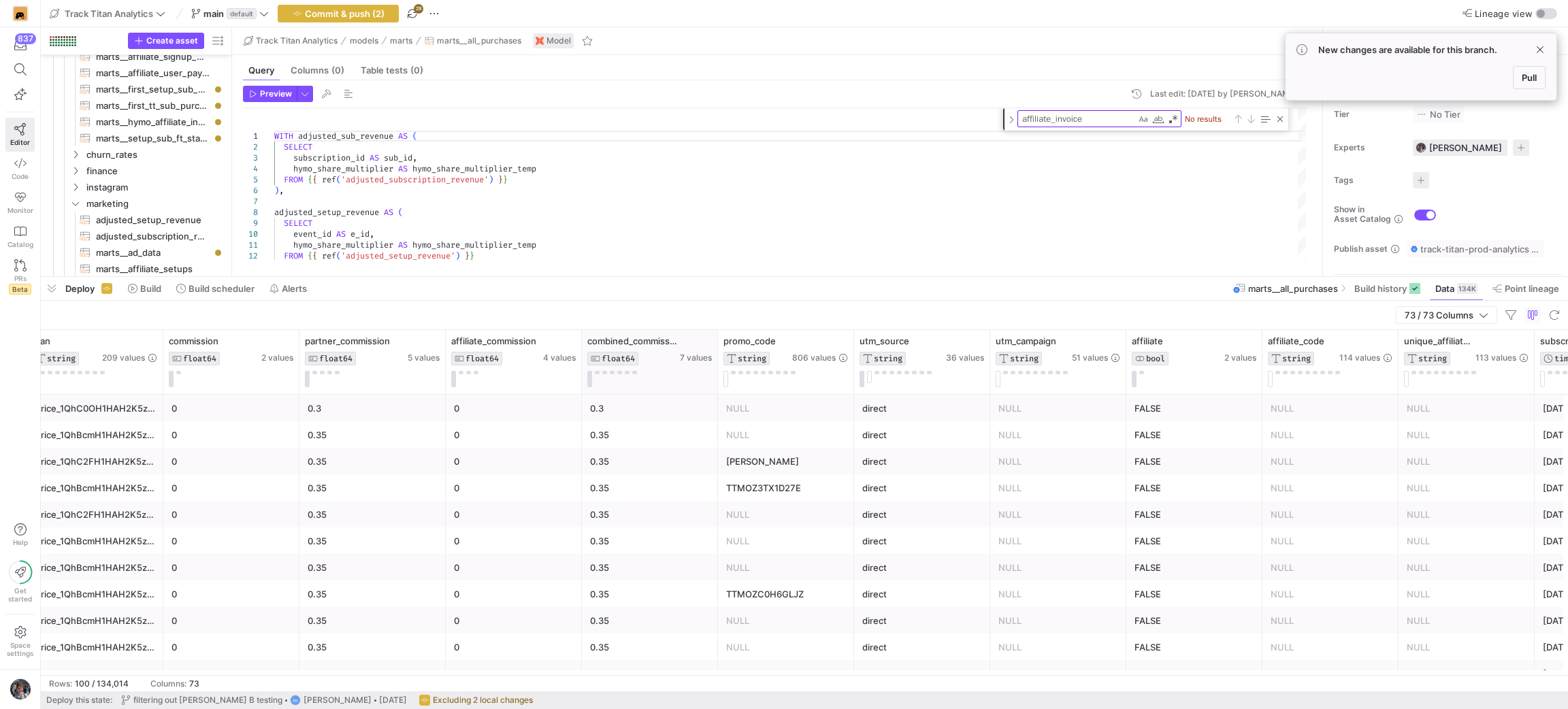 click 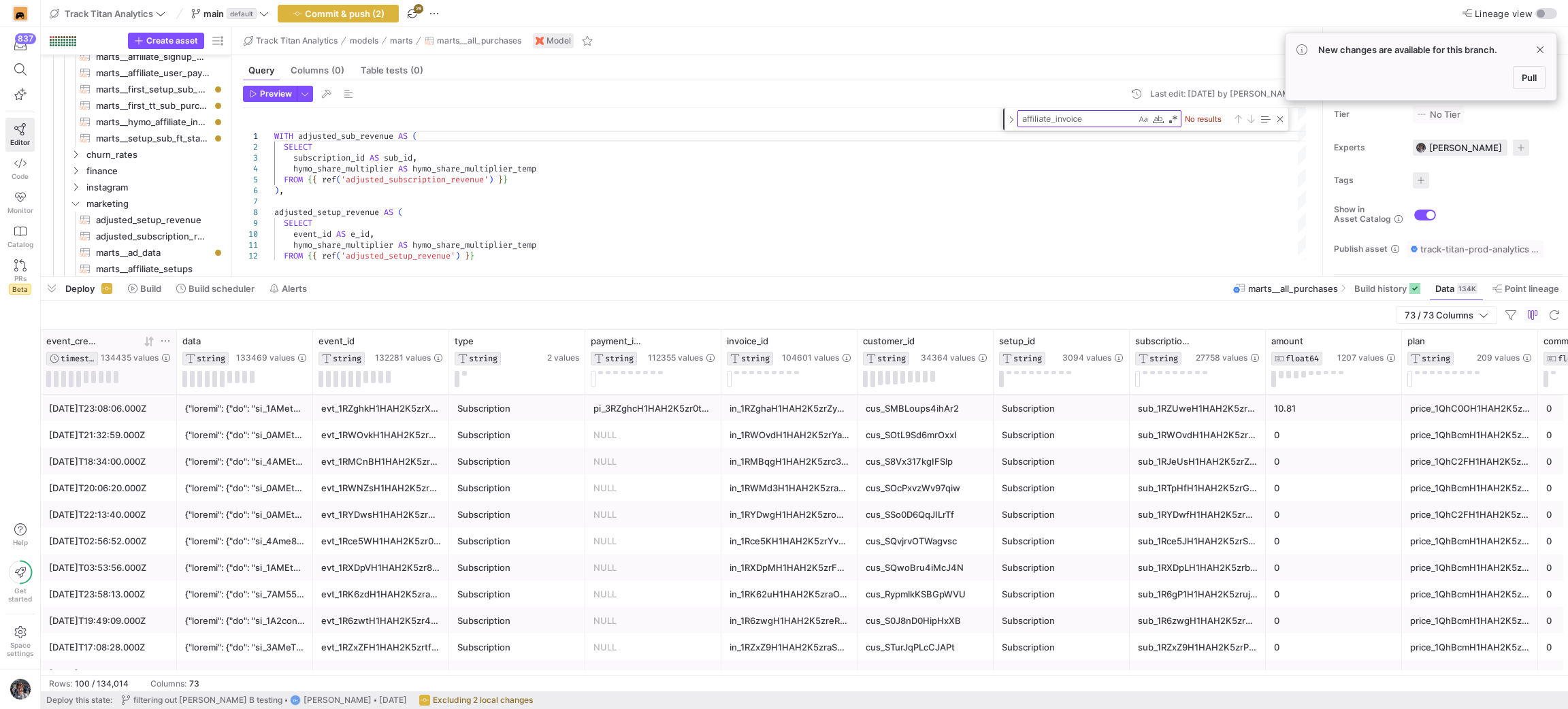 click 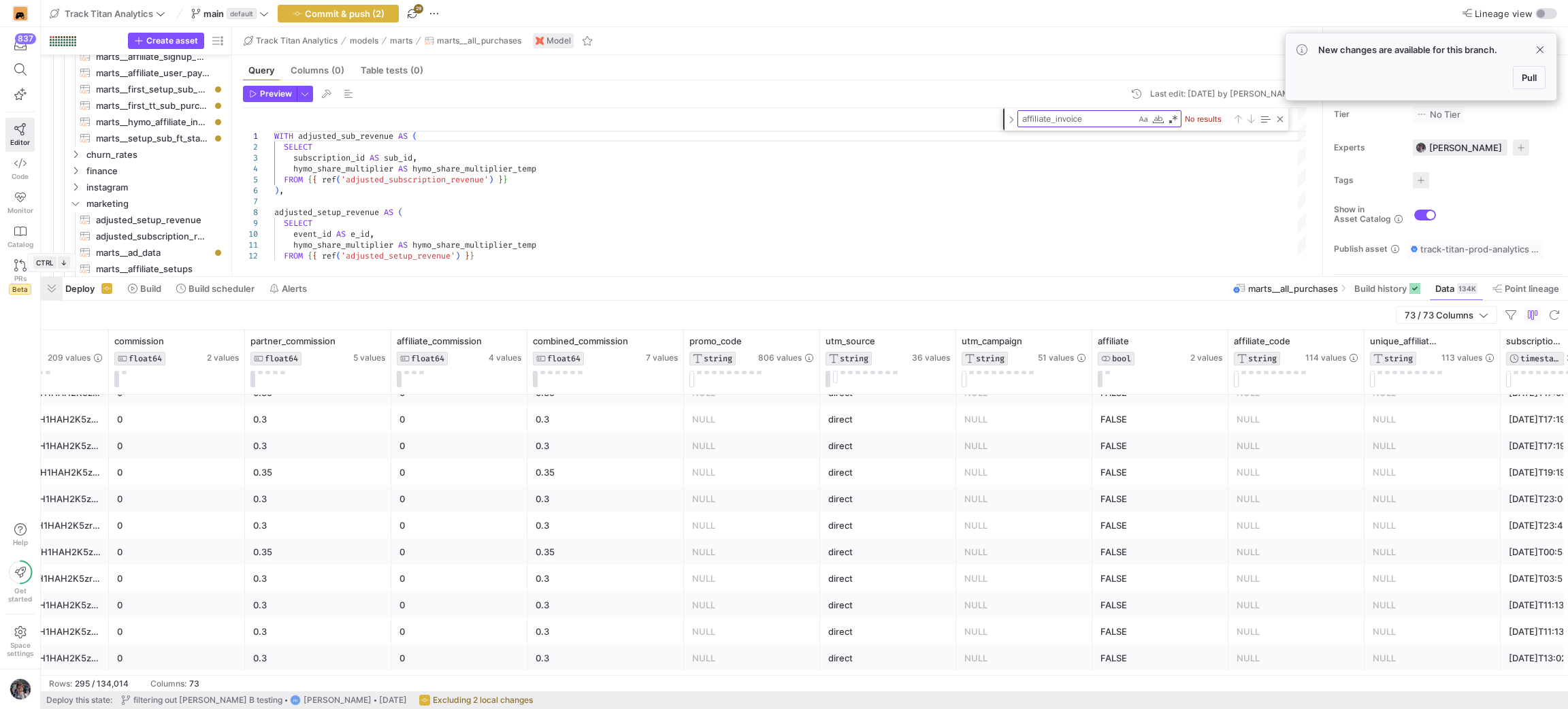 click 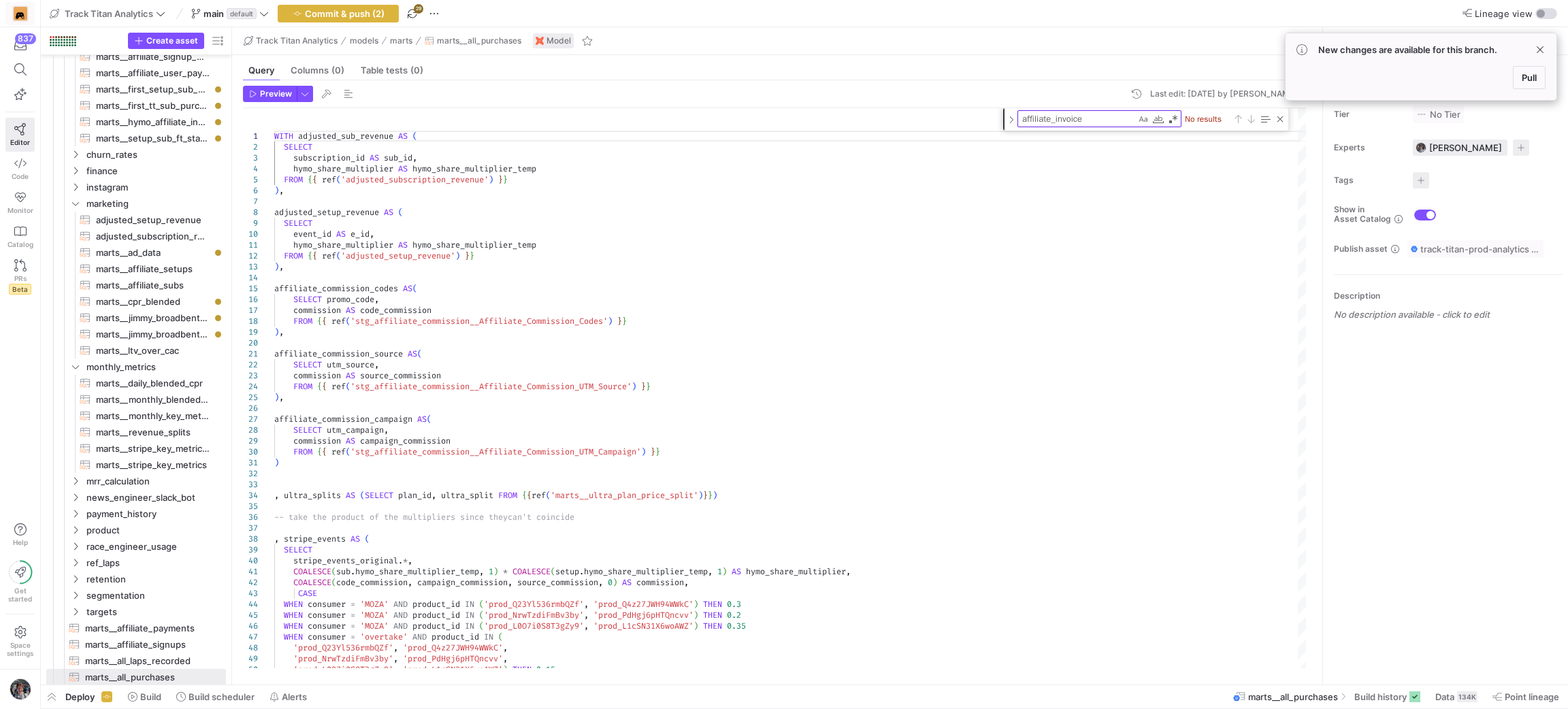 type on "WITH
payments AS(SELECT * FROM {{ ref('marts__all_purchases') }})
, subscriptions AS (SELECT * FROM `y42_Track_Titan_Analytics_main.new_logic_subscriptions`
WHERE trial_start IS NOT NULL AND DATE(trial_start)!= DATE(trial_end))
, base AS(SELECT
event_id
, DATE(event_created_at) as affiliate_user_payment_date" 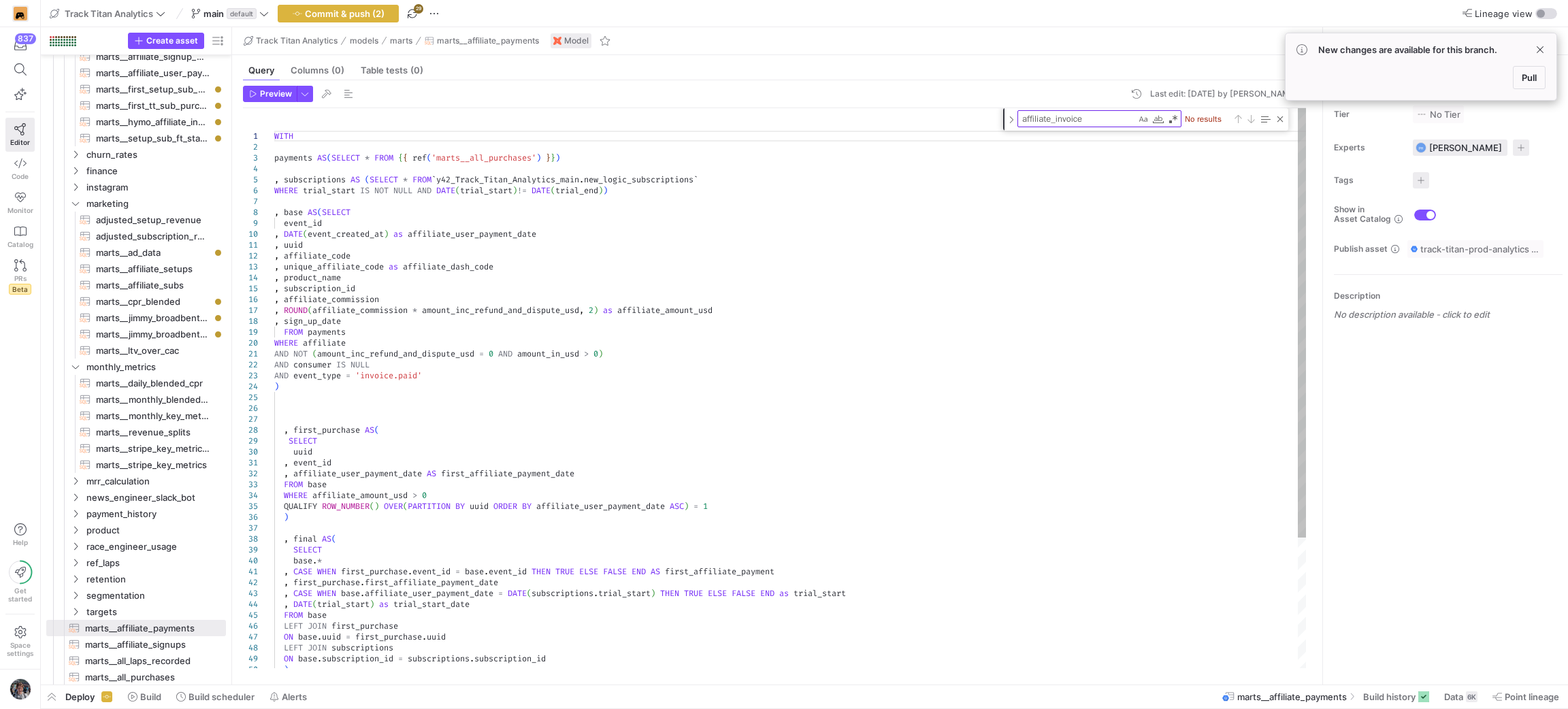 click on "WITH   payments   AS ( SELECT   *   FROM   { {   ref ( 'marts__all_purchases' )   } } ) ,   subscriptions   AS   ( SELECT   *   FROM  ` y42_Track_Titan_Analytics_main . new_logic_subscriptions ` WHERE   trial_start   IS   NOT   NULL   AND   DATE ( trial_start ) !=   DATE ( trial_end ) ) ,   base   AS ( SELECT    event_id ,   DATE ( event_created_at )   as   affiliate_user_payment_date ,   uuid ,   affiliate_code ,   unique_affiliate_code   as   affiliate_dash_code ,   product_name ,   subscription_id ,   affiliate_commission ,   ROUND ( affiliate_commission   *   amount_inc_refund_and_dispute_usd ,   2 )   as   affiliate_amount_usd ,   sign_up_date    FROM   payments WHERE   affiliate AND   NOT   ( amount_inc_refund_and_dispute_usd   =   0   AND   amount_in_usd   >   0 ) AND   consumer   IS   NULL AND   event_type   =   'invoice.paid' )    ,   first_purchase   AS (     SELECT        uuid    ,   event_id    ,     AS      FROM" at bounding box center (791, 473) 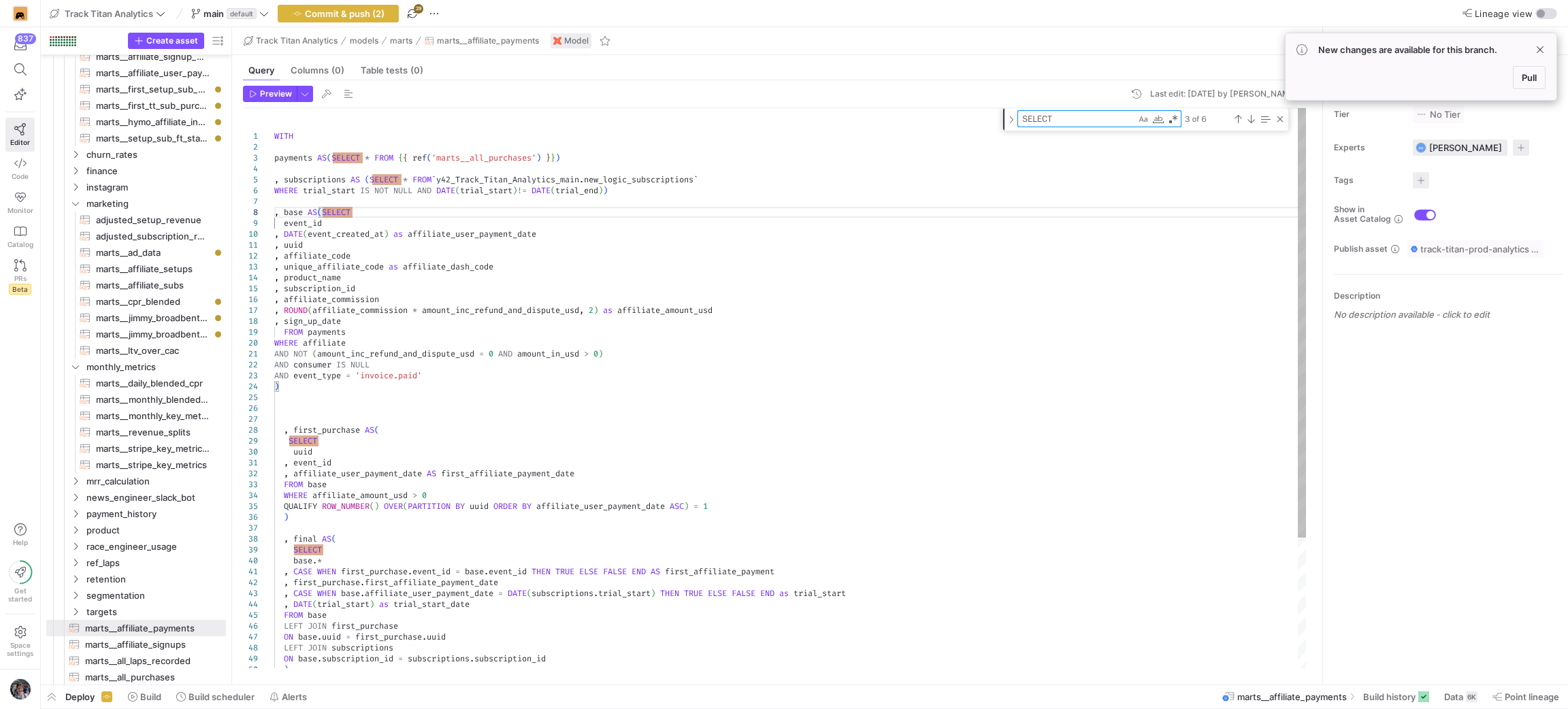 type on "c" 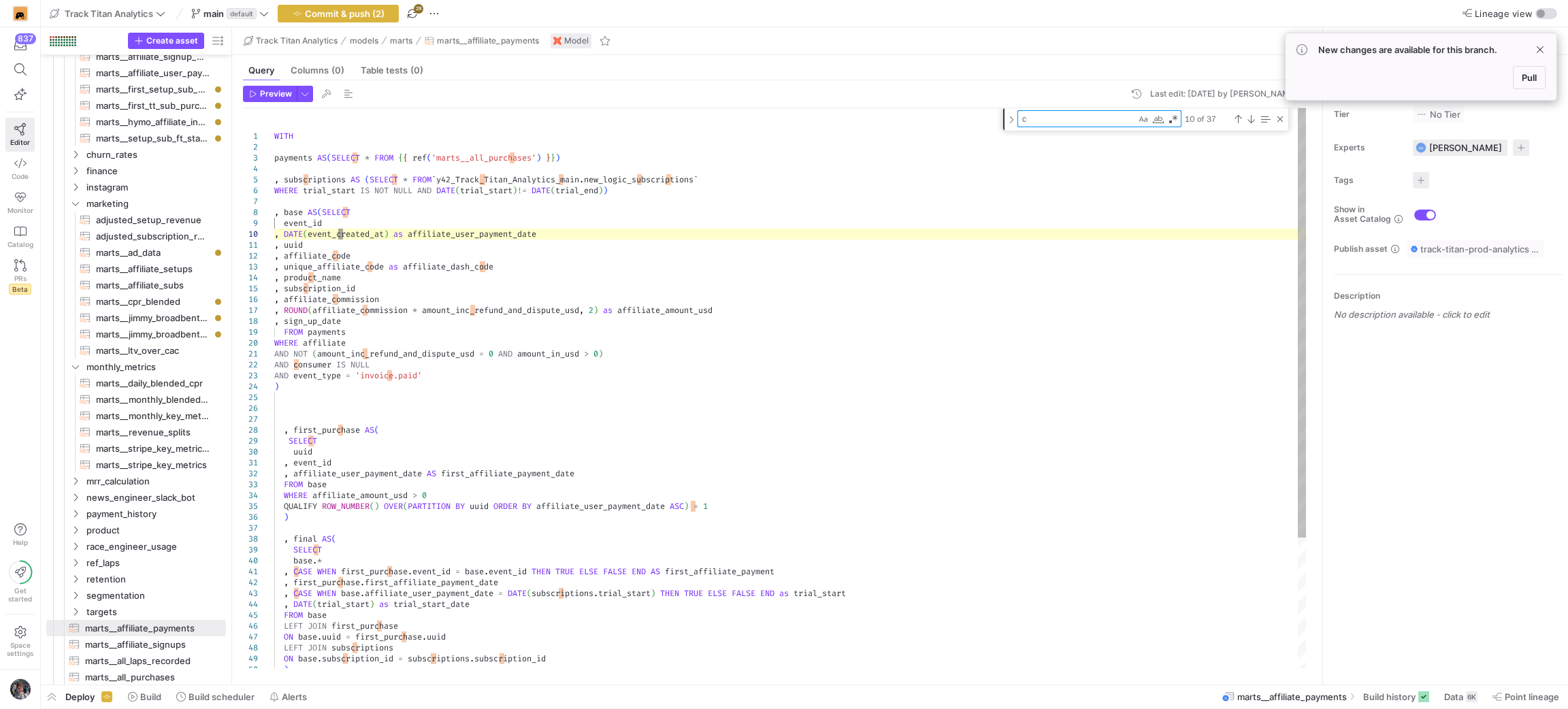 type on ", uuid
, affiliate_code
, unique_affiliate_code as affiliate_dash_code
, product_name
, subscription_id
, affiliate_commission
, ROUND(affiliate_commission * amount_inc_refund_and_dispute_usd, 2) as affiliate_amount_usd
, sign_up_date
FROM payments
WHERE affiliate" 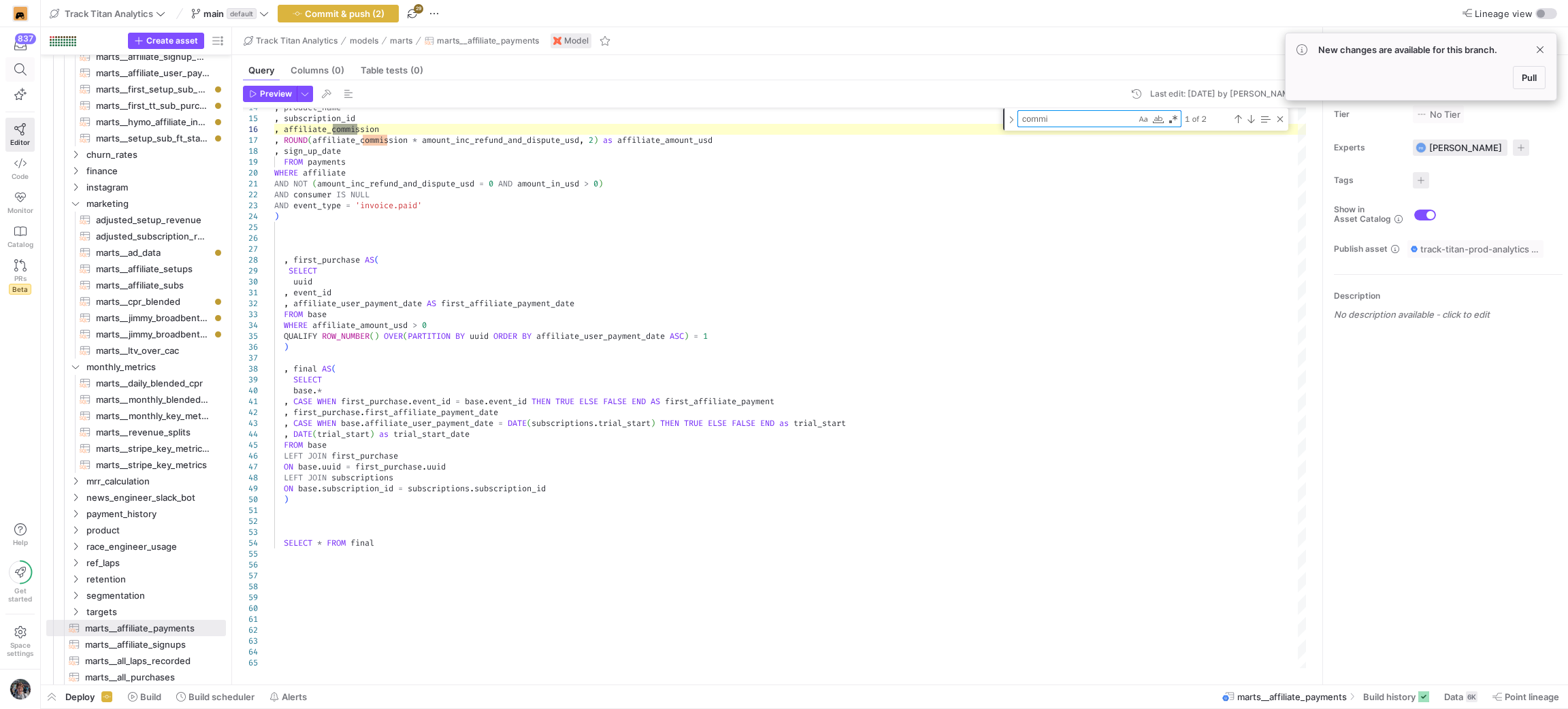 type on "commi" 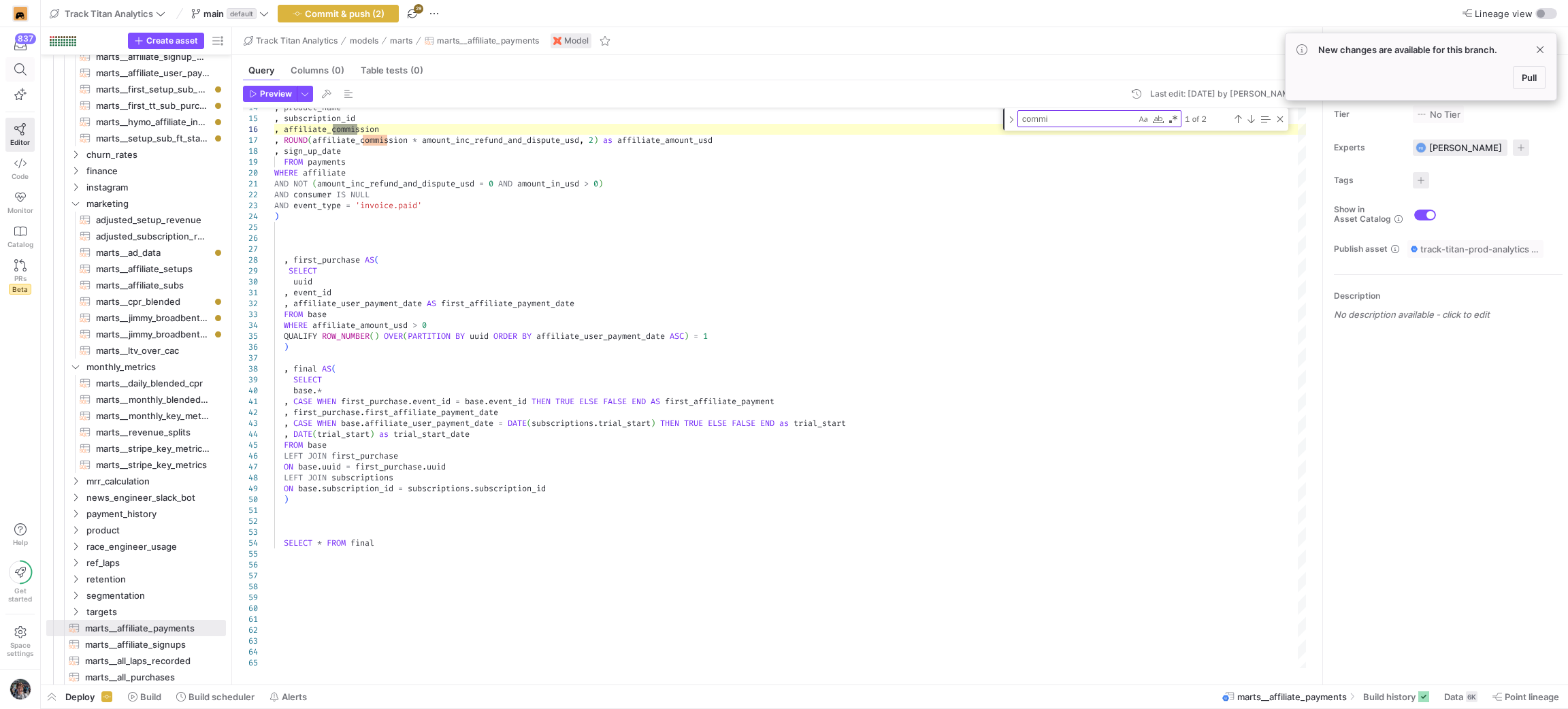 click 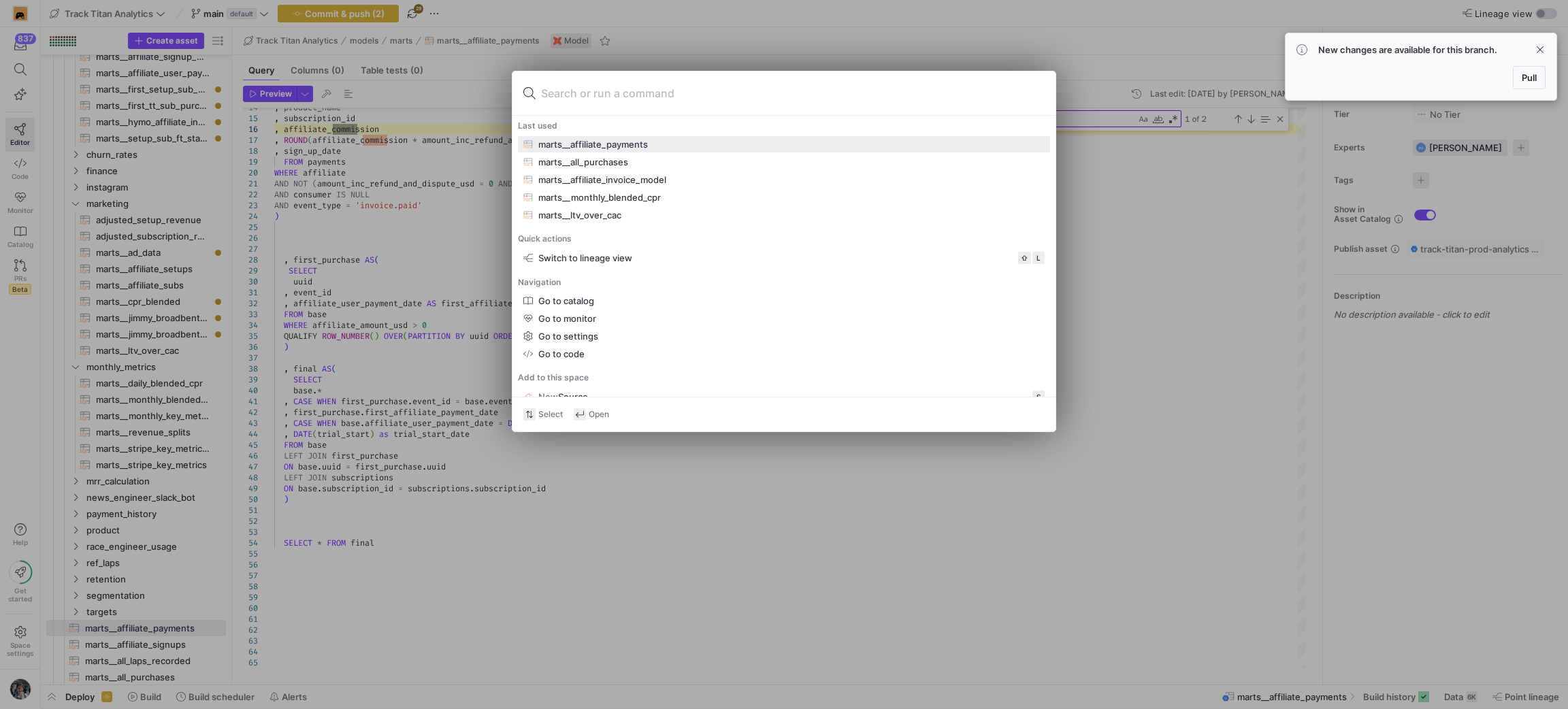 type on "c" 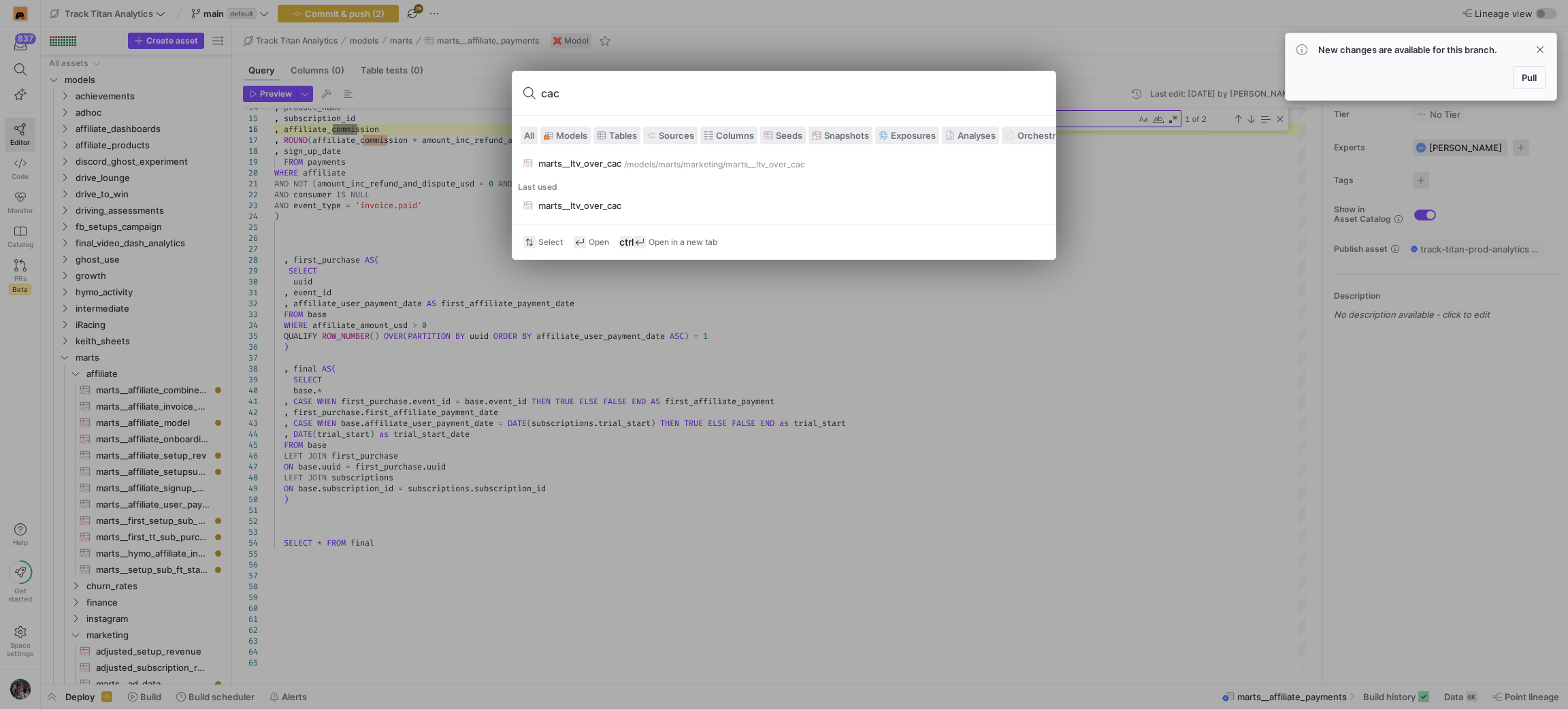 scroll, scrollTop: 0, scrollLeft: 0, axis: both 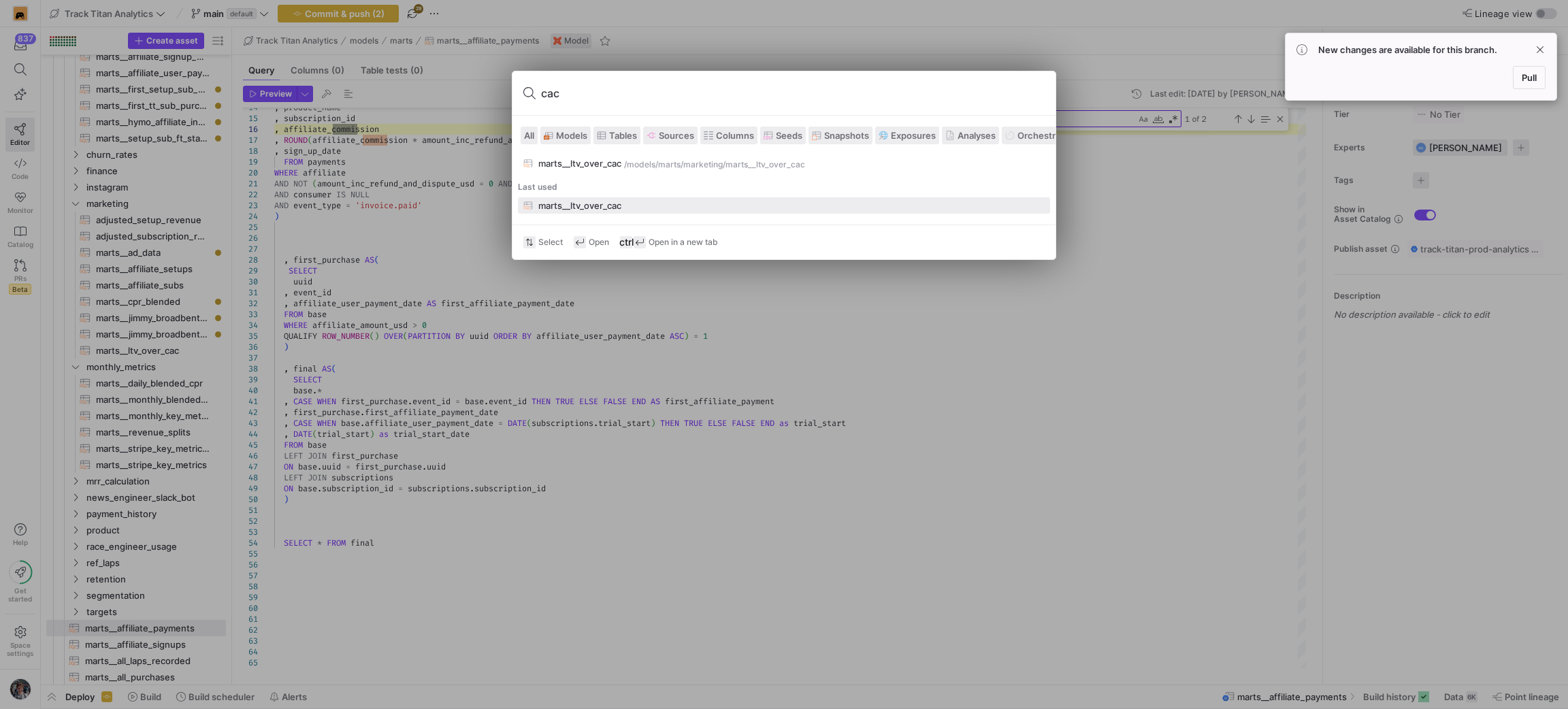 type on "cac" 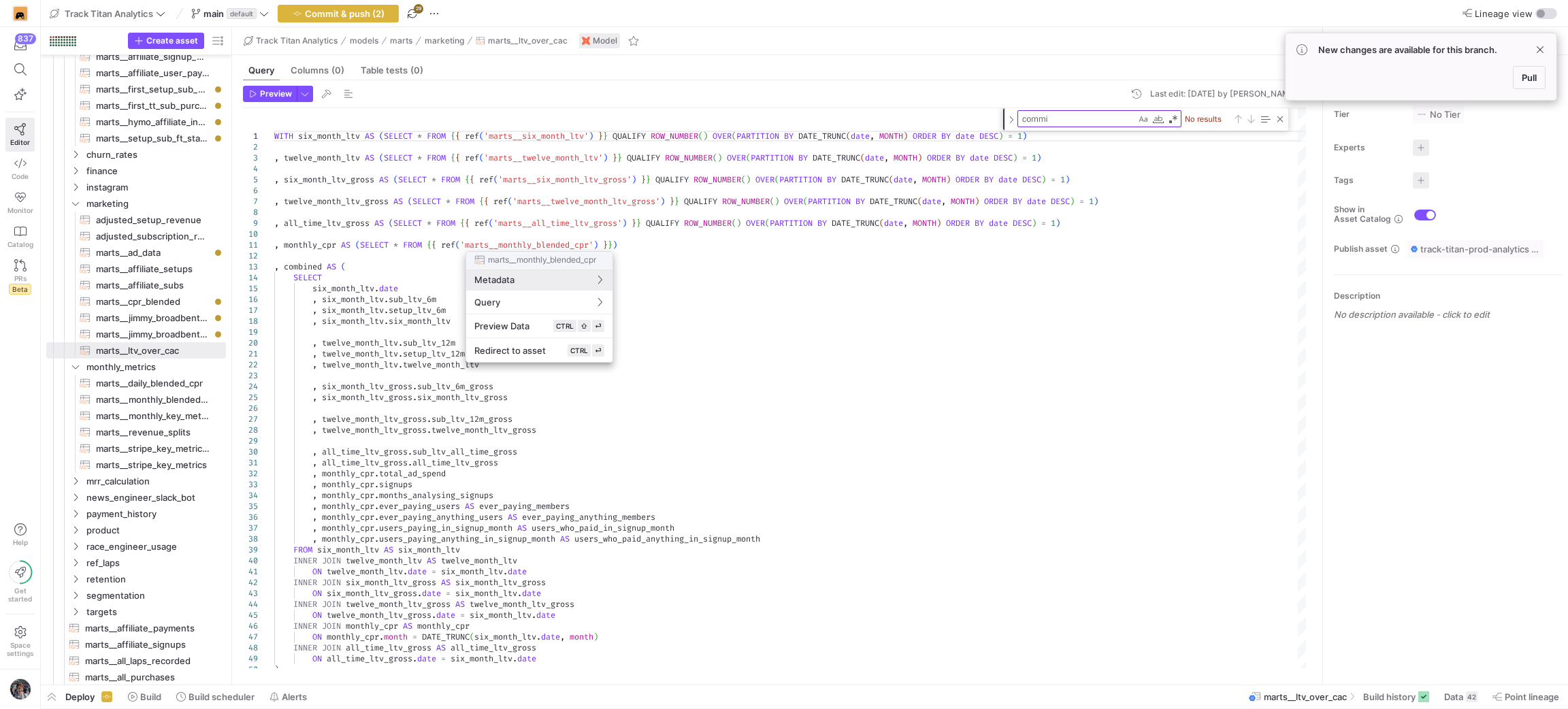 click on "CTRL
⏎" at bounding box center [586, 350] 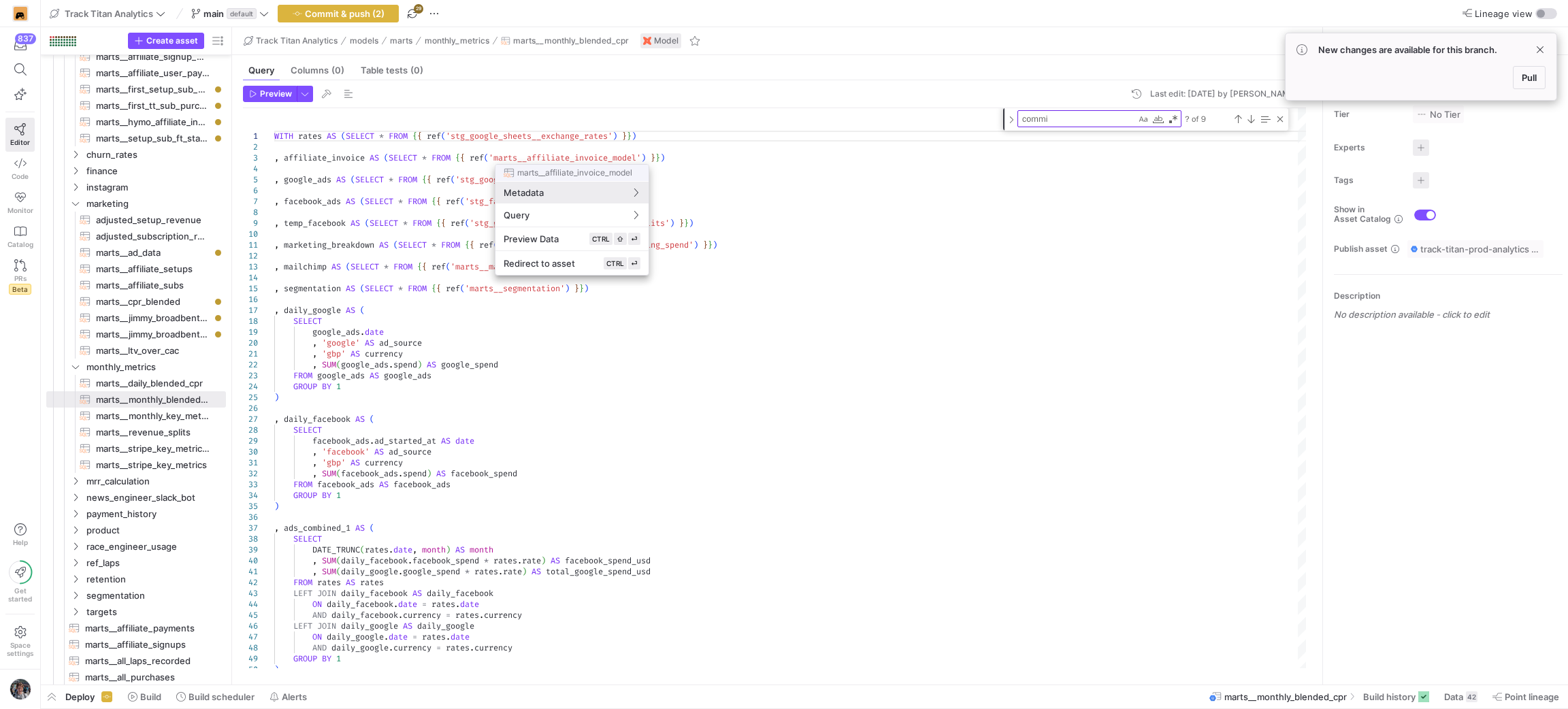click at bounding box center (784, 354) 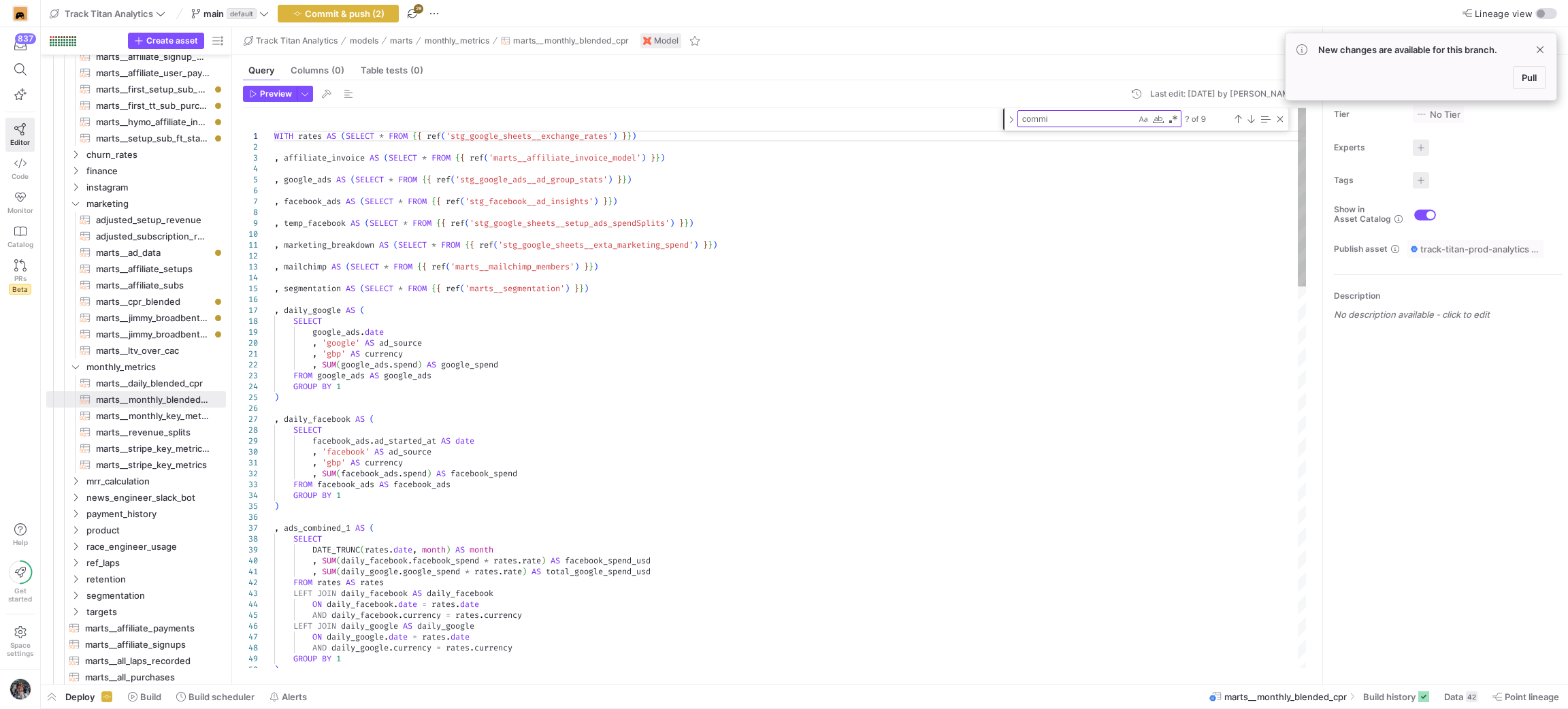 click on "commi" at bounding box center [1077, 118] 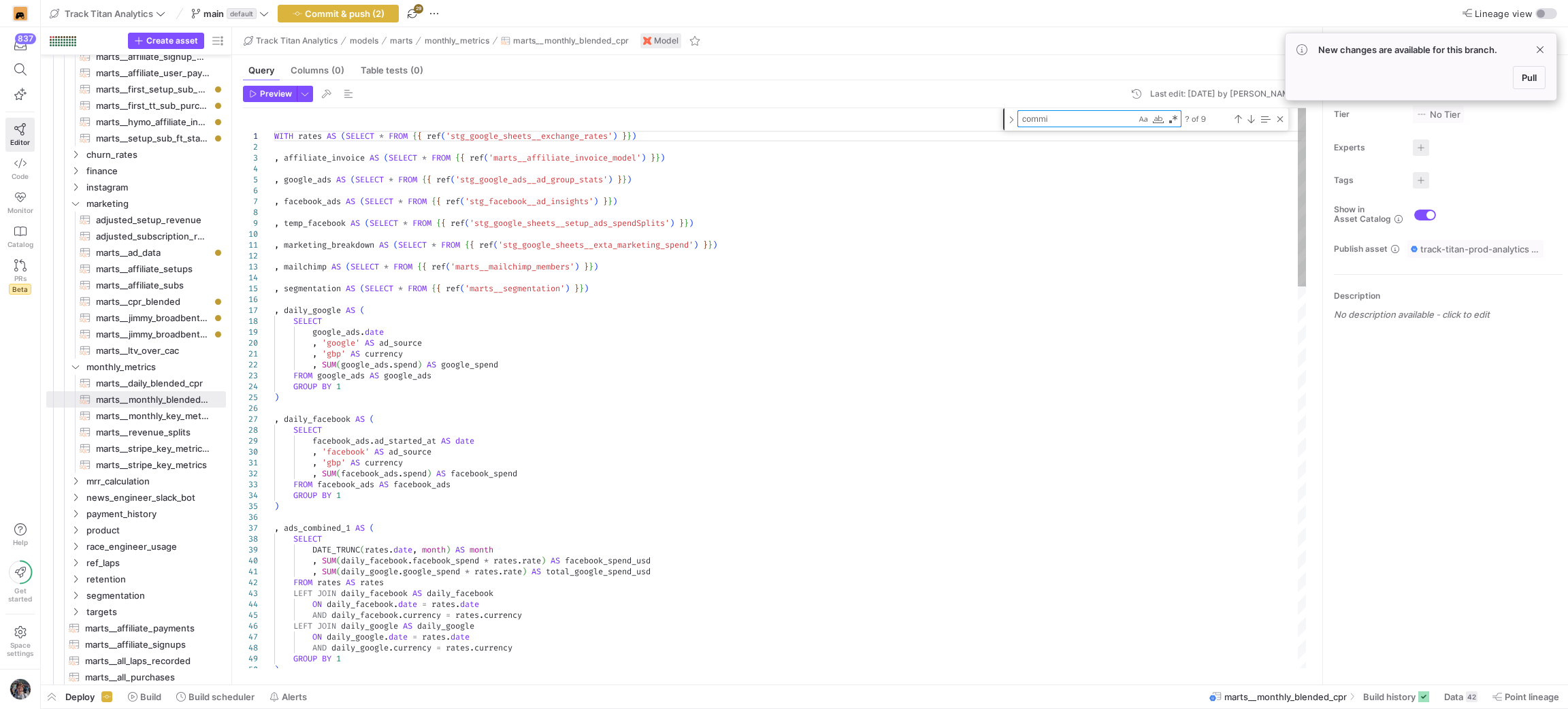 type on ", ads_combined AS (
SELECT
* EXCEPT(facebook_spend_usd)
, COALESCE(tt_spend_split_usd, facebook_spend_usd) AS facebook_spend_usd
FROM ads_combined_1 a LEFT JOIN temp_facebook t ON a.month = t.periodStart
)
, affiliate_commission_usd AS (
SELECT" 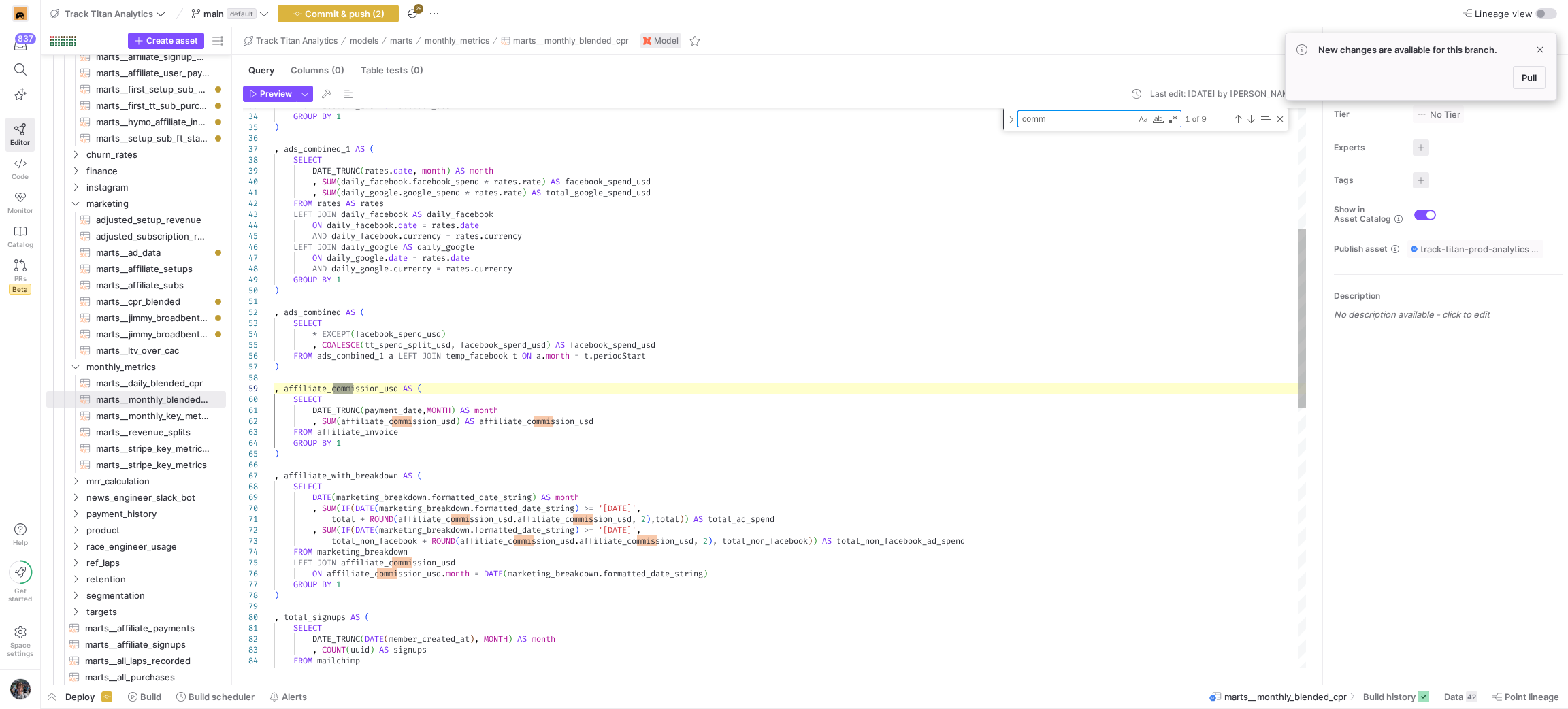 type on "commi" 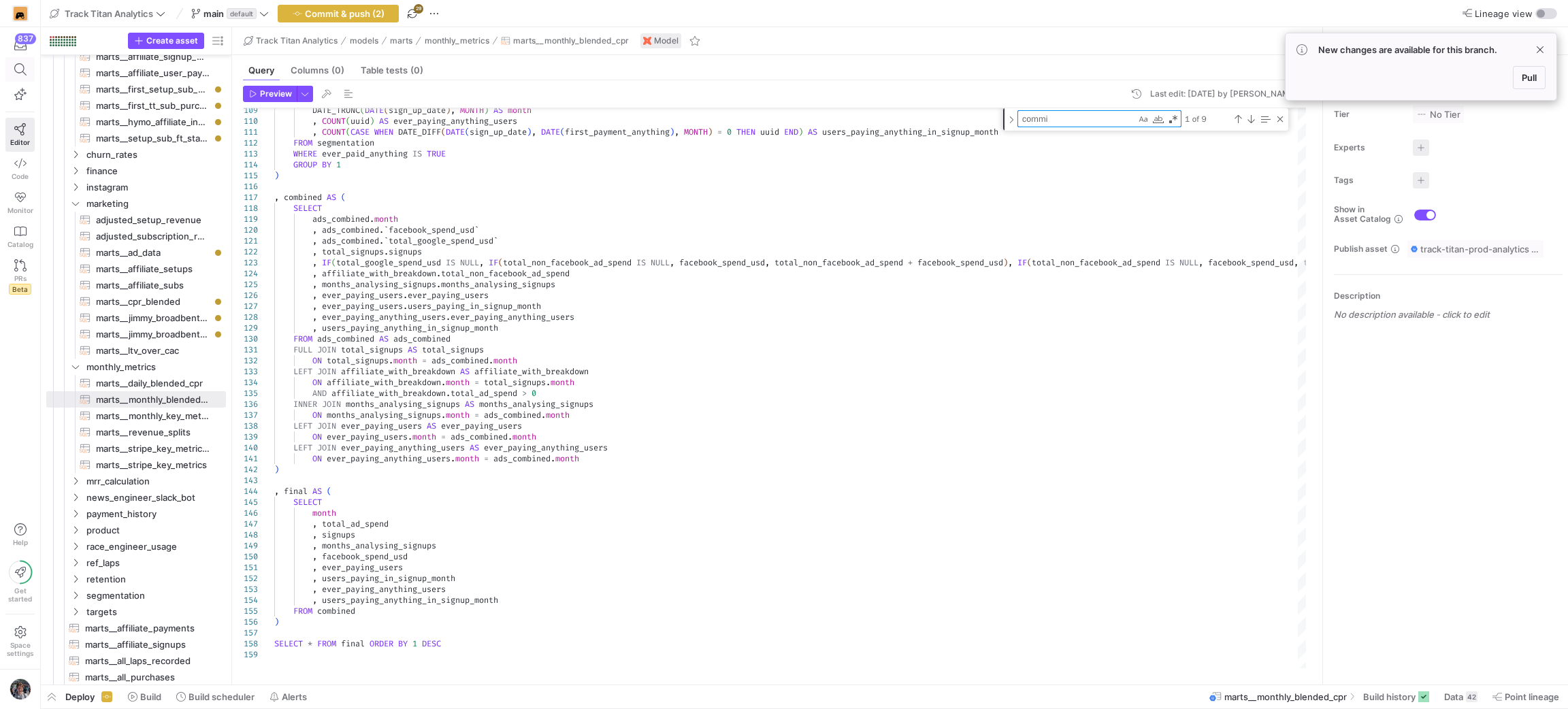 click 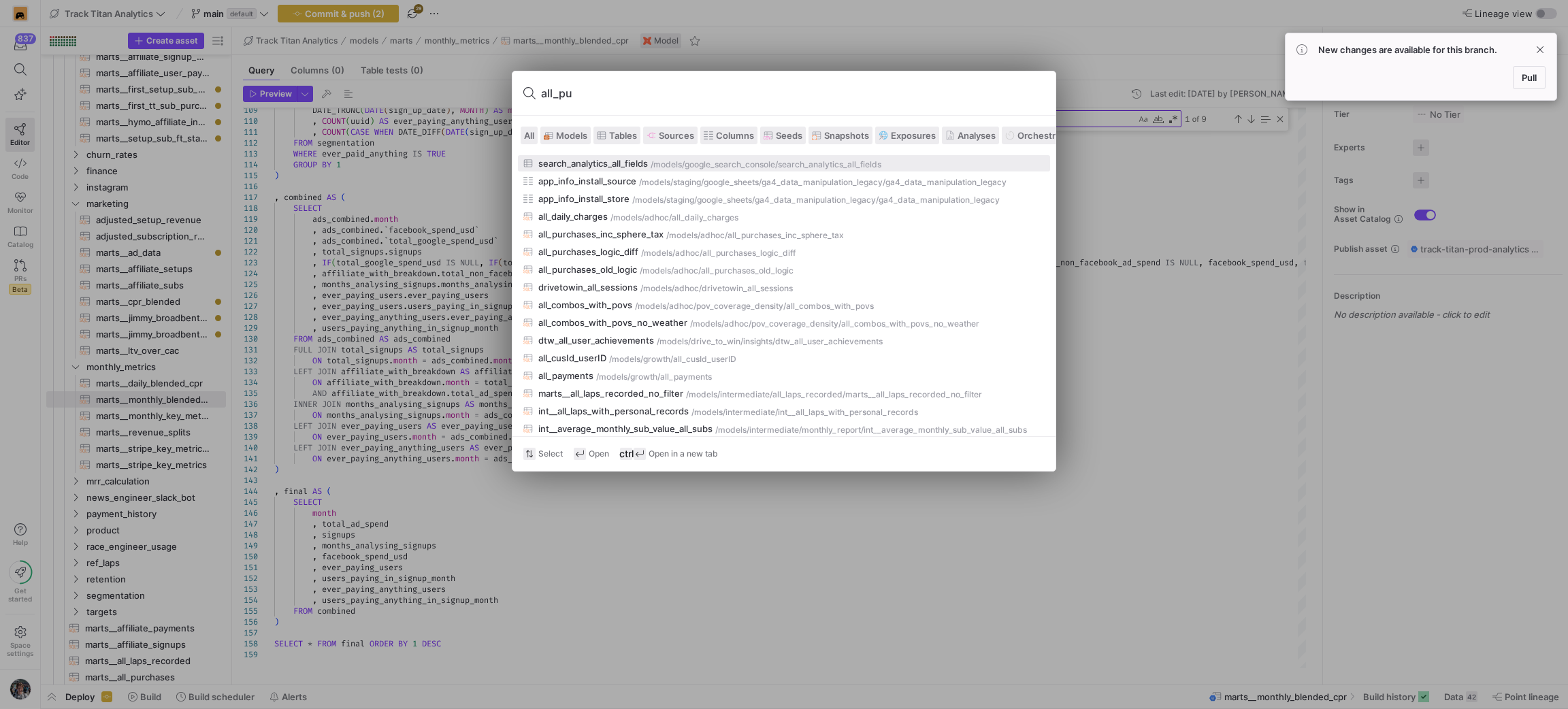 type on "all_pur" 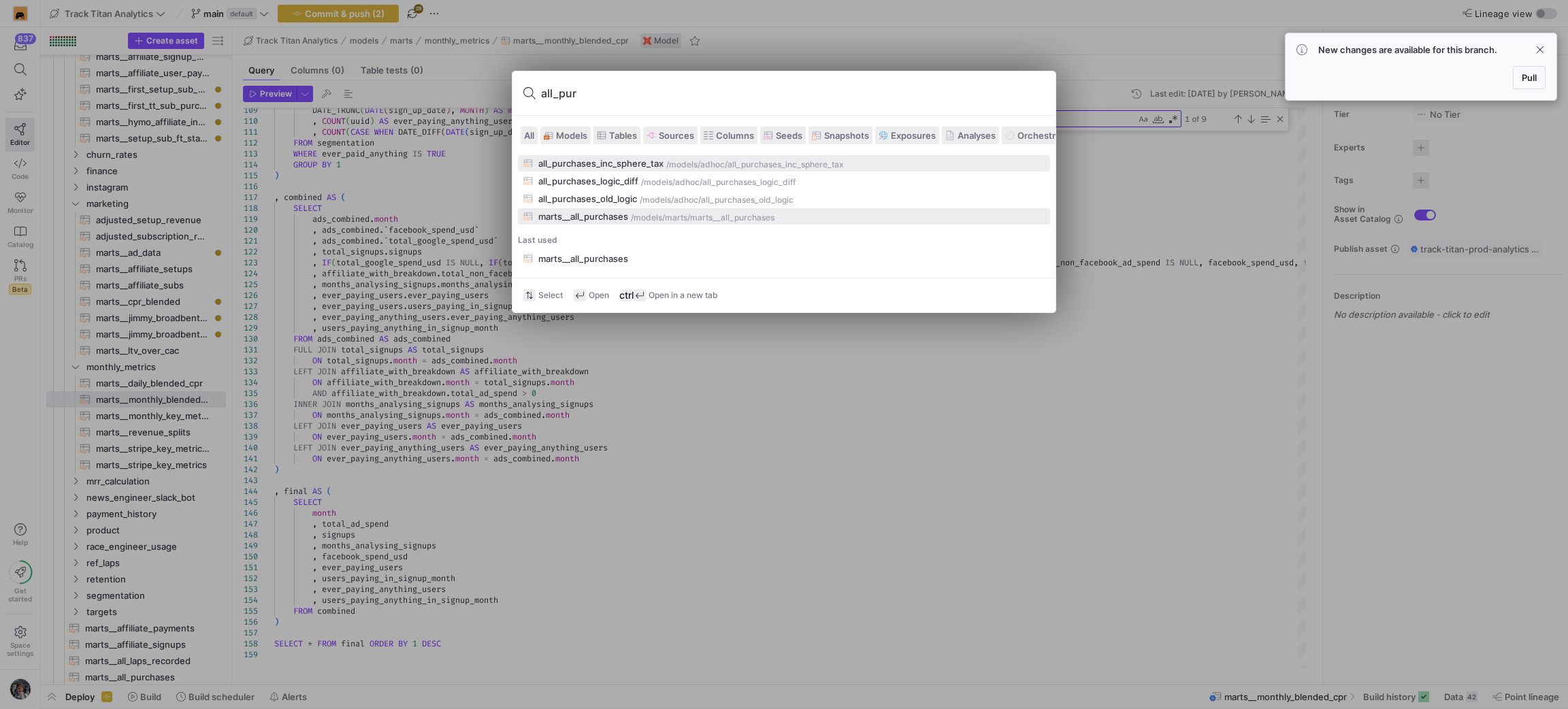 click on "marts__all_purchases /models/ marts /marts__all_purchases" at bounding box center (784, 216) 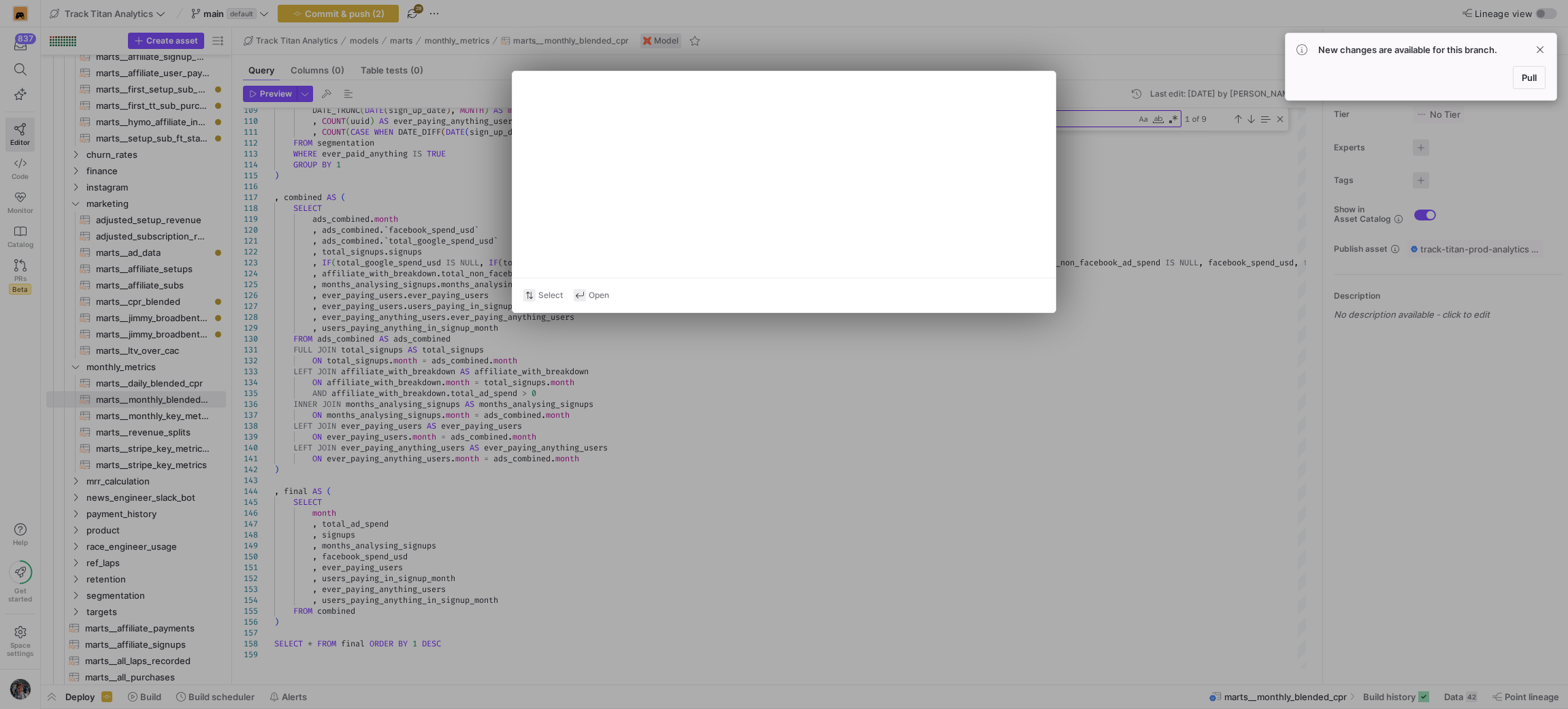 type on "WITH adjusted_sub_revenue AS (
SELECT
subscription_id AS sub_id,
hymo_share_multiplier AS hymo_share_multiplier_temp
FROM {{ ref('adjusted_subscription_revenue') }}
),
adjusted_setup_revenue AS (
SELECT
event_id AS e_id," 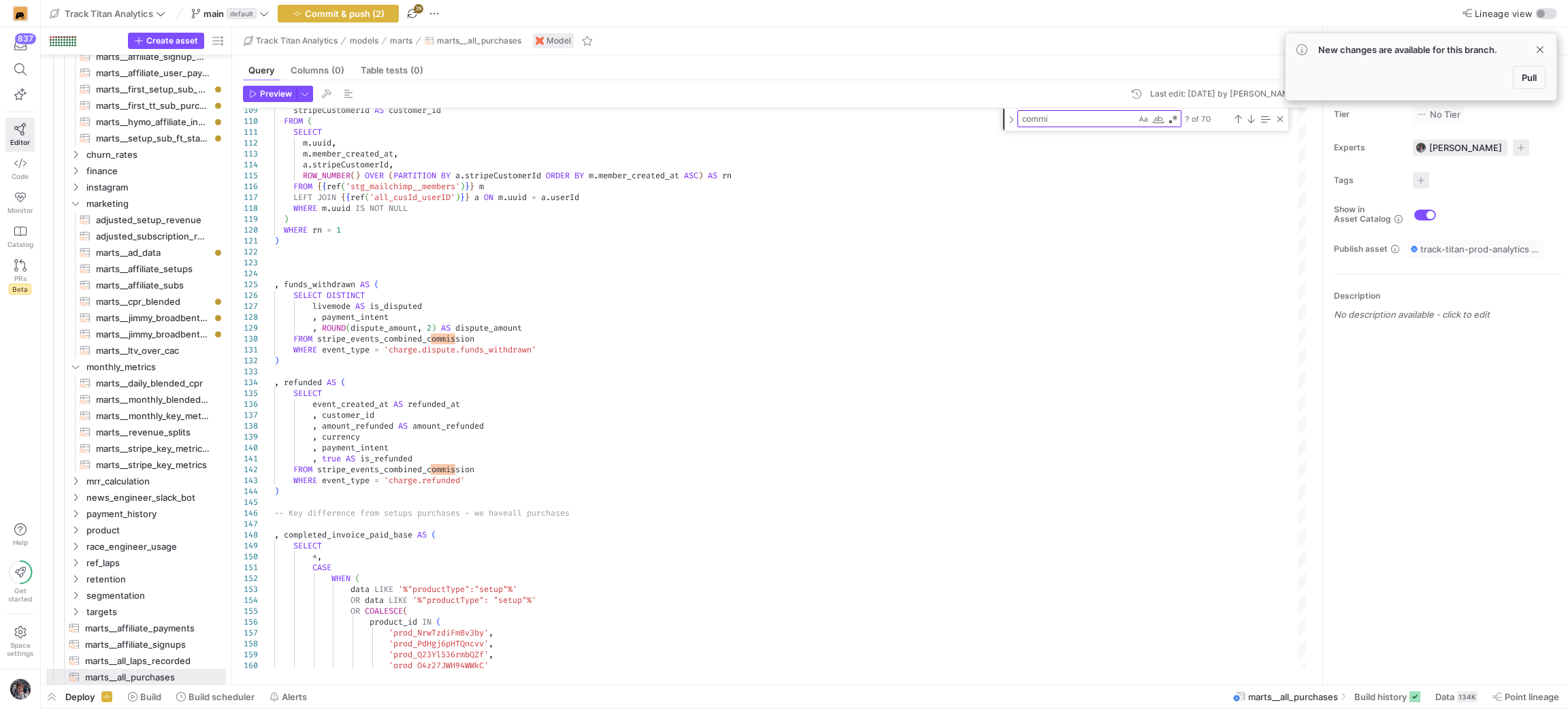 click on "Data  134K" 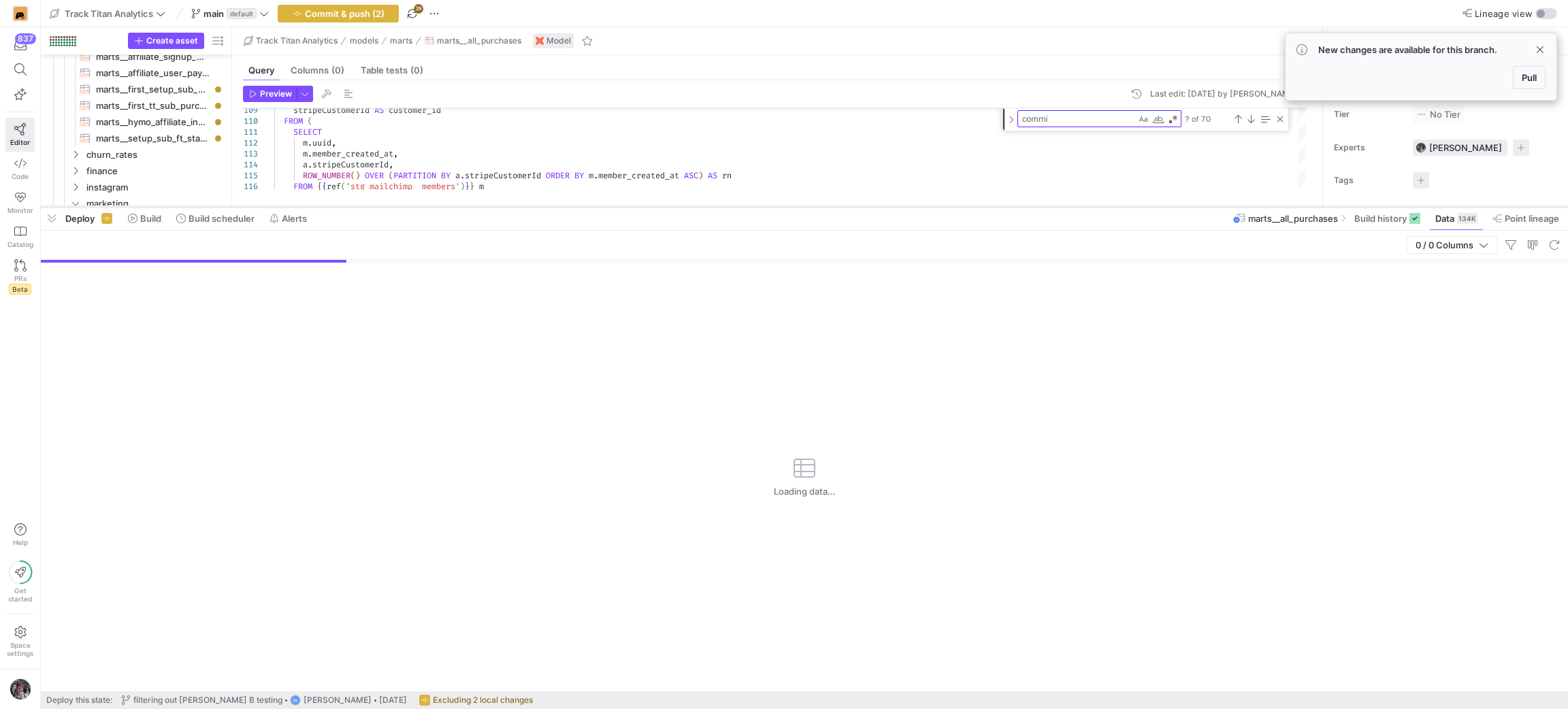drag, startPoint x: 1079, startPoint y: 459, endPoint x: 1050, endPoint y: 205, distance: 255.65015 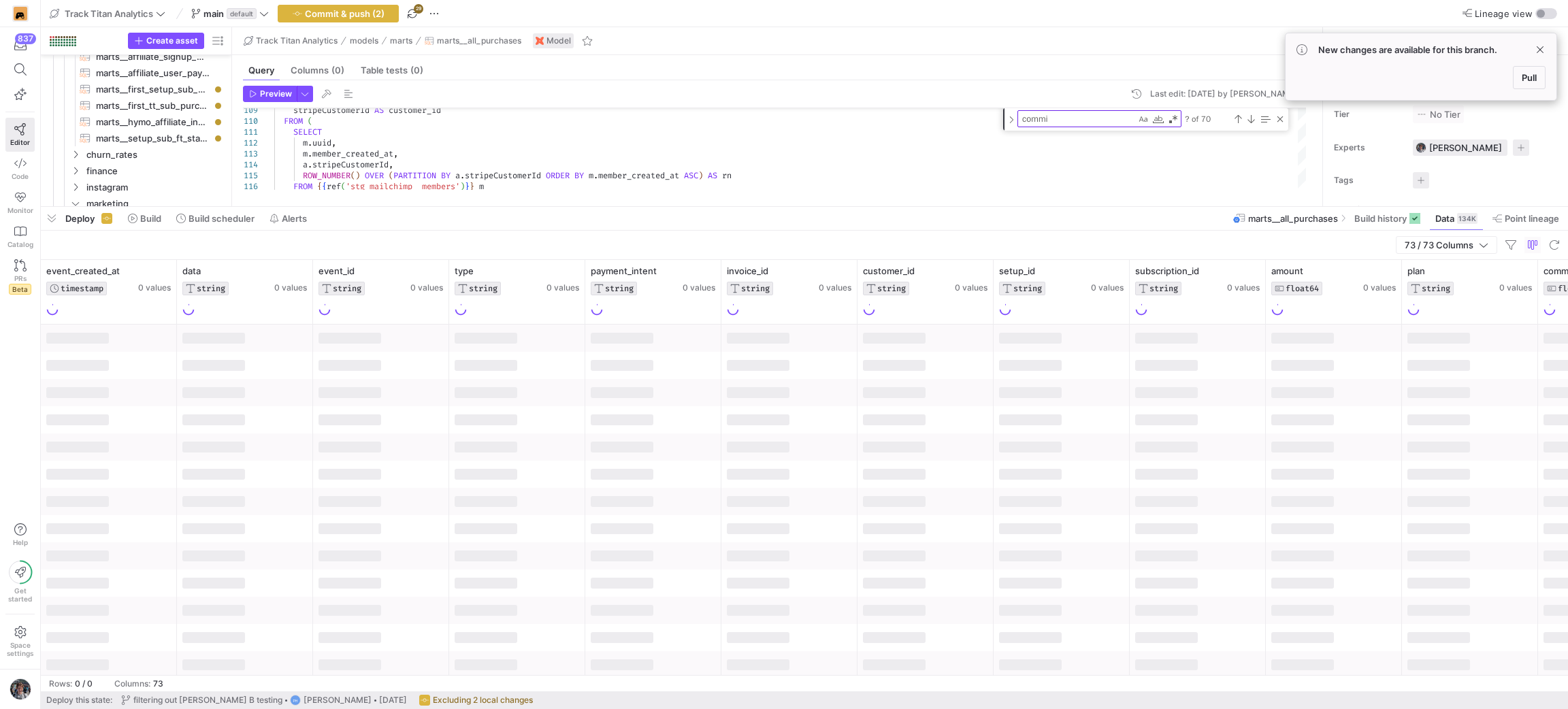 type 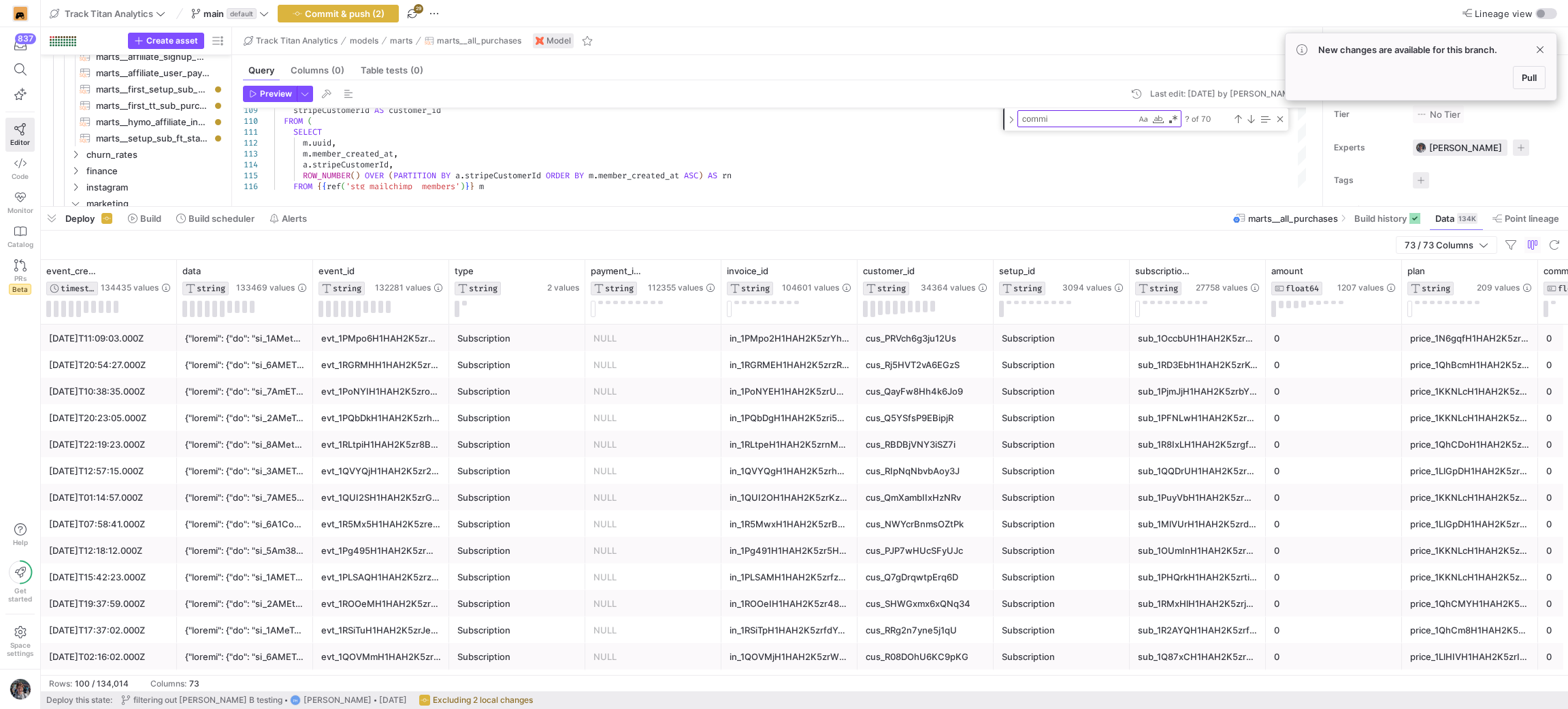 click on "cus_QayFw8Hh4k6Jo9" 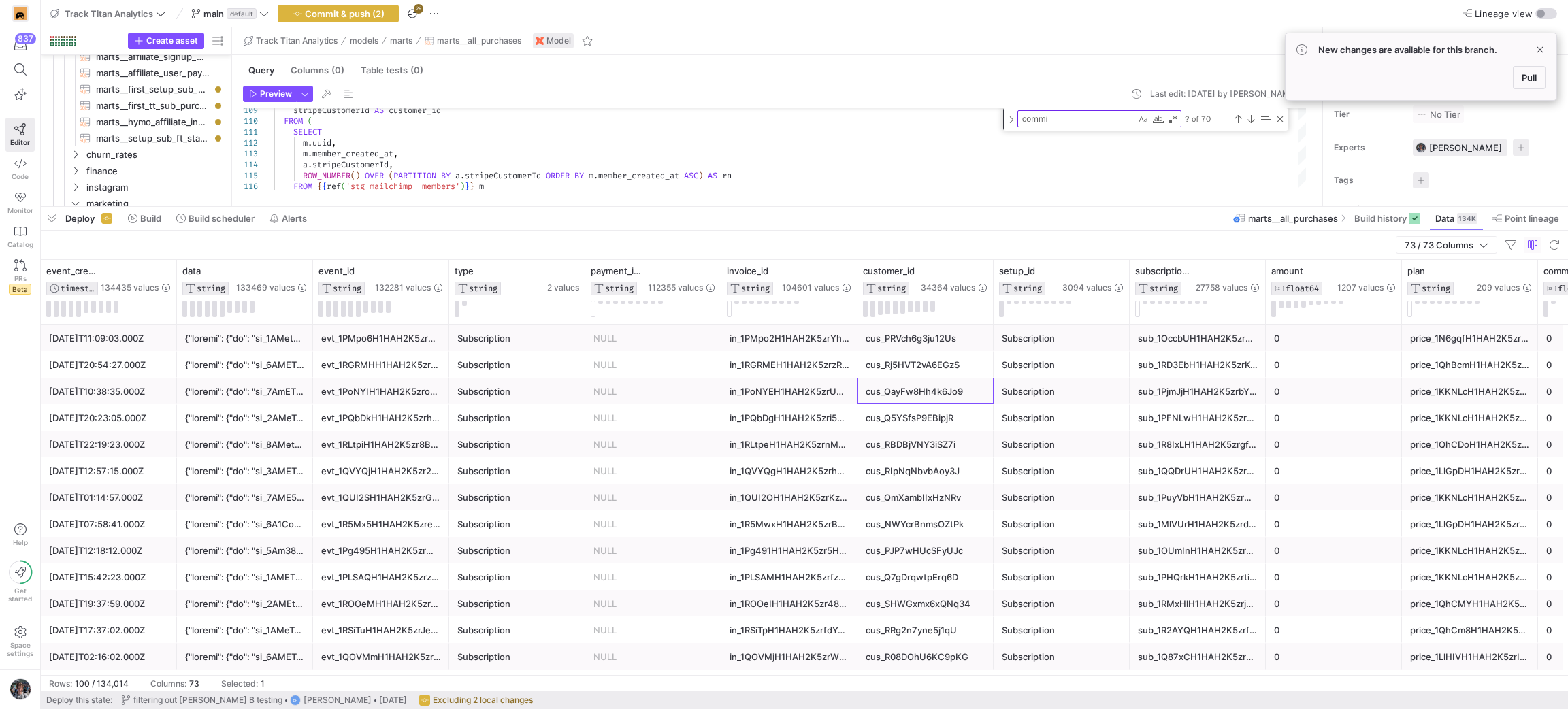 scroll, scrollTop: 0, scrollLeft: 434, axis: horizontal 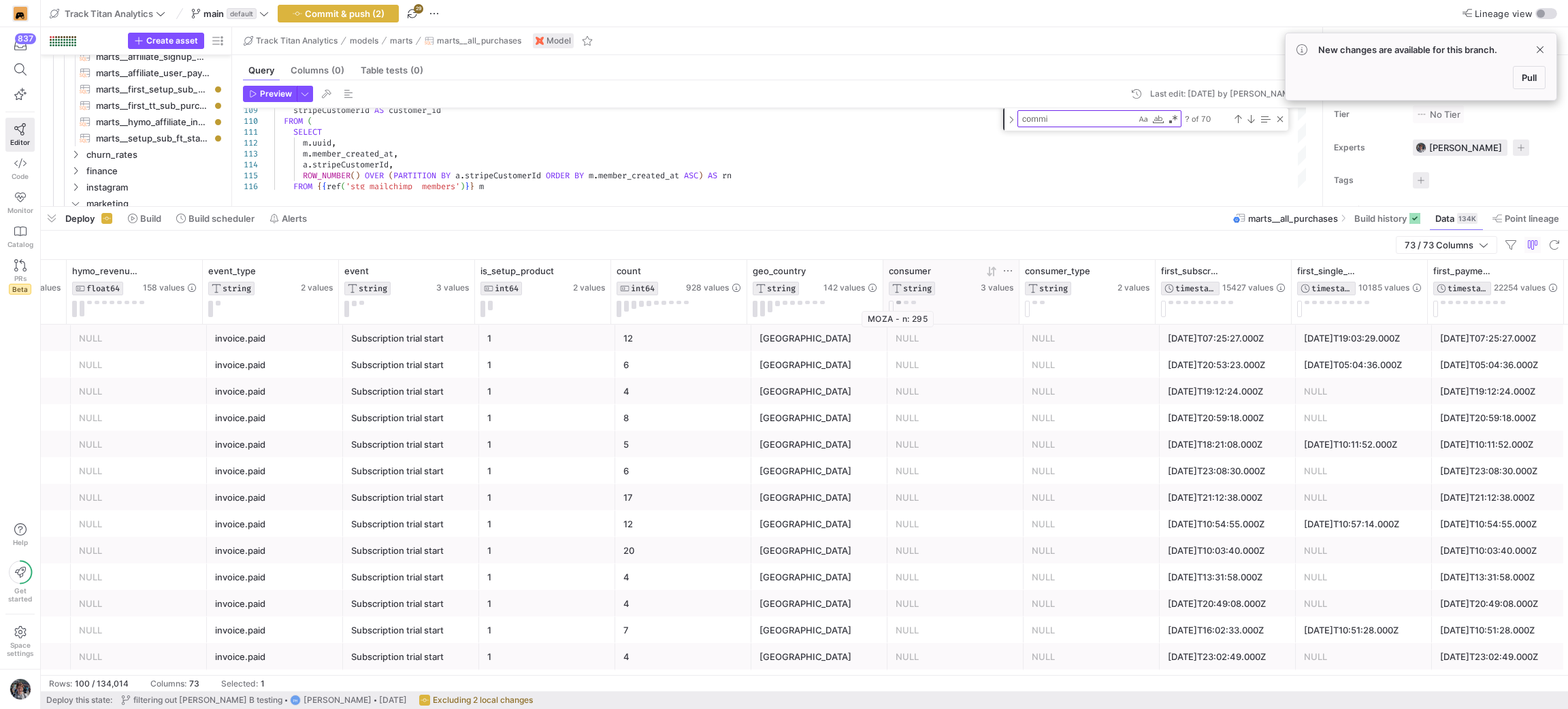 click 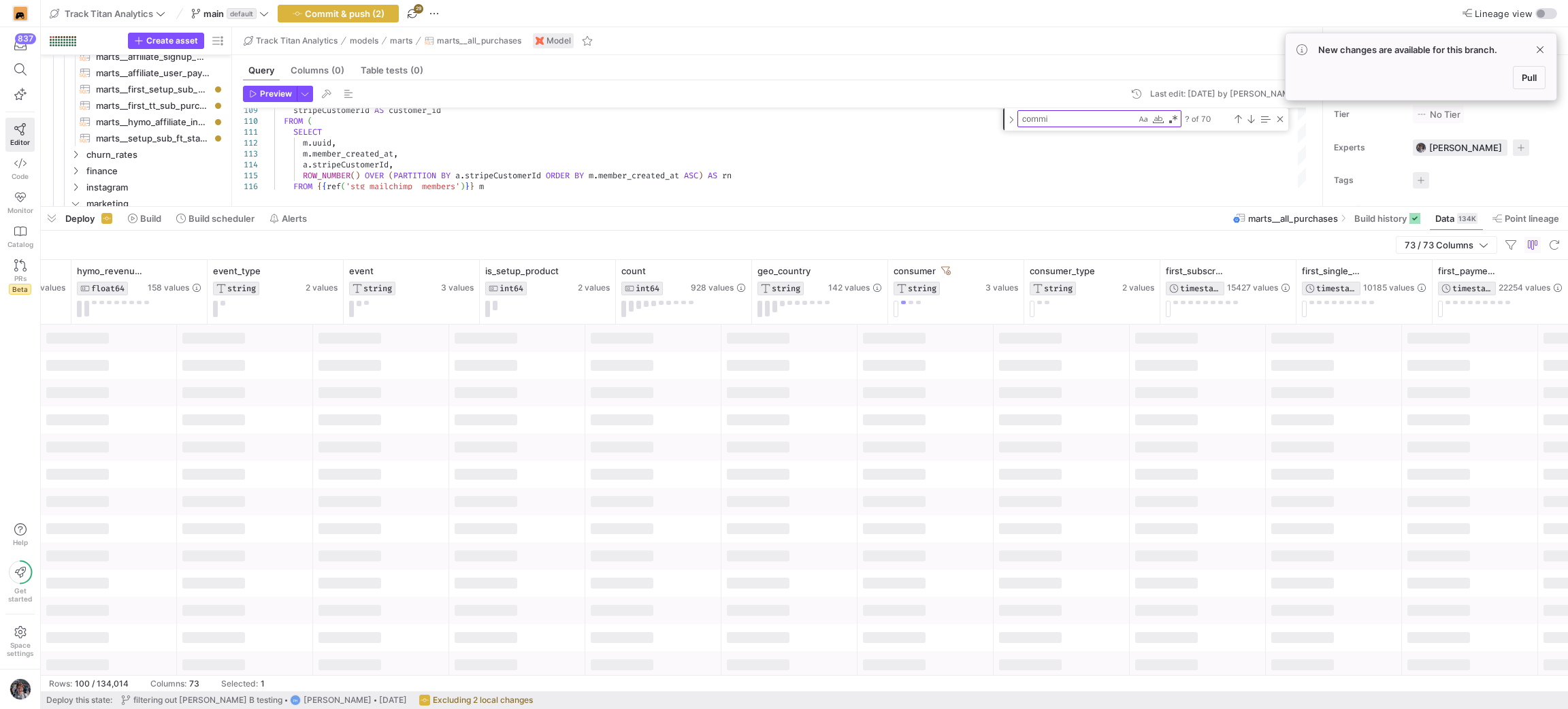 type 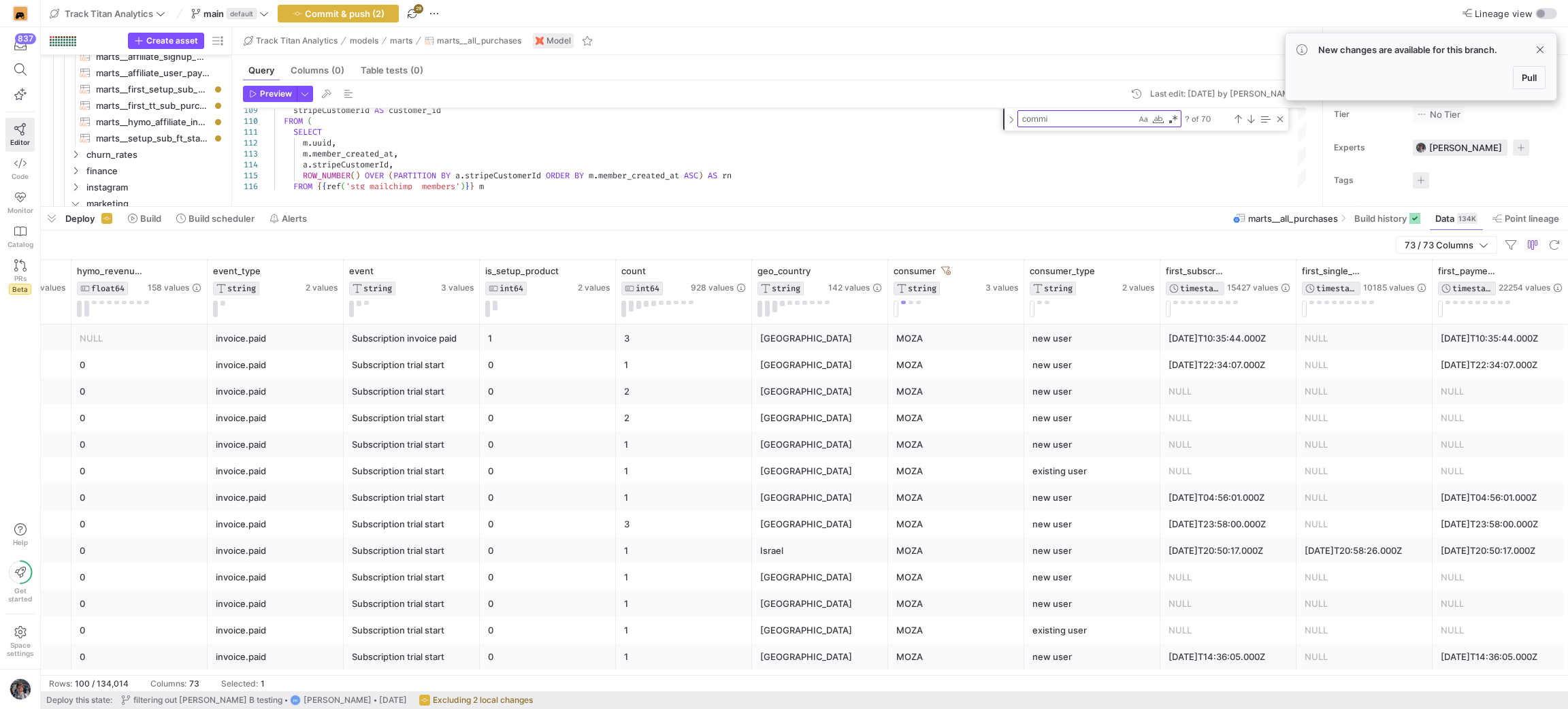 click on "MOZA" 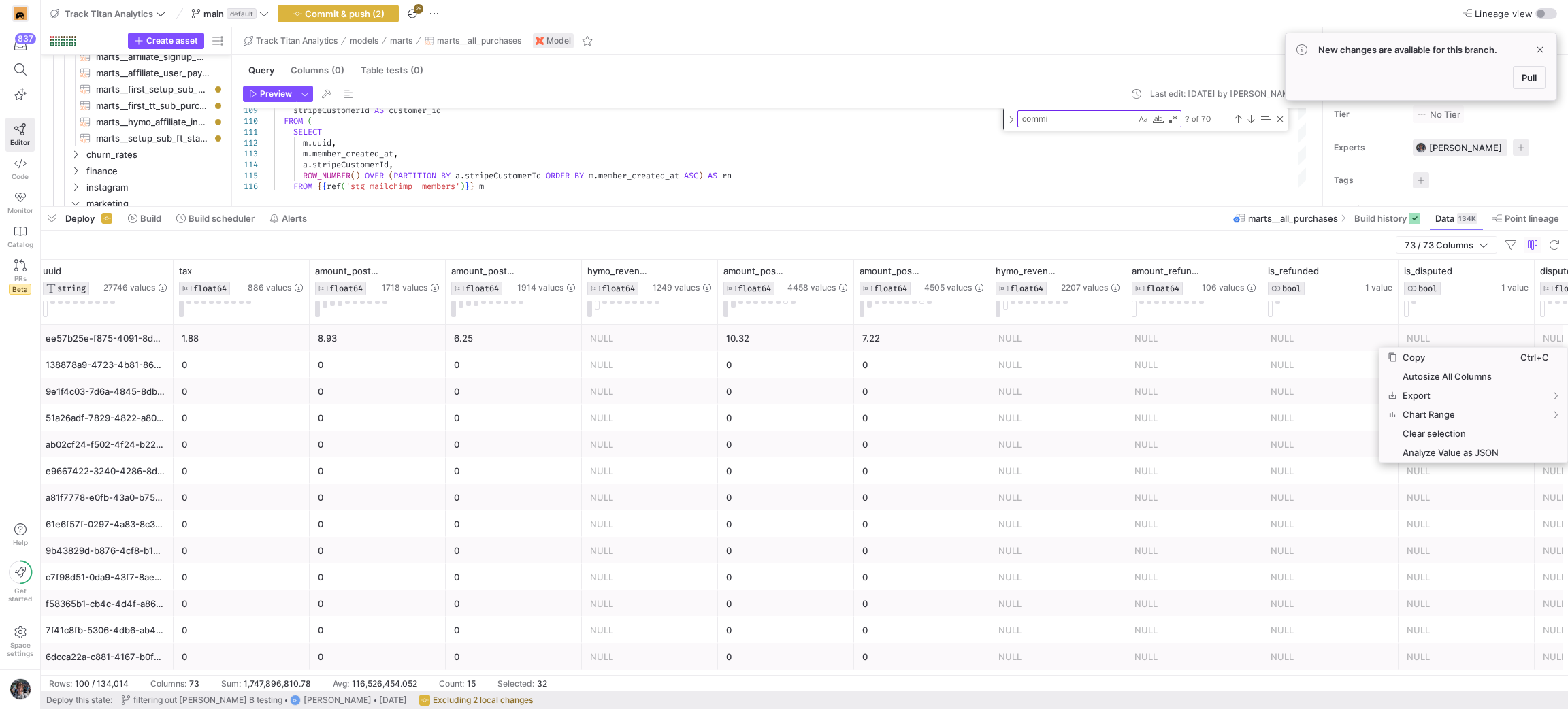 click on "0" 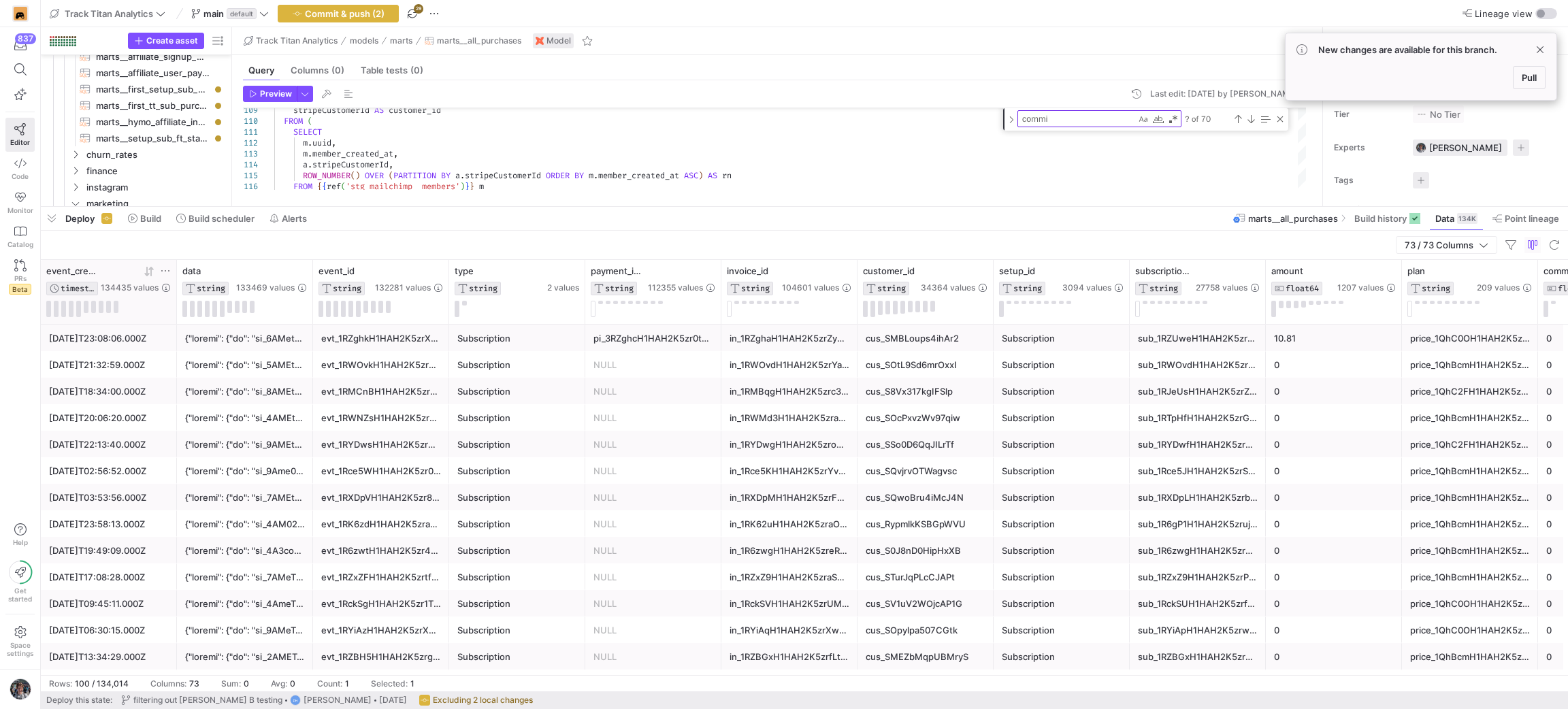 click 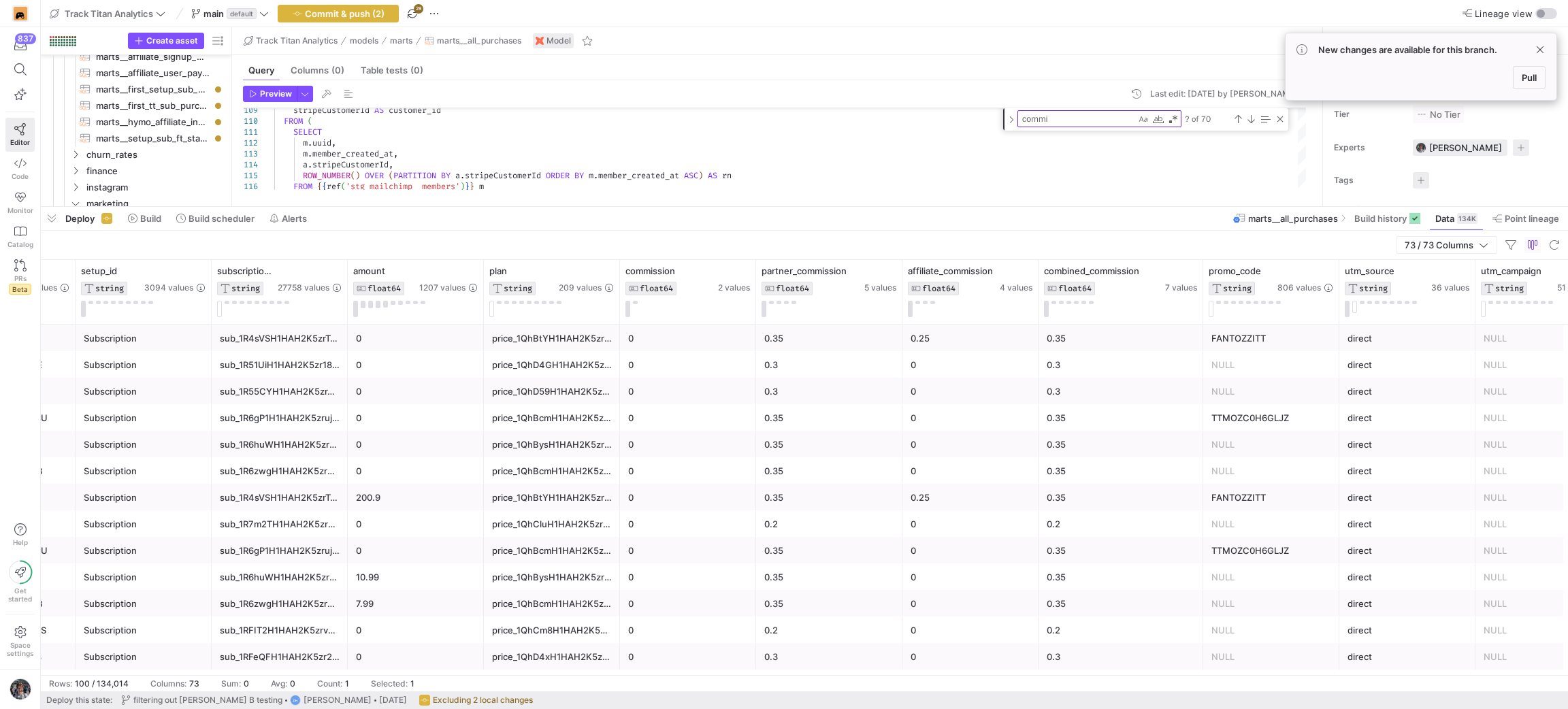 drag, startPoint x: 1171, startPoint y: 276, endPoint x: 1201, endPoint y: 272, distance: 30.265492 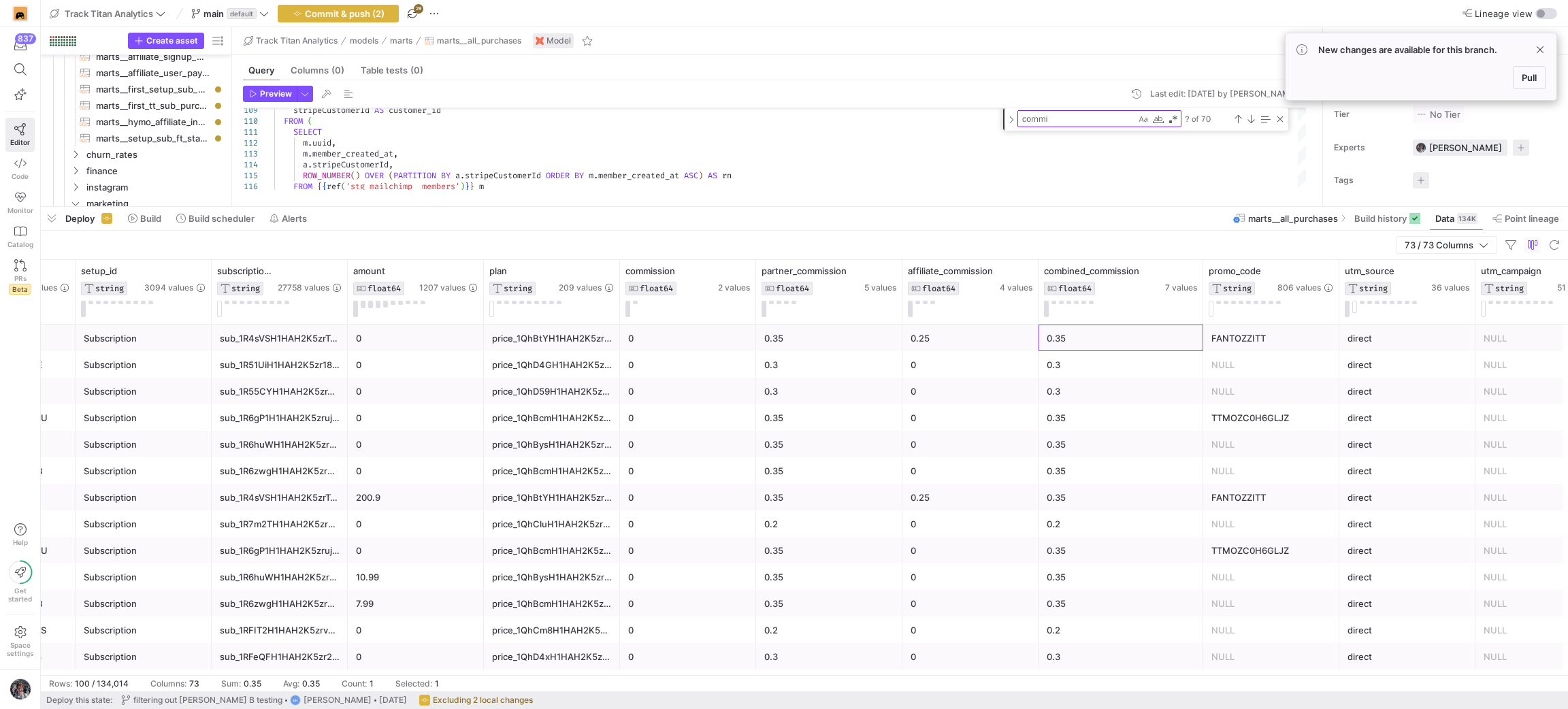 click on "0.35" 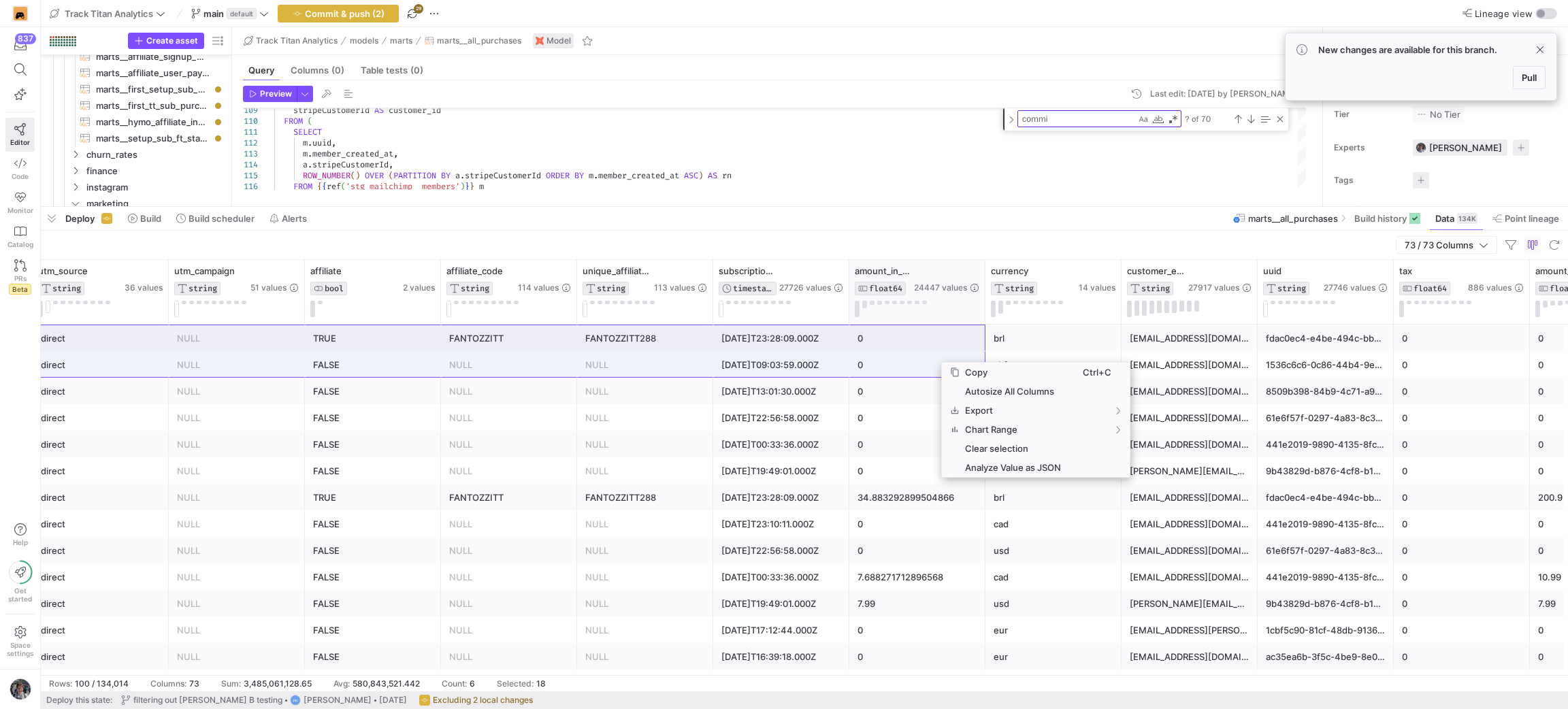 click 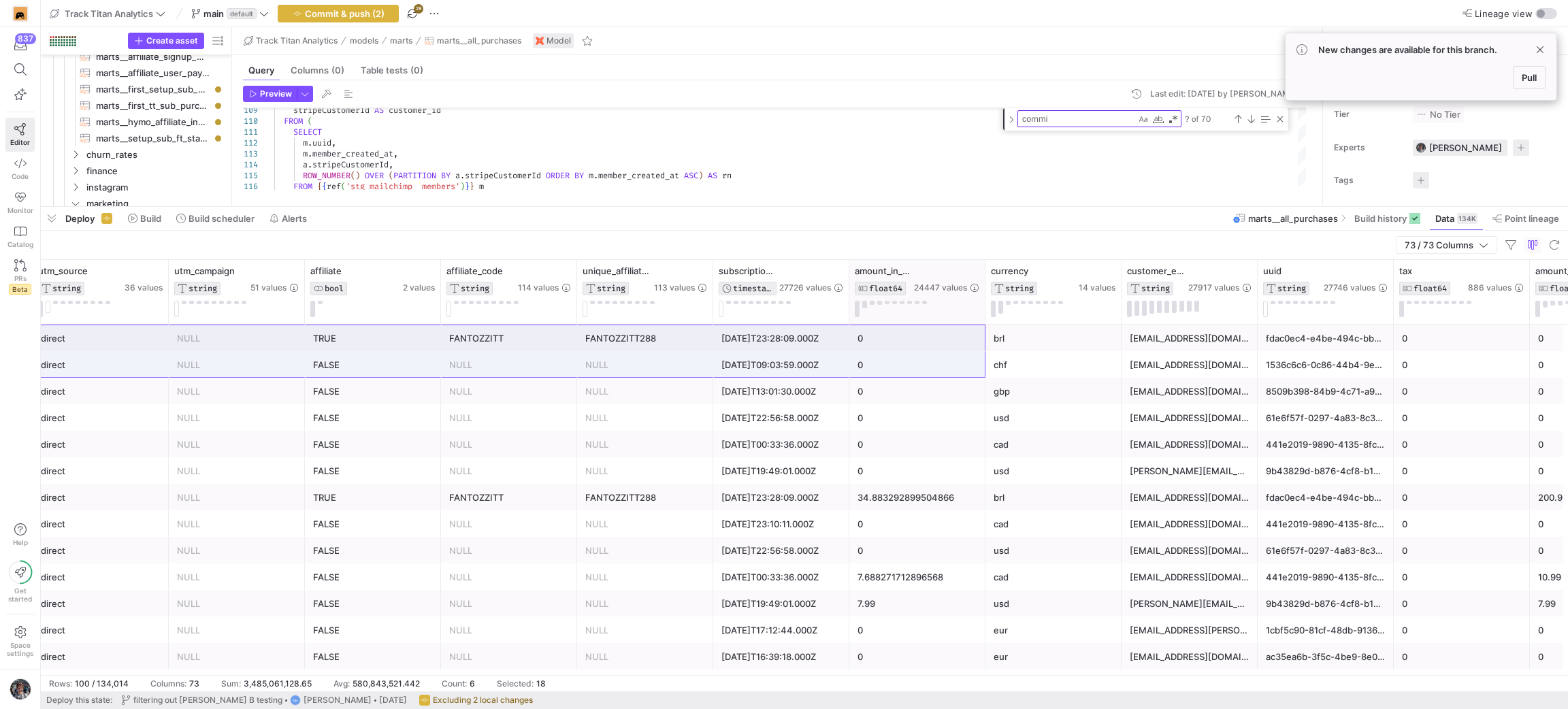 click 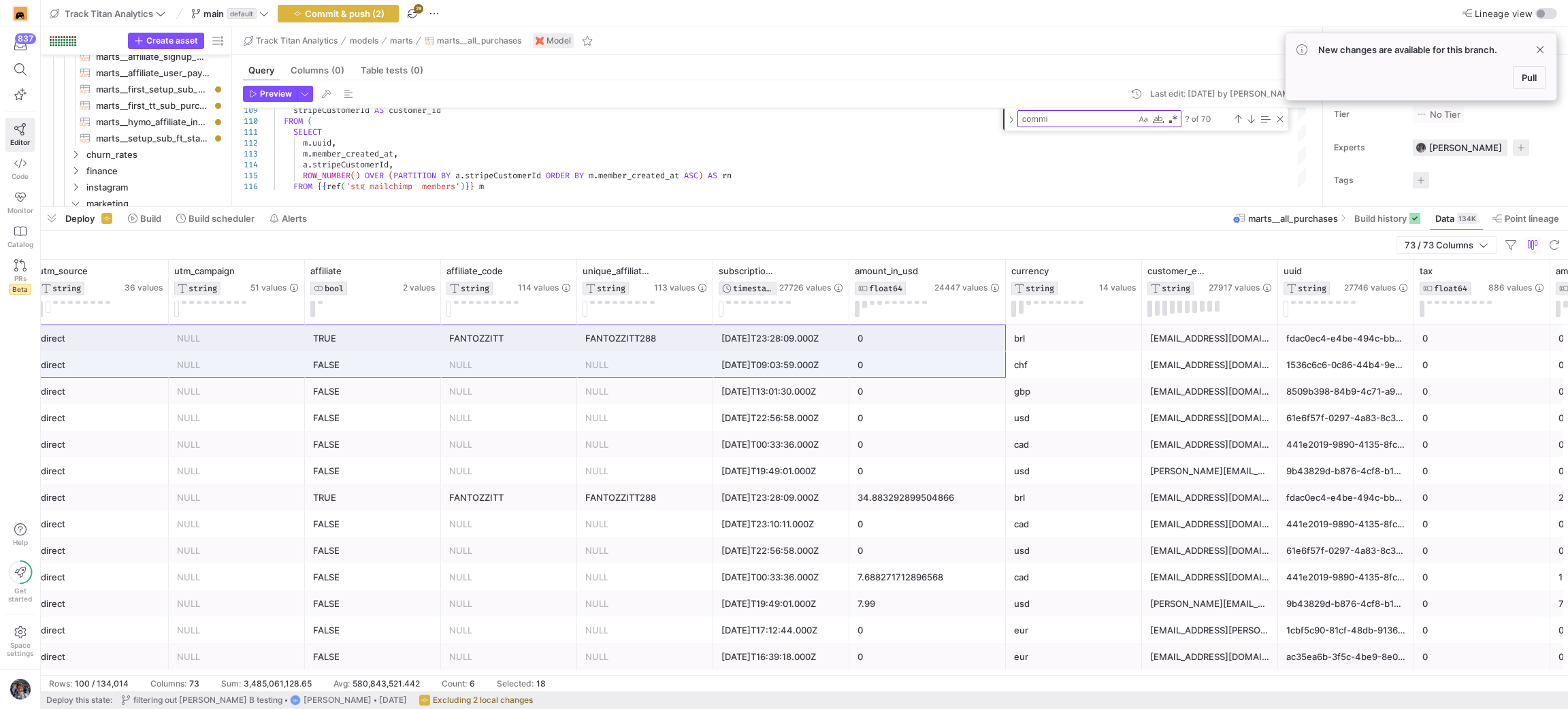 click on "0" 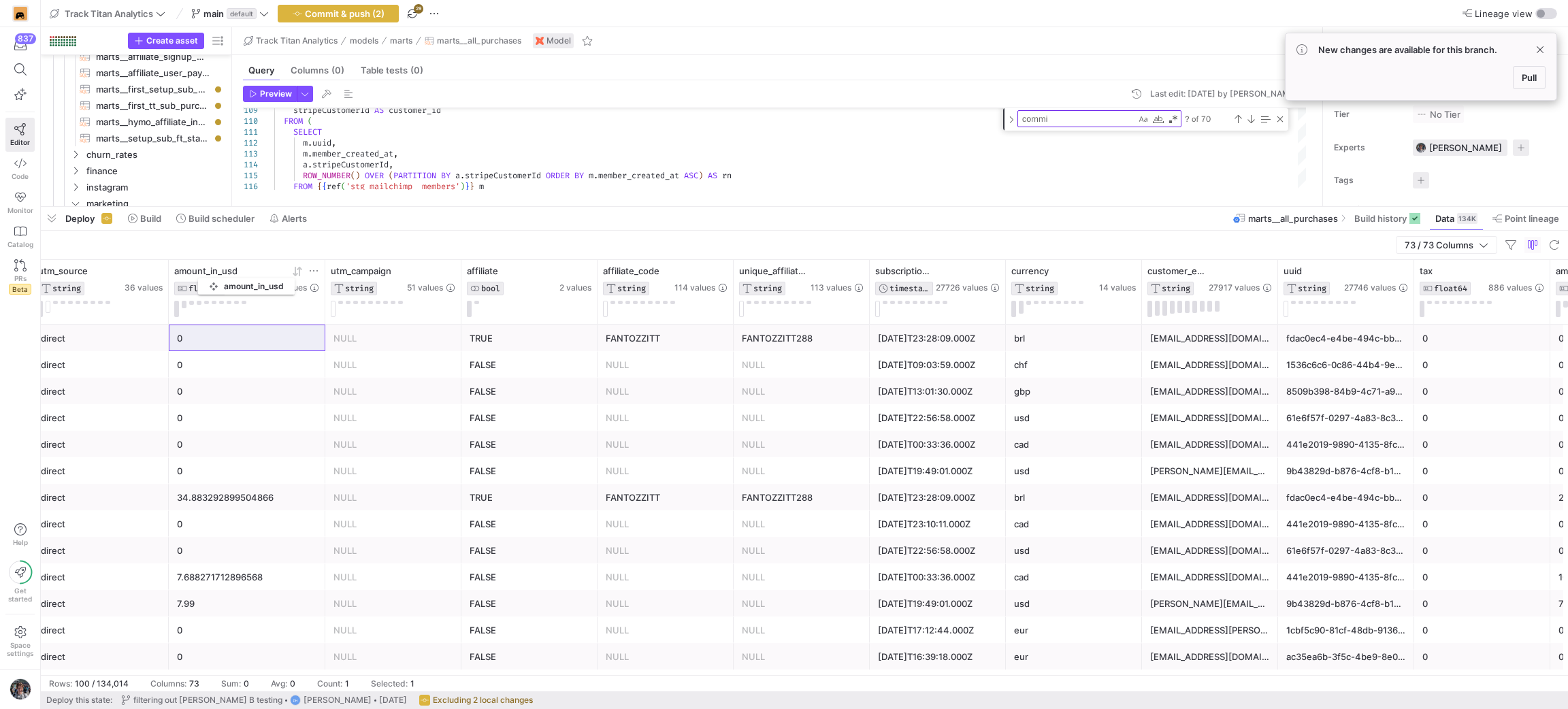 drag, startPoint x: 488, startPoint y: 282, endPoint x: 205, endPoint y: 276, distance: 283.0636 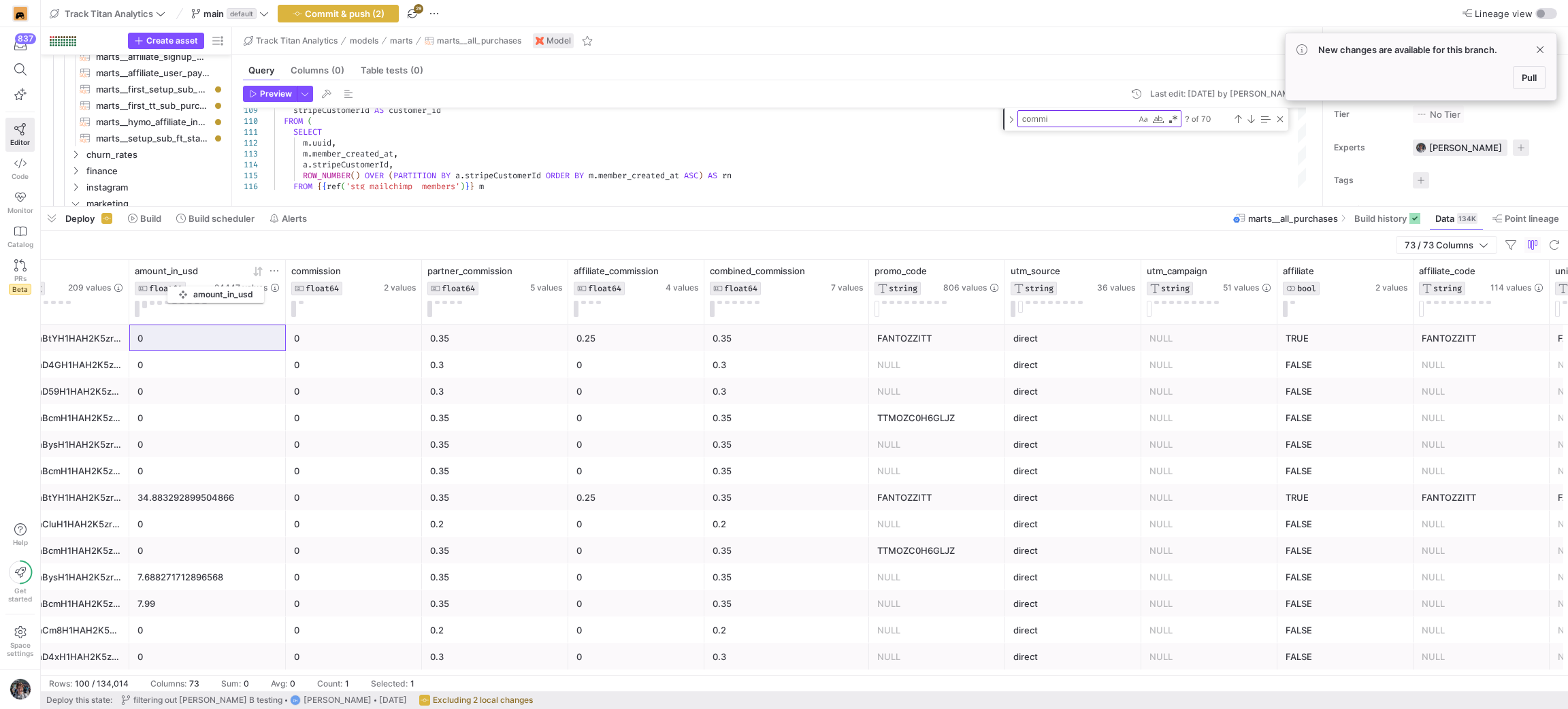 drag, startPoint x: 1061, startPoint y: 274, endPoint x: 182, endPoint y: 286, distance: 879.0819 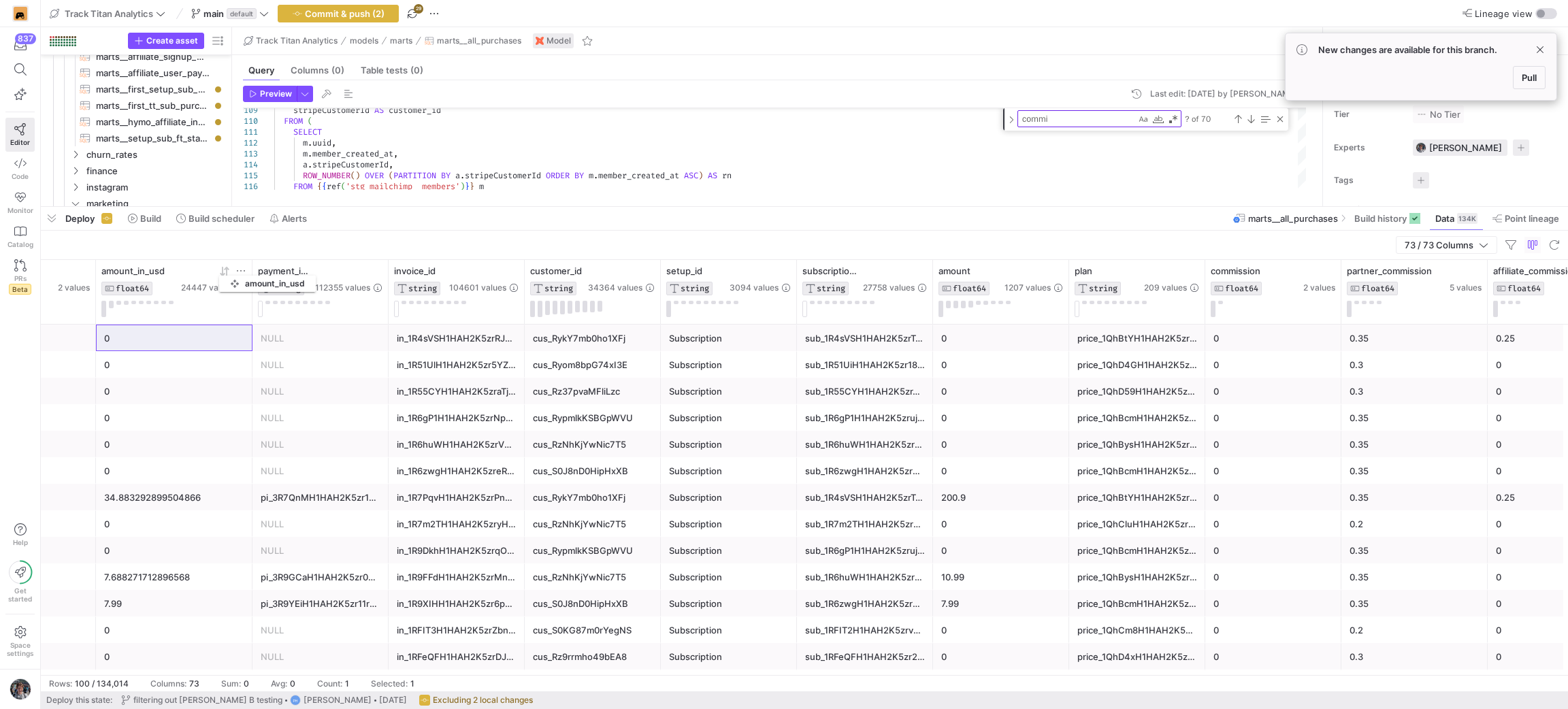 drag, startPoint x: 238, startPoint y: 272, endPoint x: 226, endPoint y: 273, distance: 12.041595 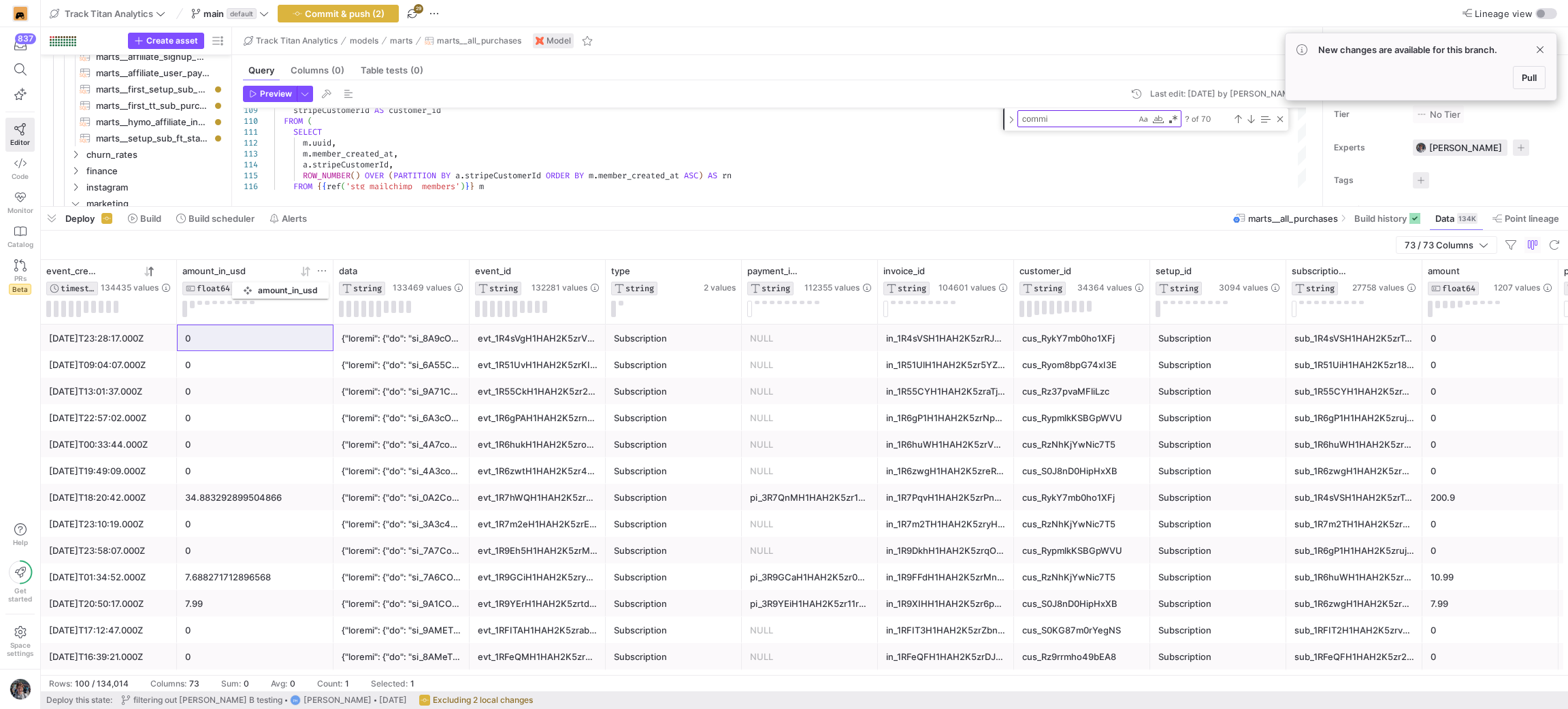 click on "amount_in_usd
FLOAT64" 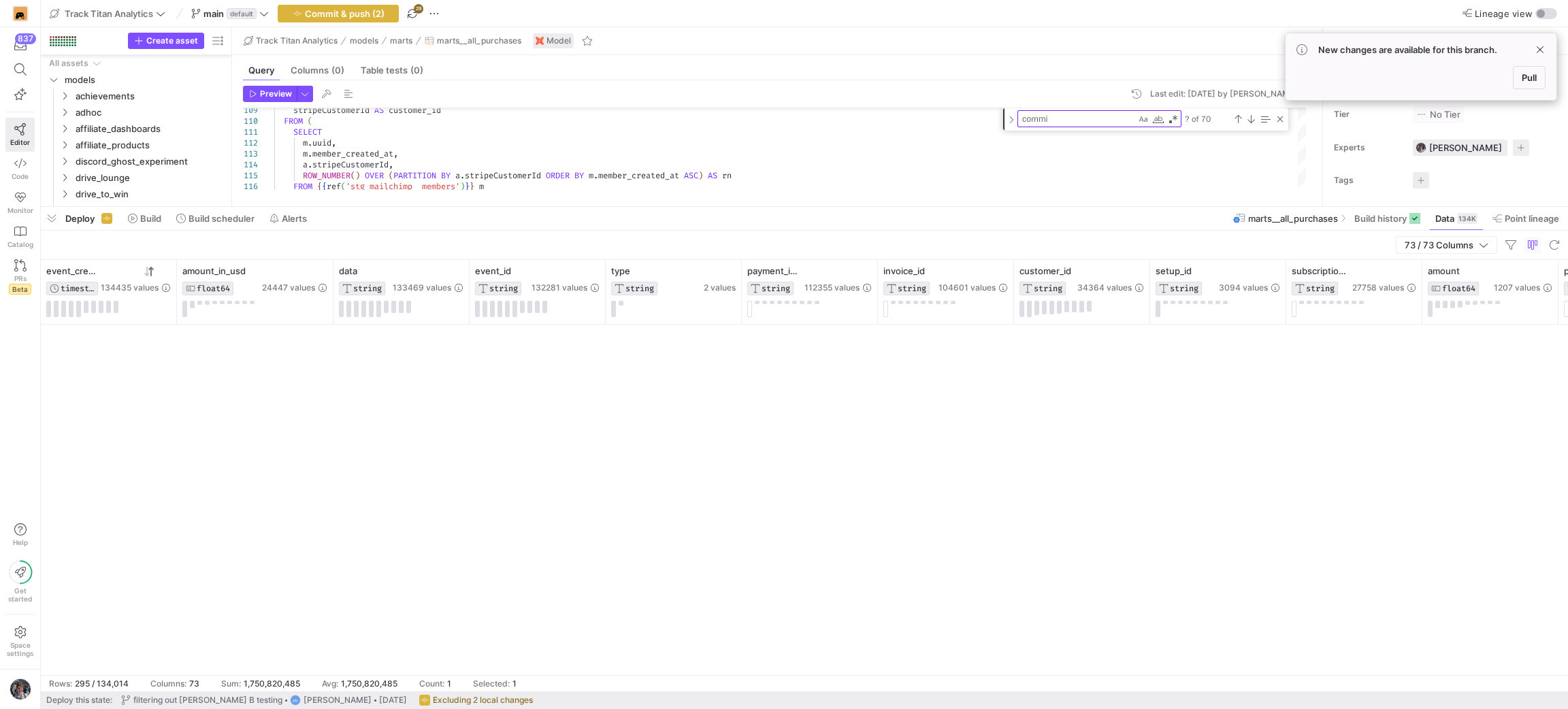 scroll, scrollTop: 0, scrollLeft: 0, axis: both 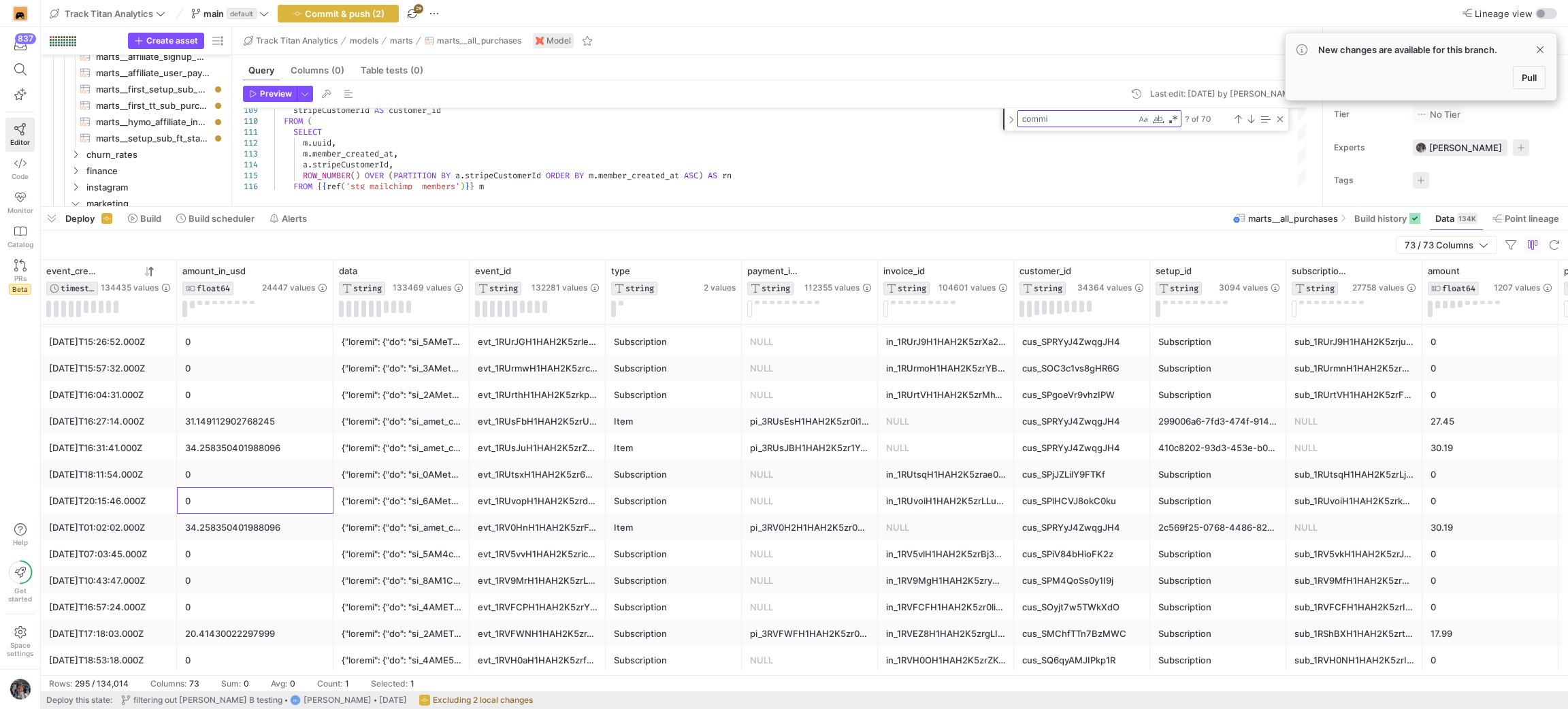 click on "0" 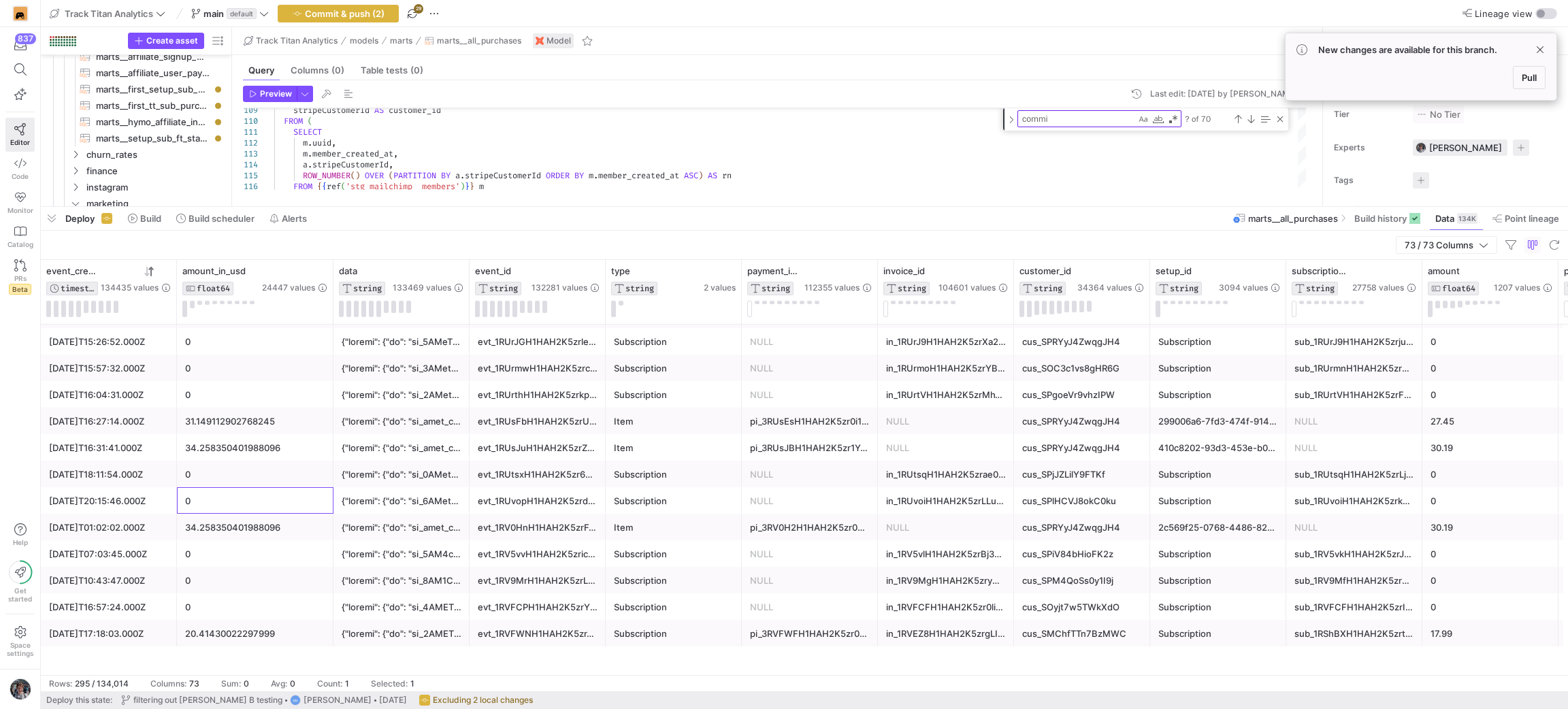 scroll, scrollTop: 1242, scrollLeft: 0, axis: vertical 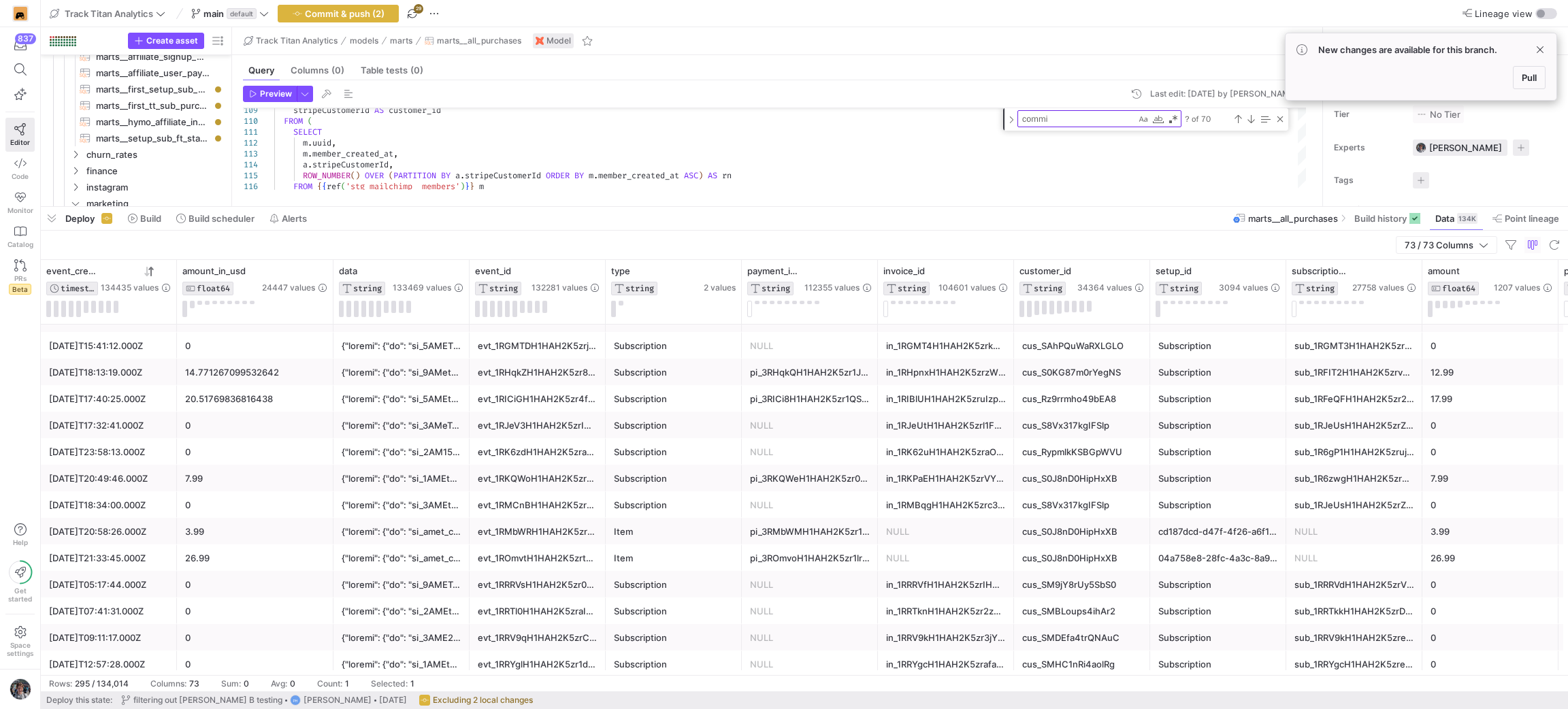 click on "0" 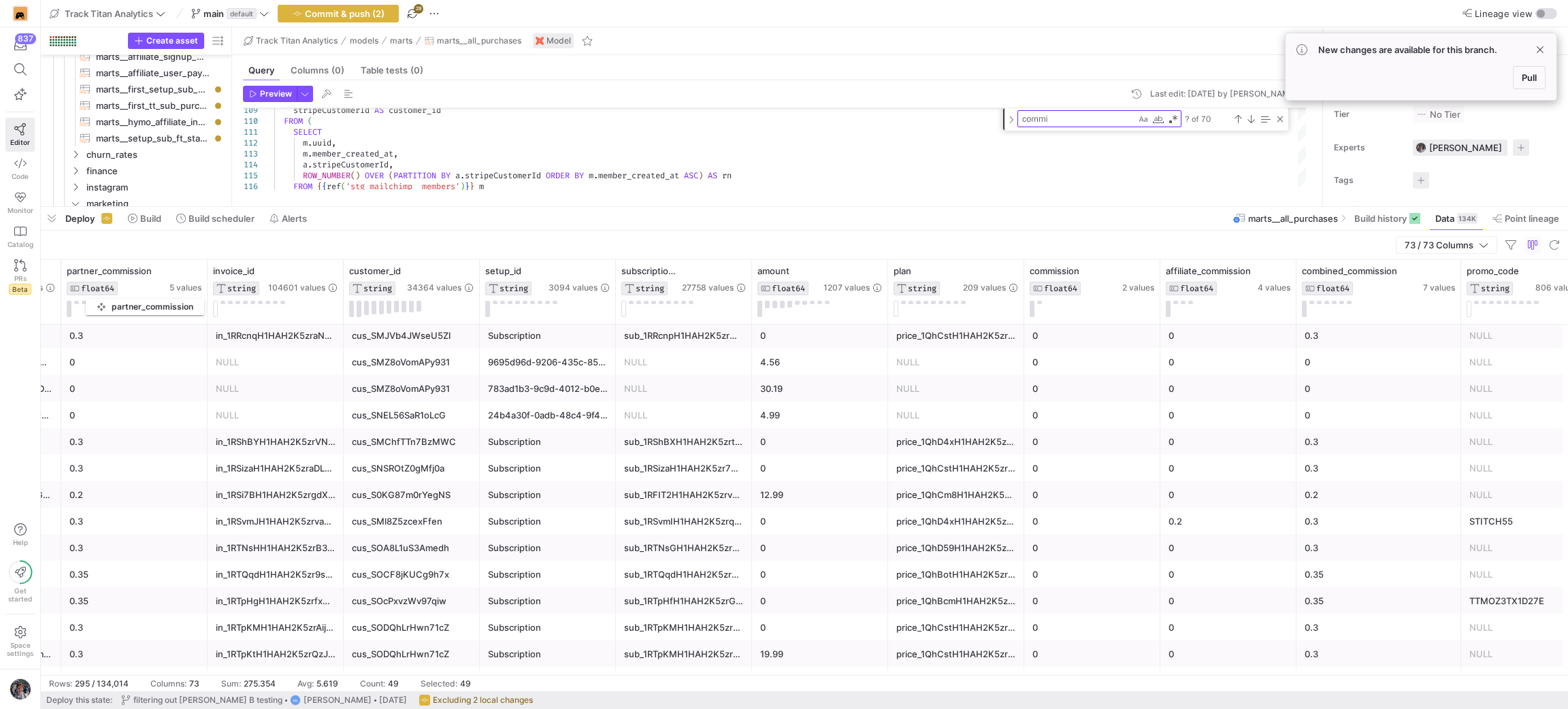drag, startPoint x: 1080, startPoint y: 269, endPoint x: 171, endPoint y: 320, distance: 910.4296 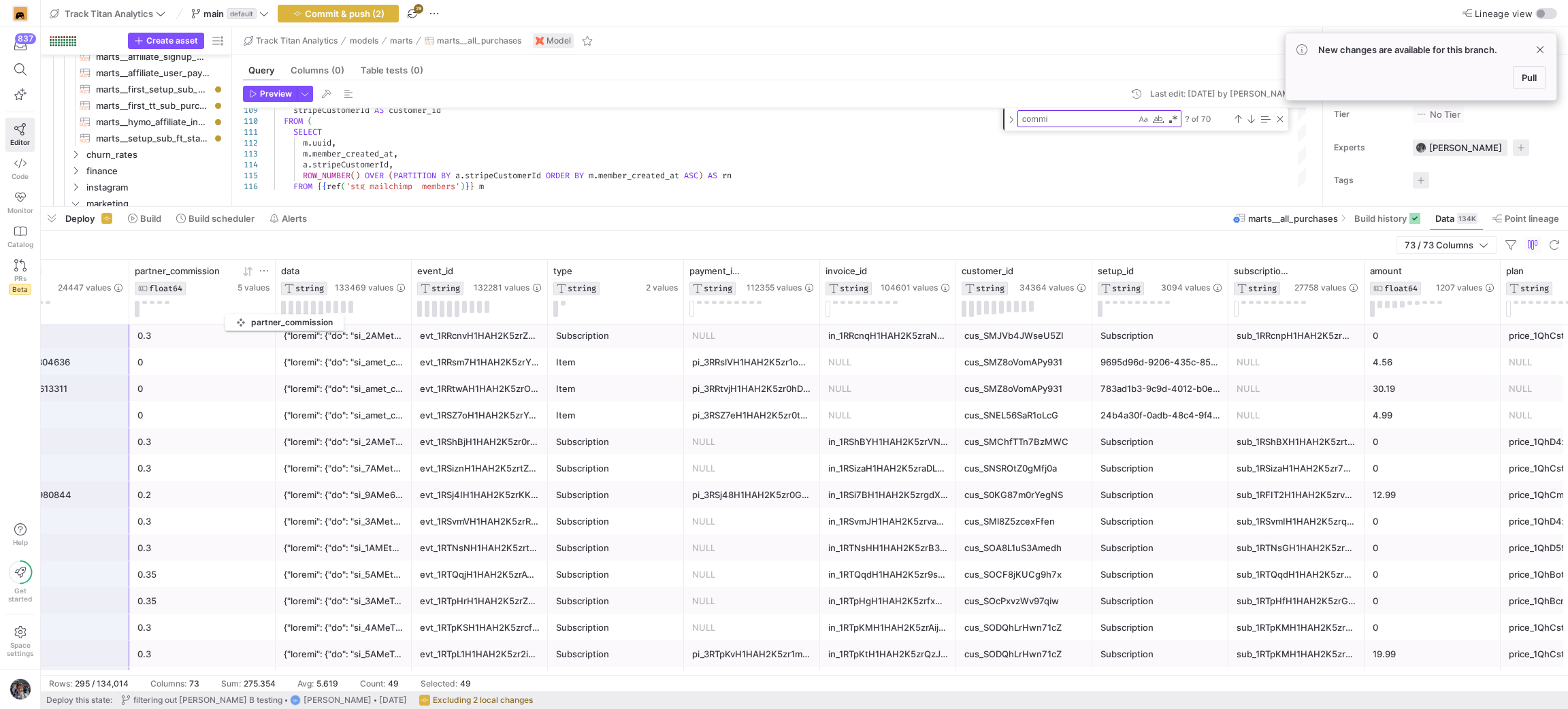 drag, startPoint x: 270, startPoint y: 312, endPoint x: 227, endPoint y: 310, distance: 43.04649 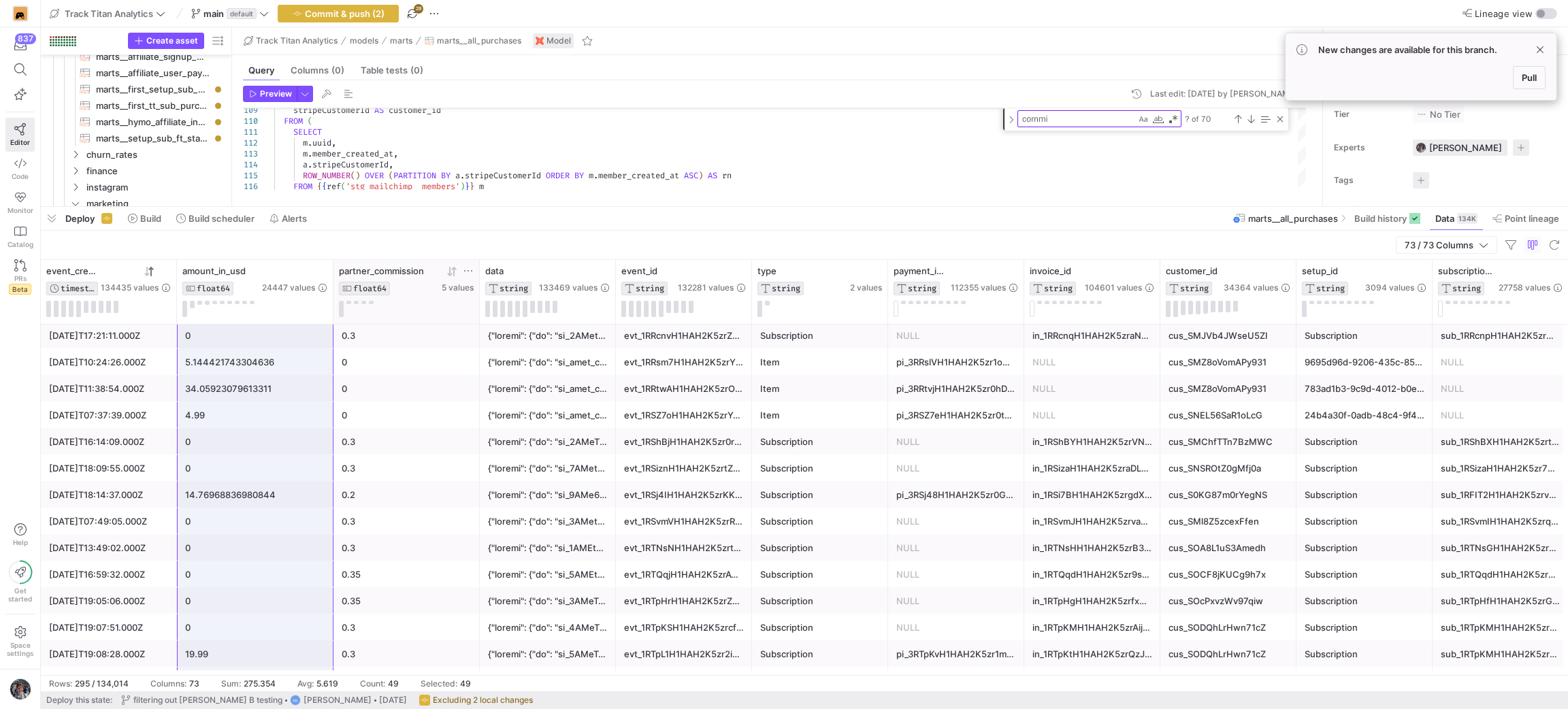 click 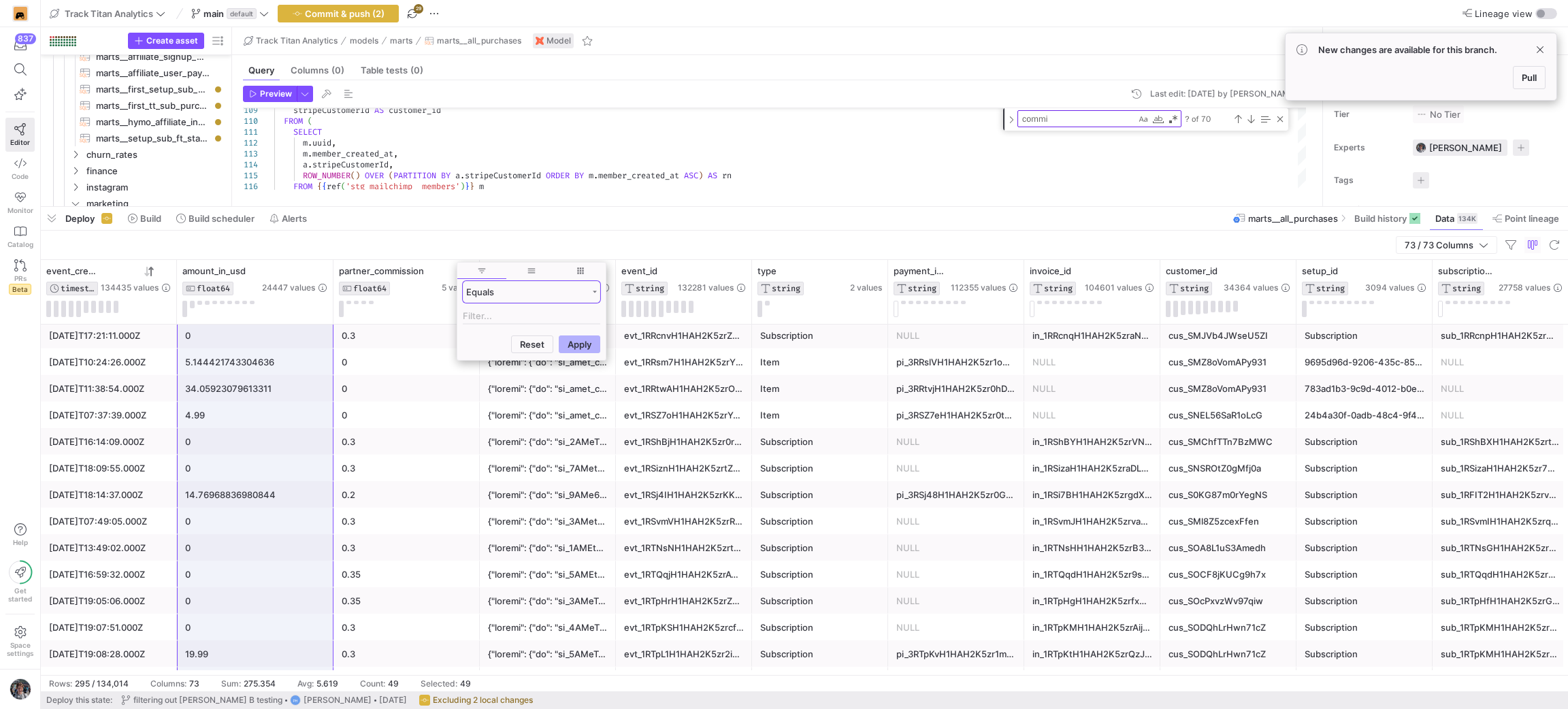 click on "Equals" at bounding box center (527, 292) 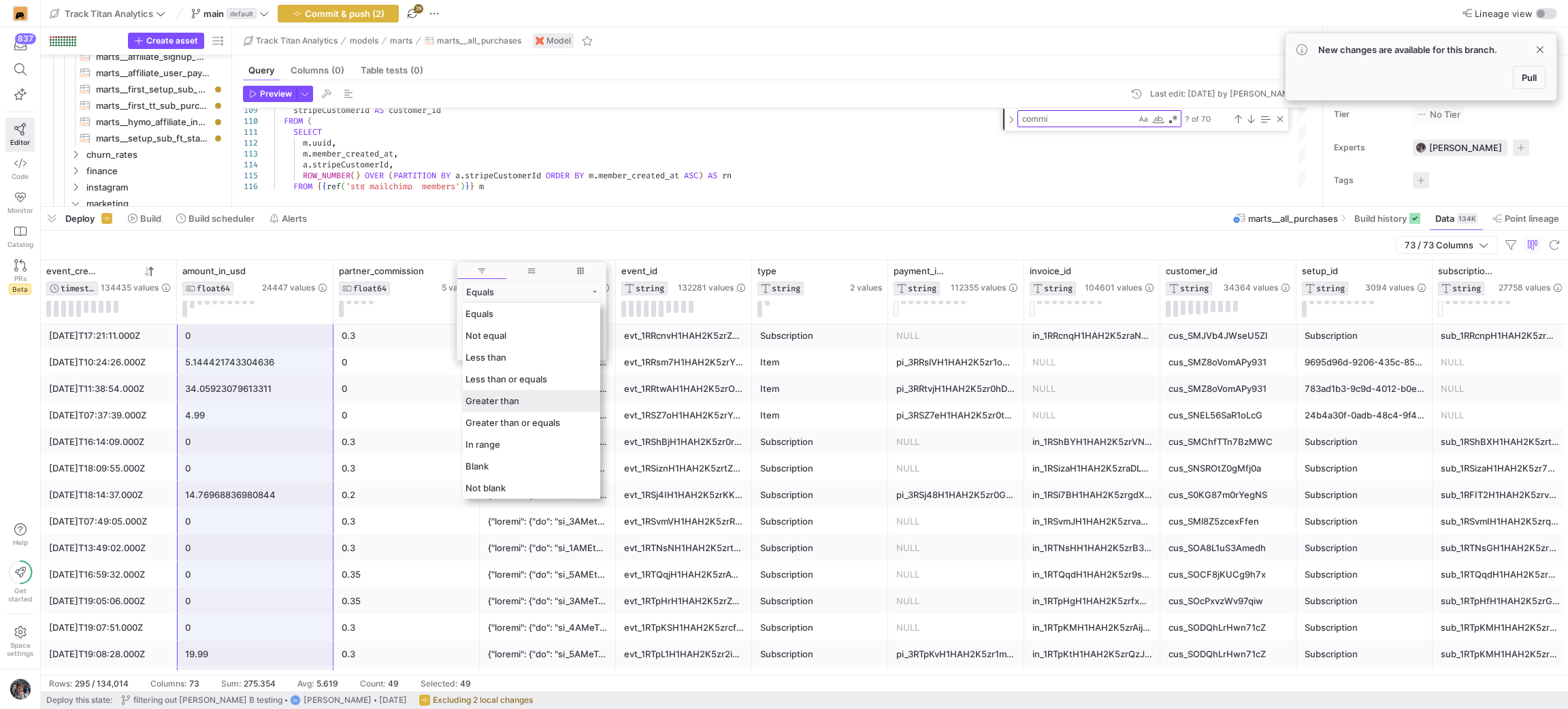 click on "Greater than" 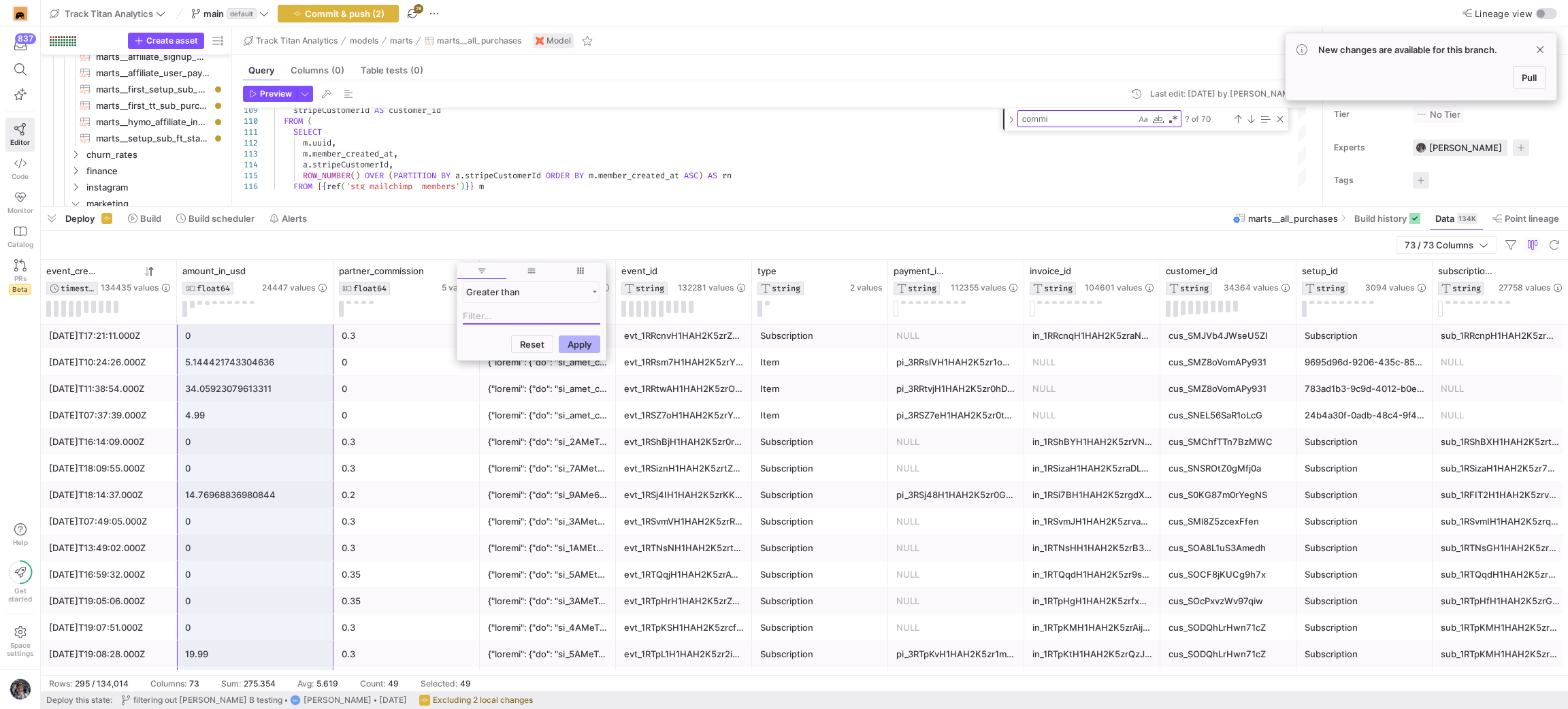 click at bounding box center (532, 316) 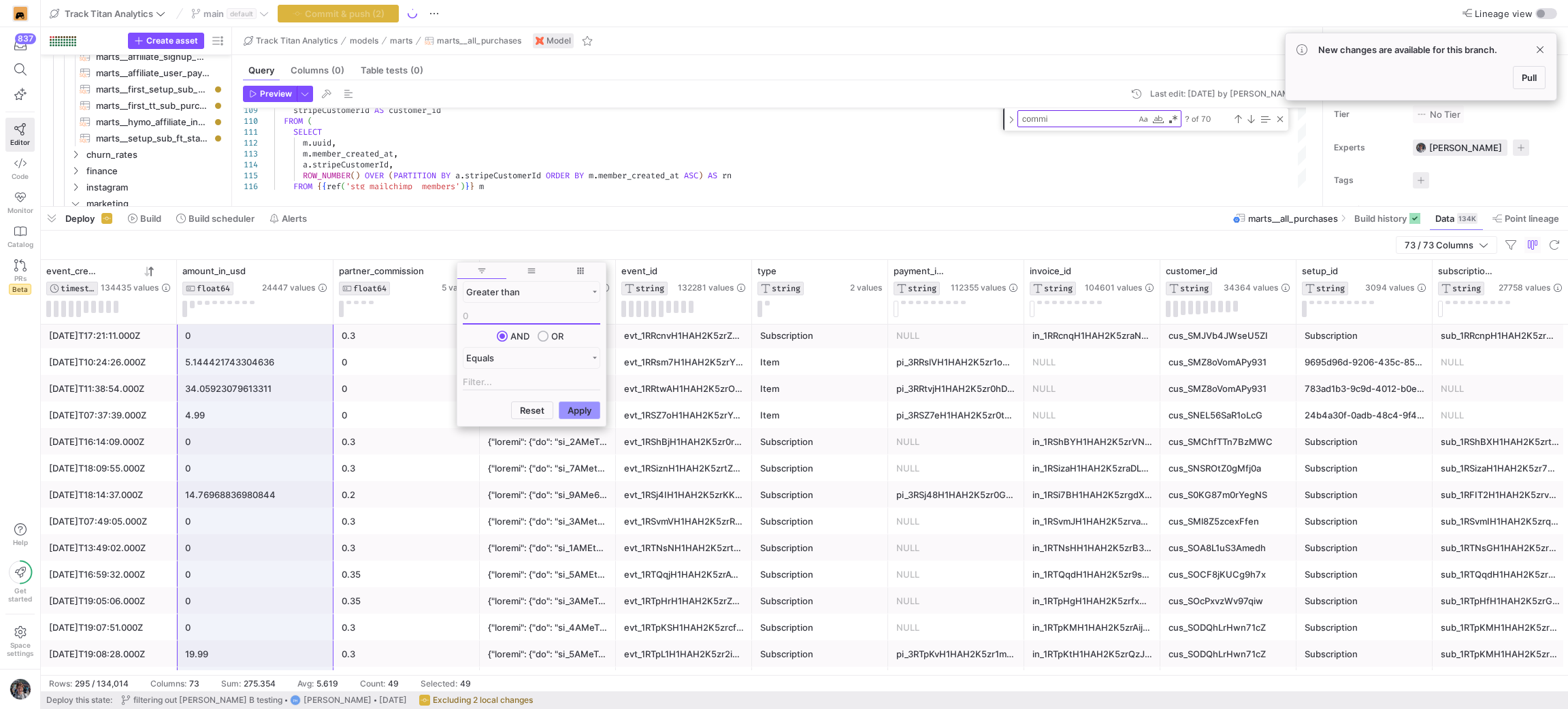type on "0" 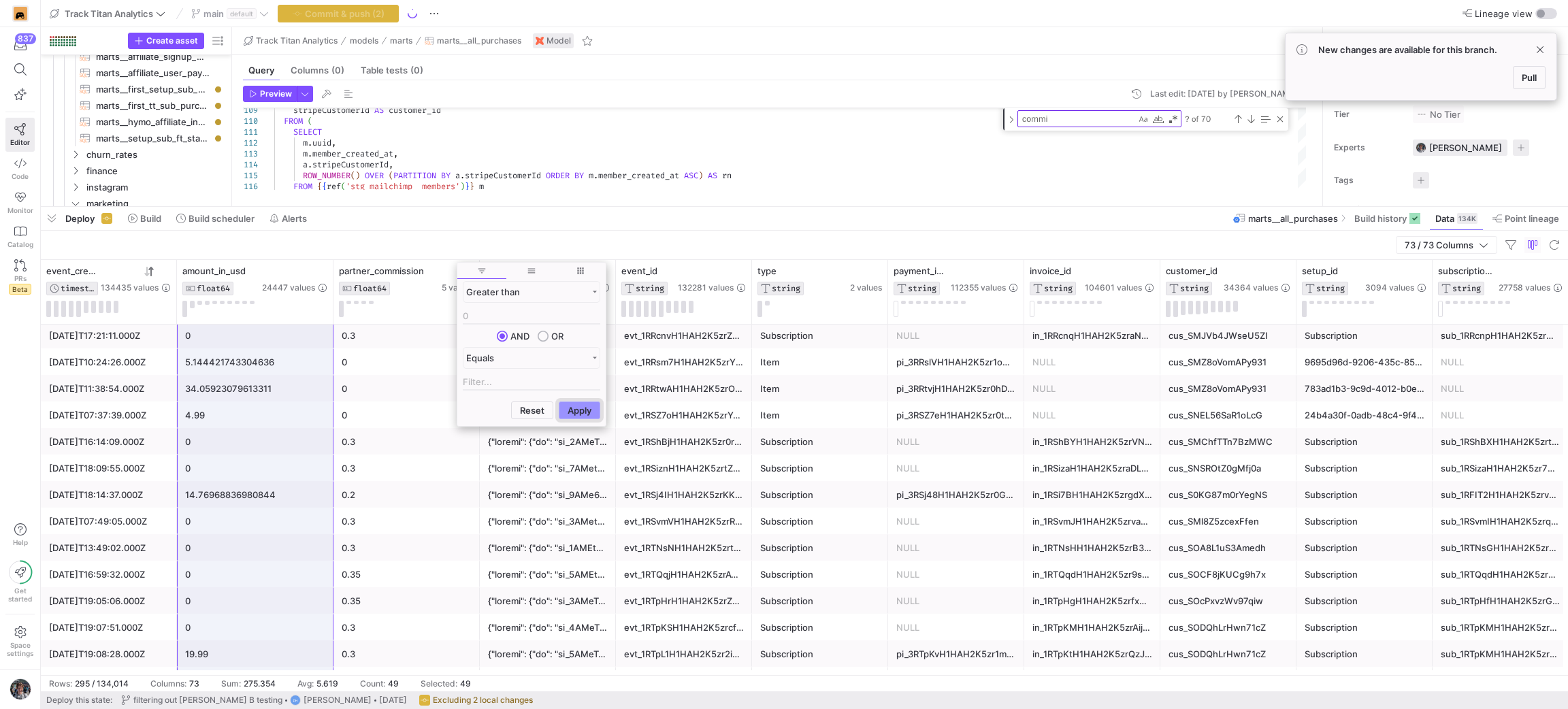 click on "Apply" 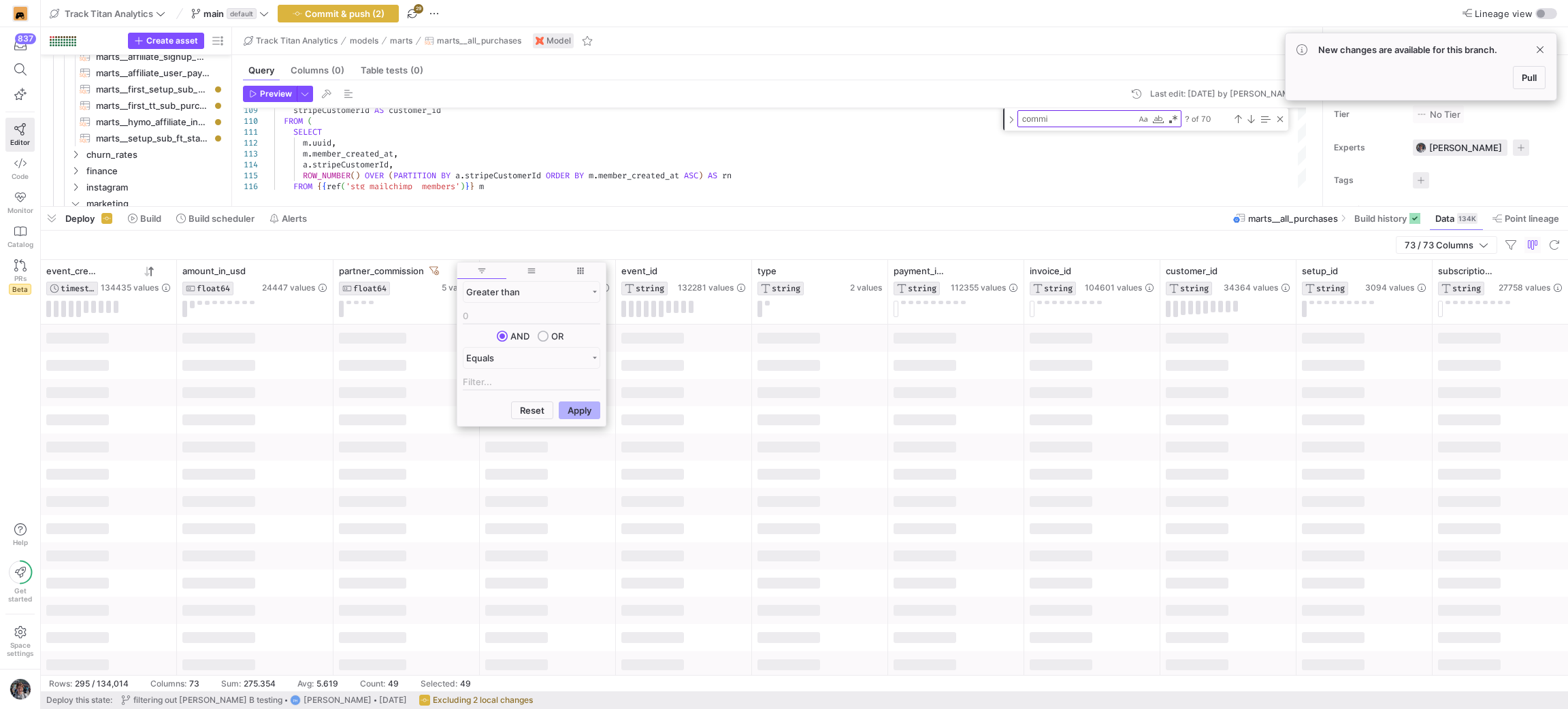 click 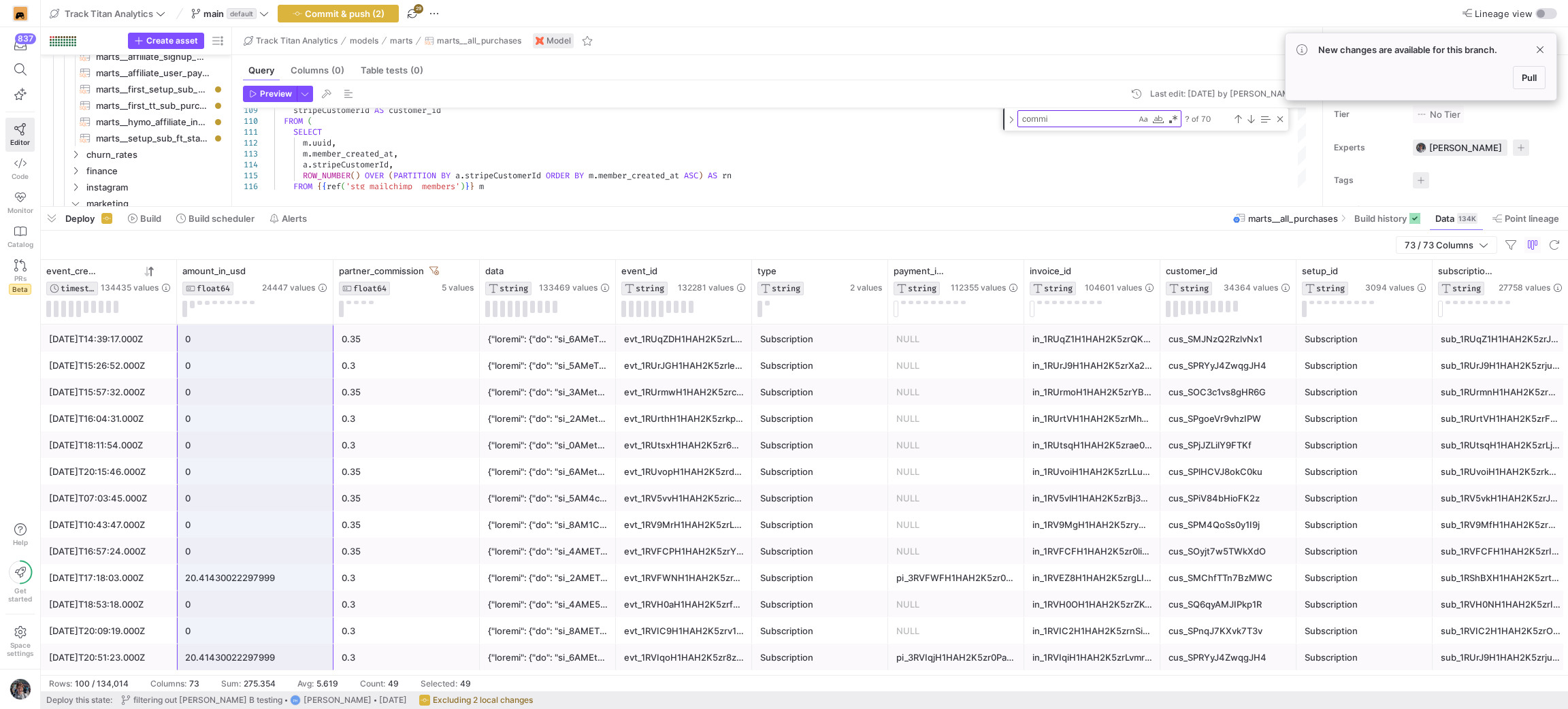 click on "0" 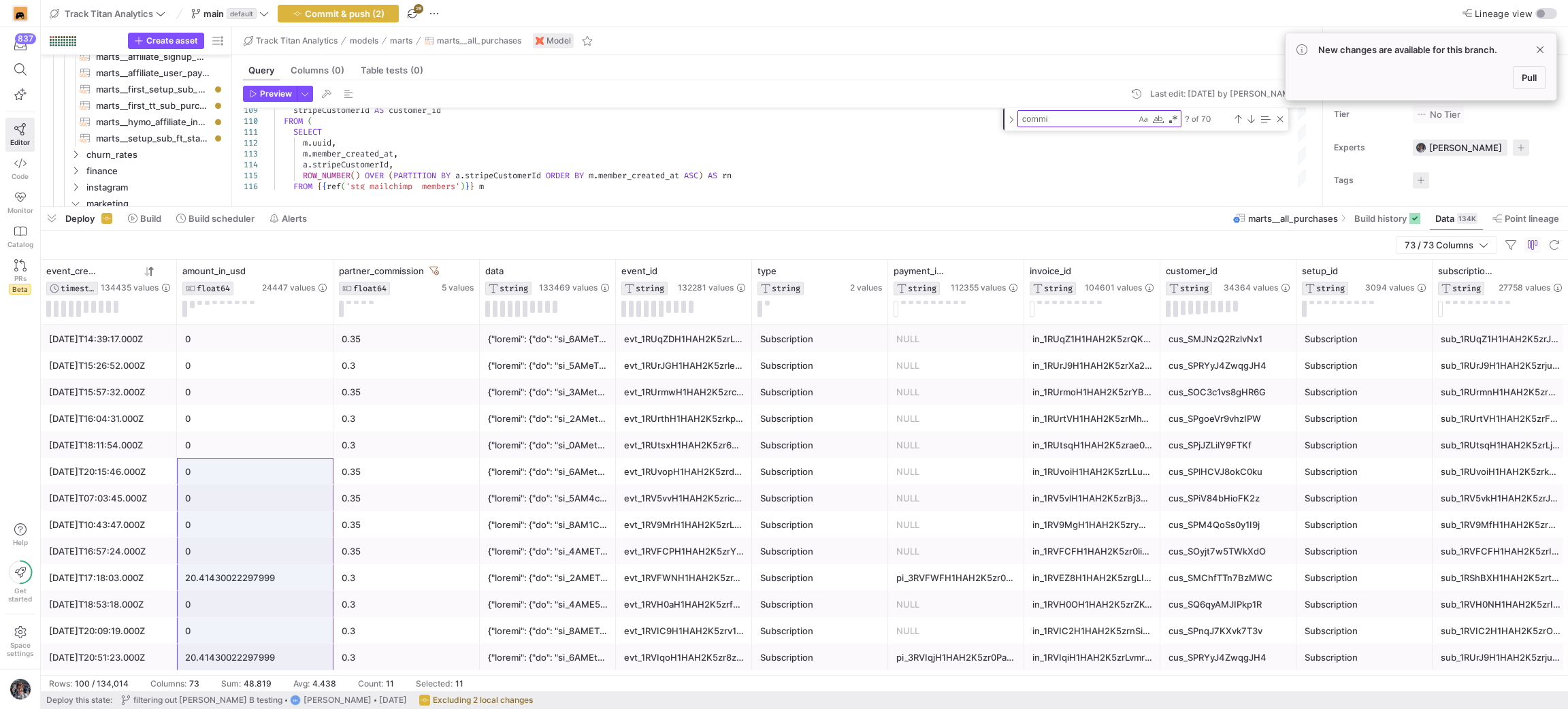 click on "0" 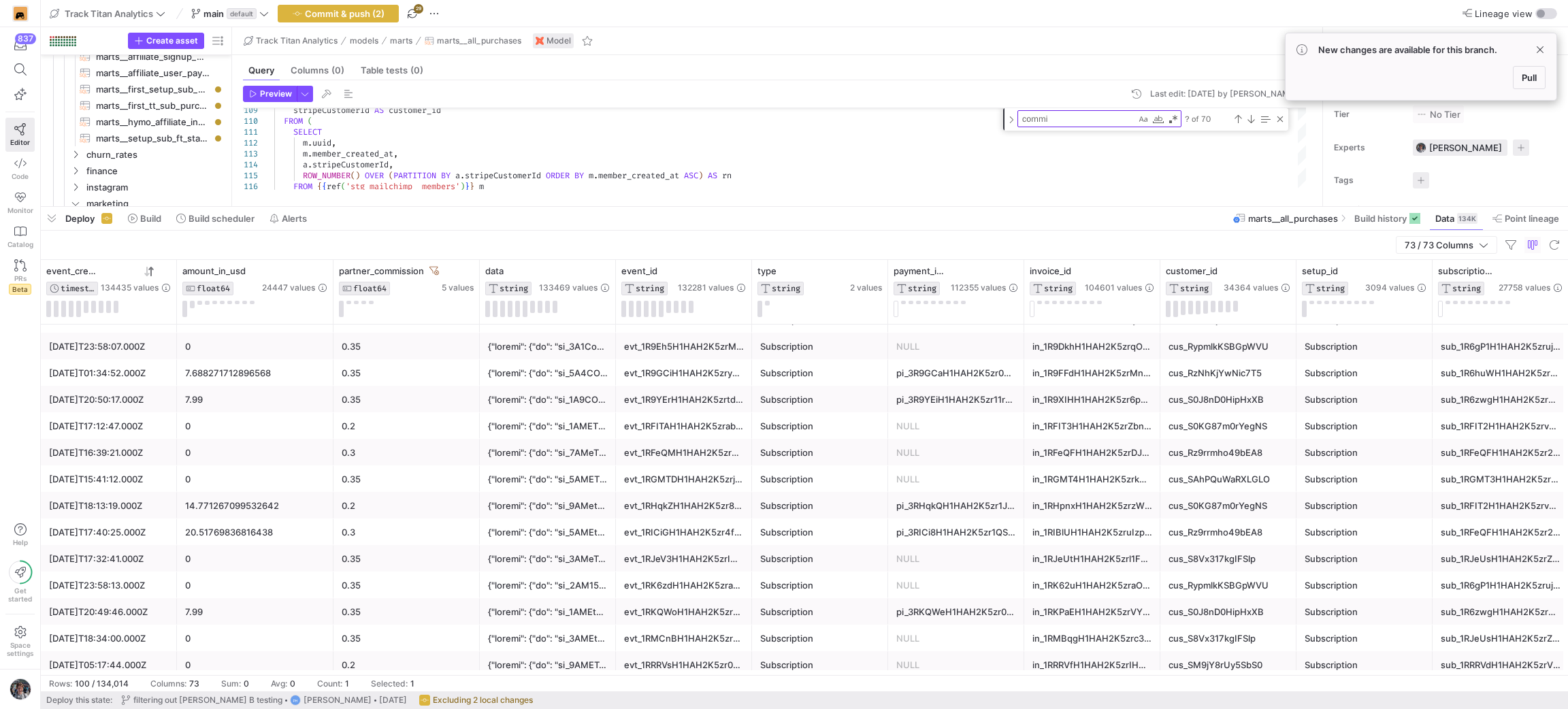 click on "0" 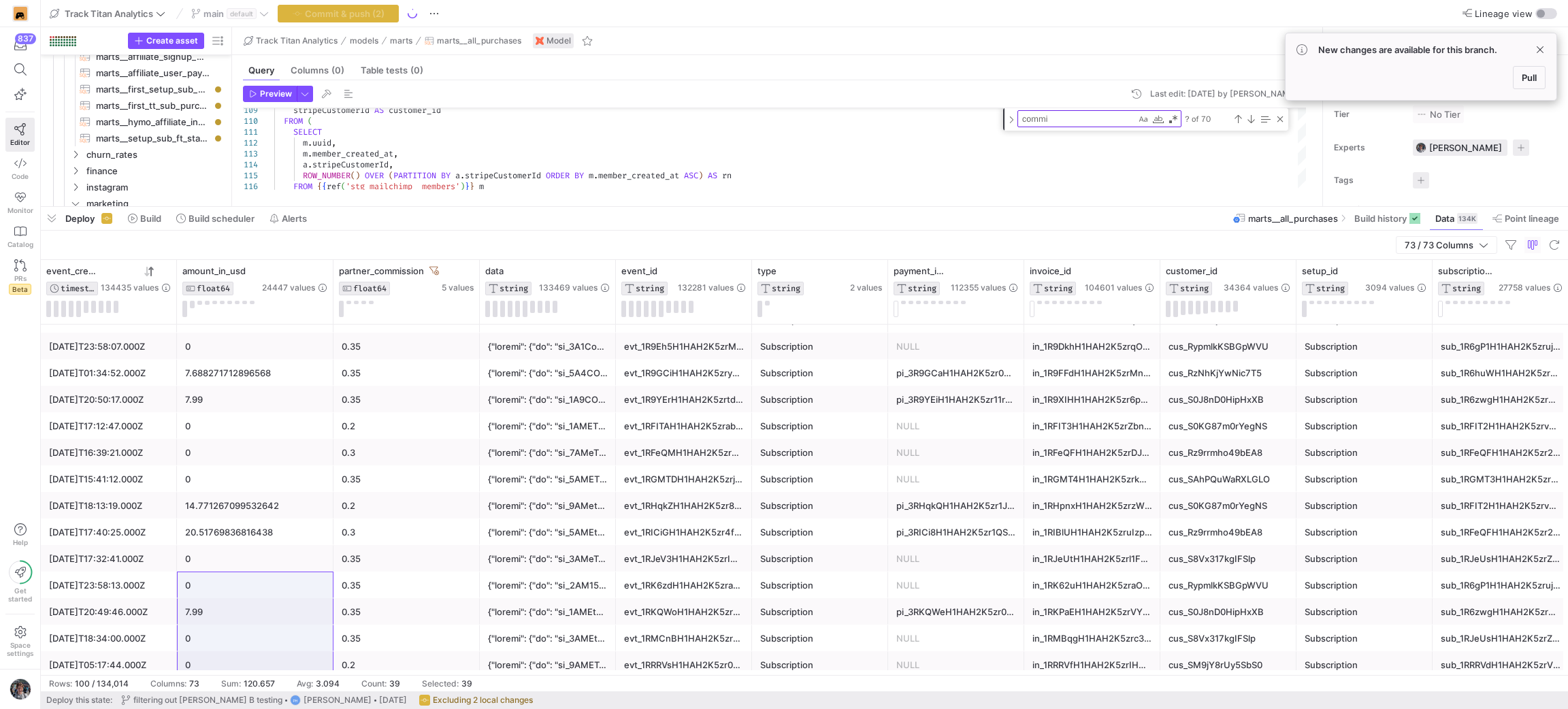 click on "0" 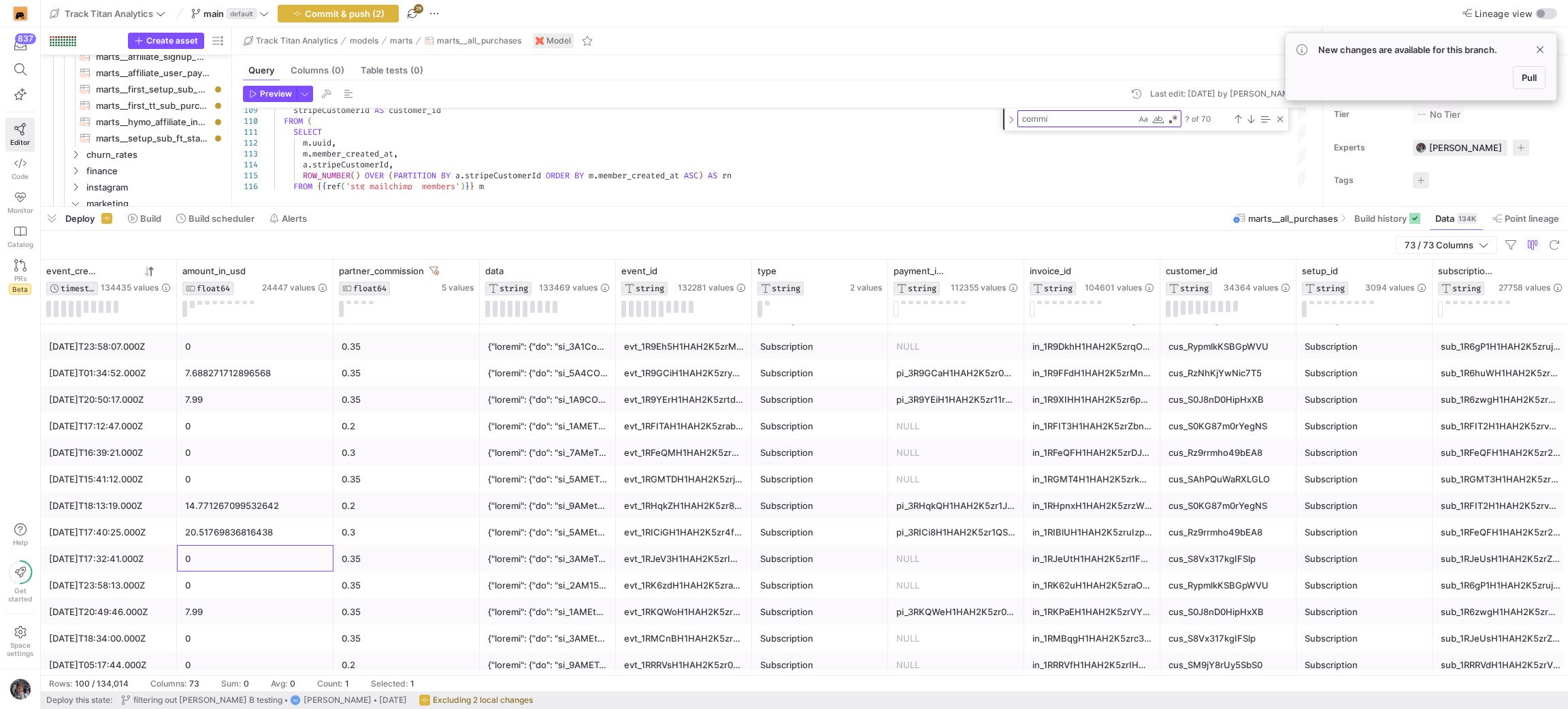 scroll, scrollTop: 0, scrollLeft: 0, axis: both 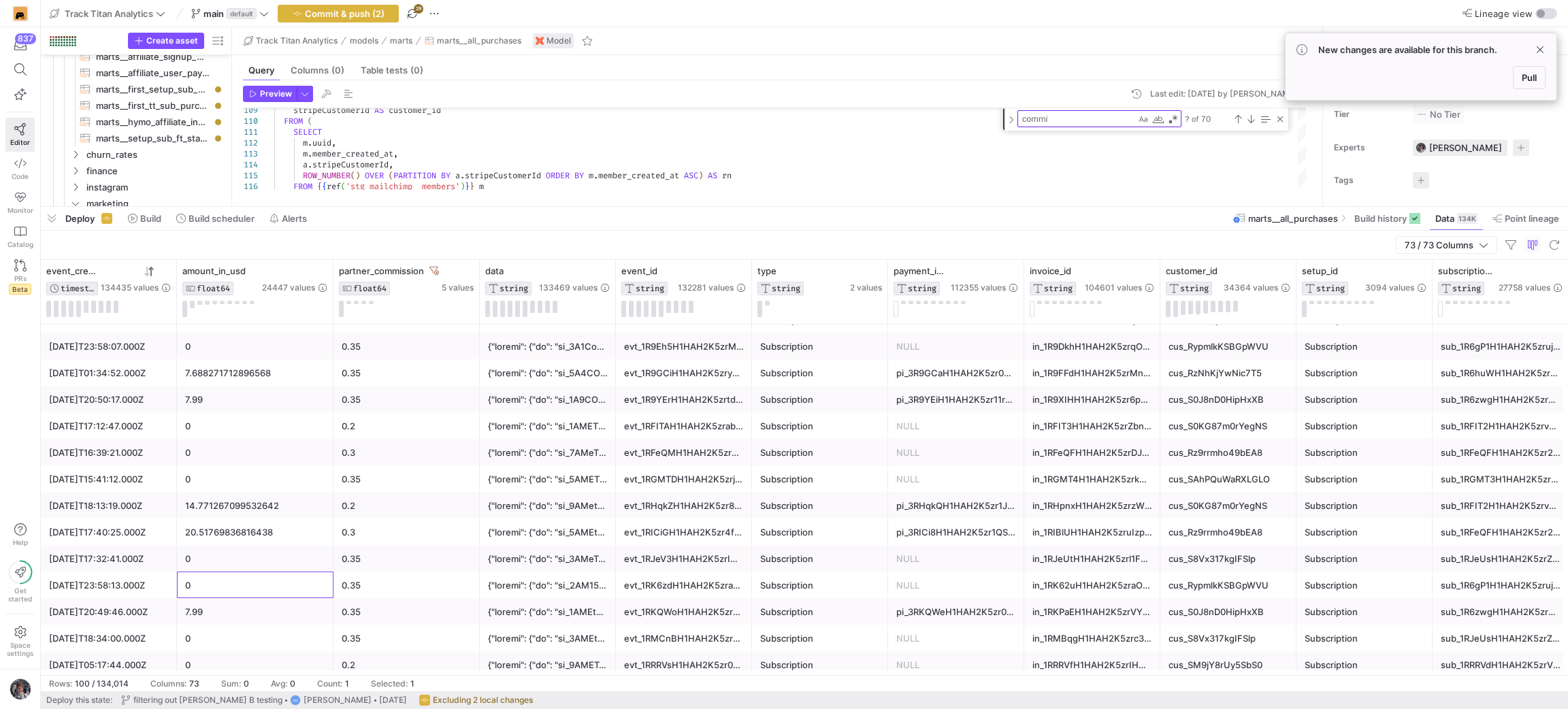 click on "0" 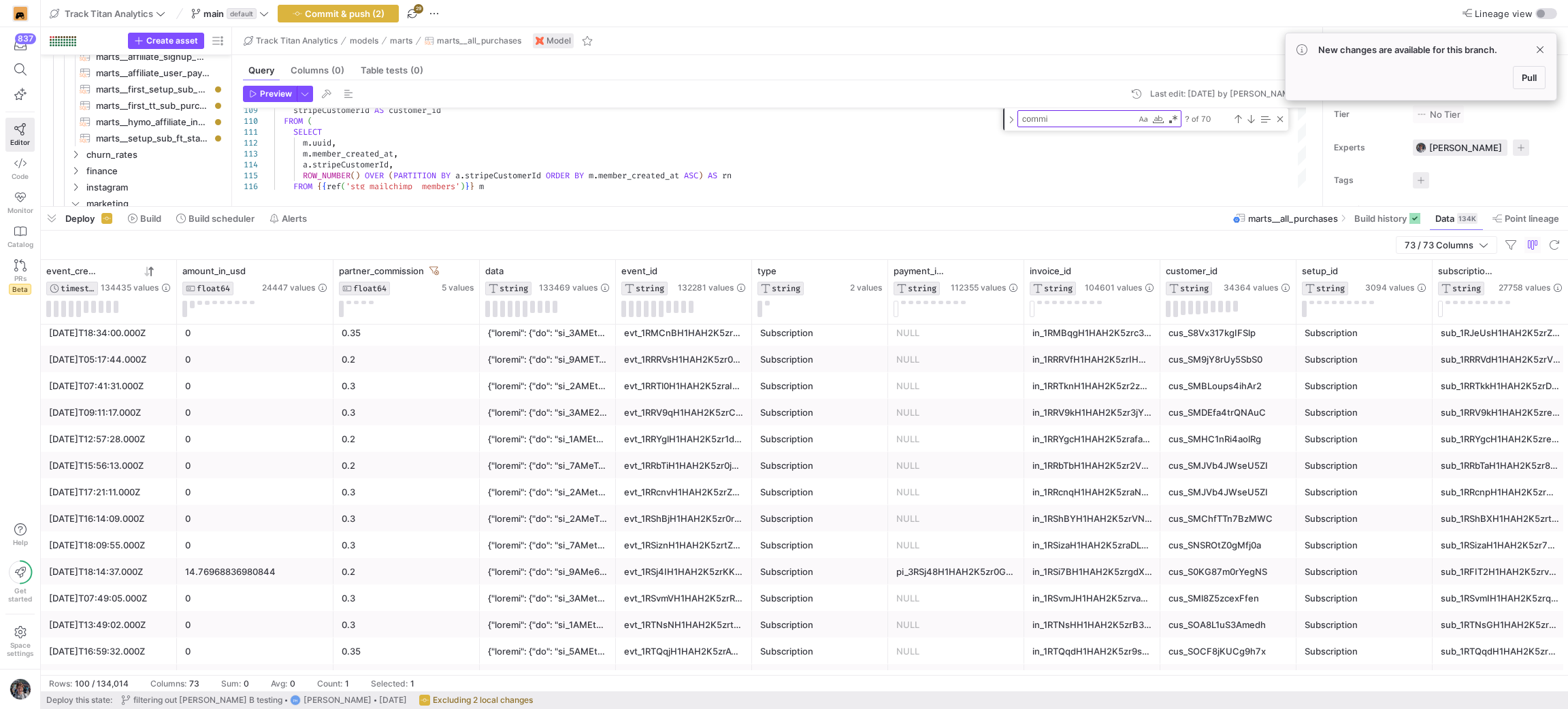 scroll, scrollTop: 510, scrollLeft: 0, axis: vertical 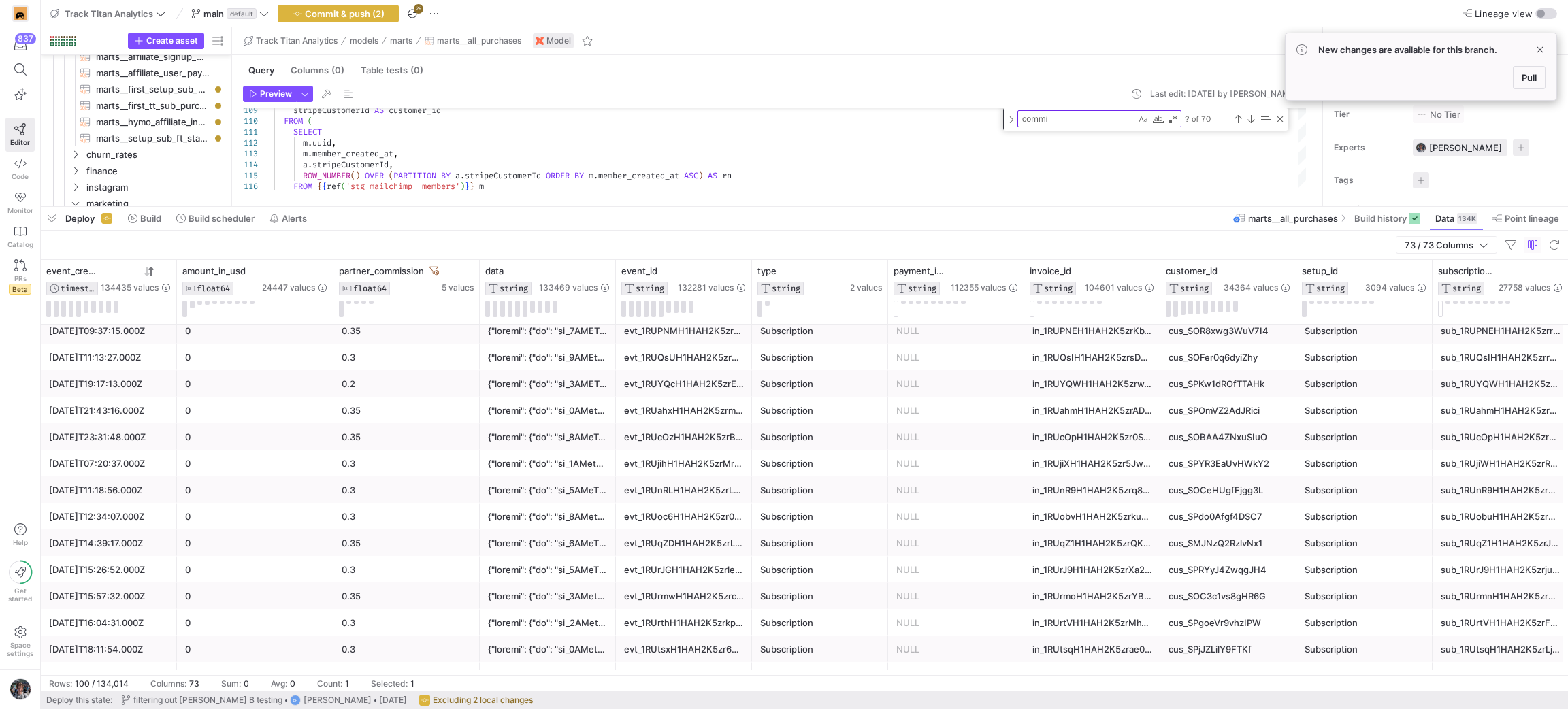 click on "0" 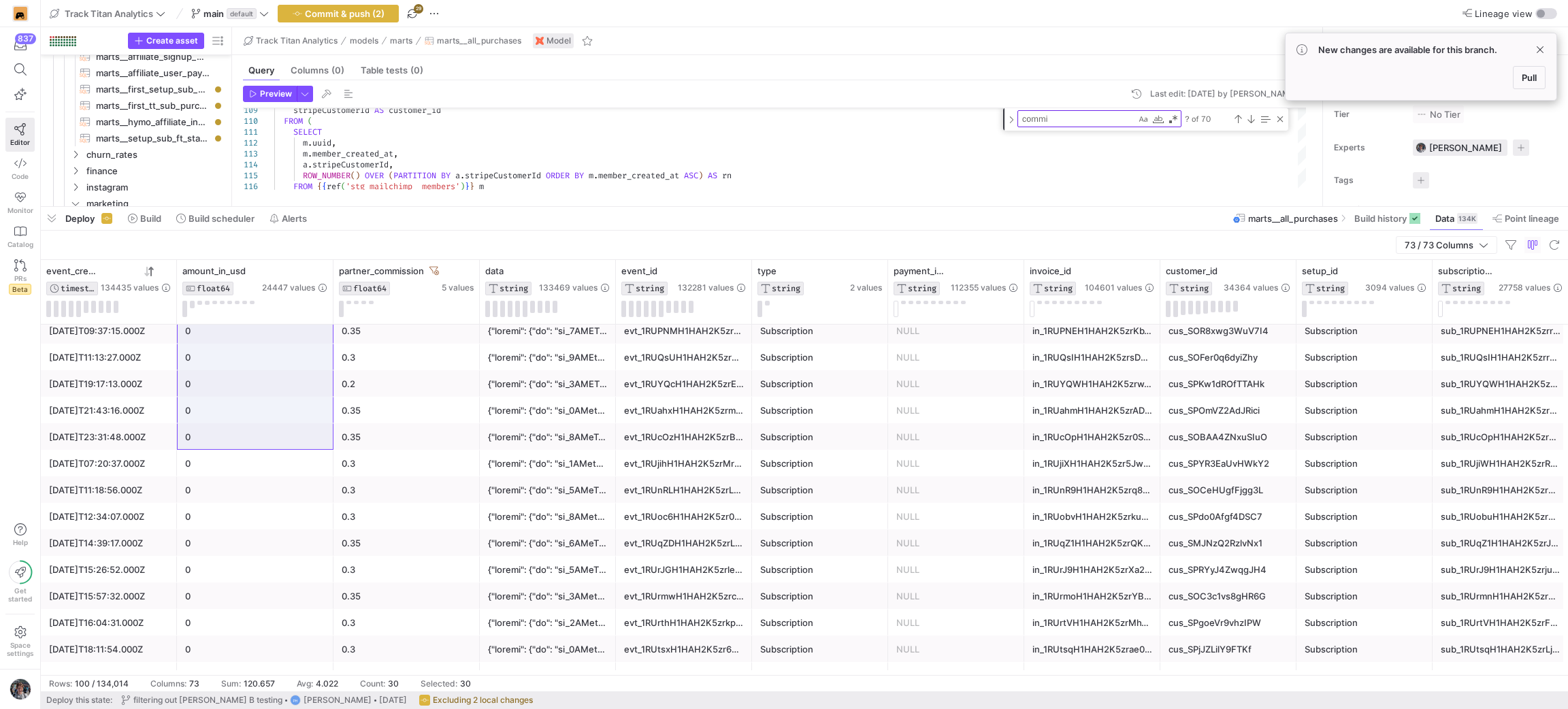 scroll, scrollTop: 1020, scrollLeft: 0, axis: vertical 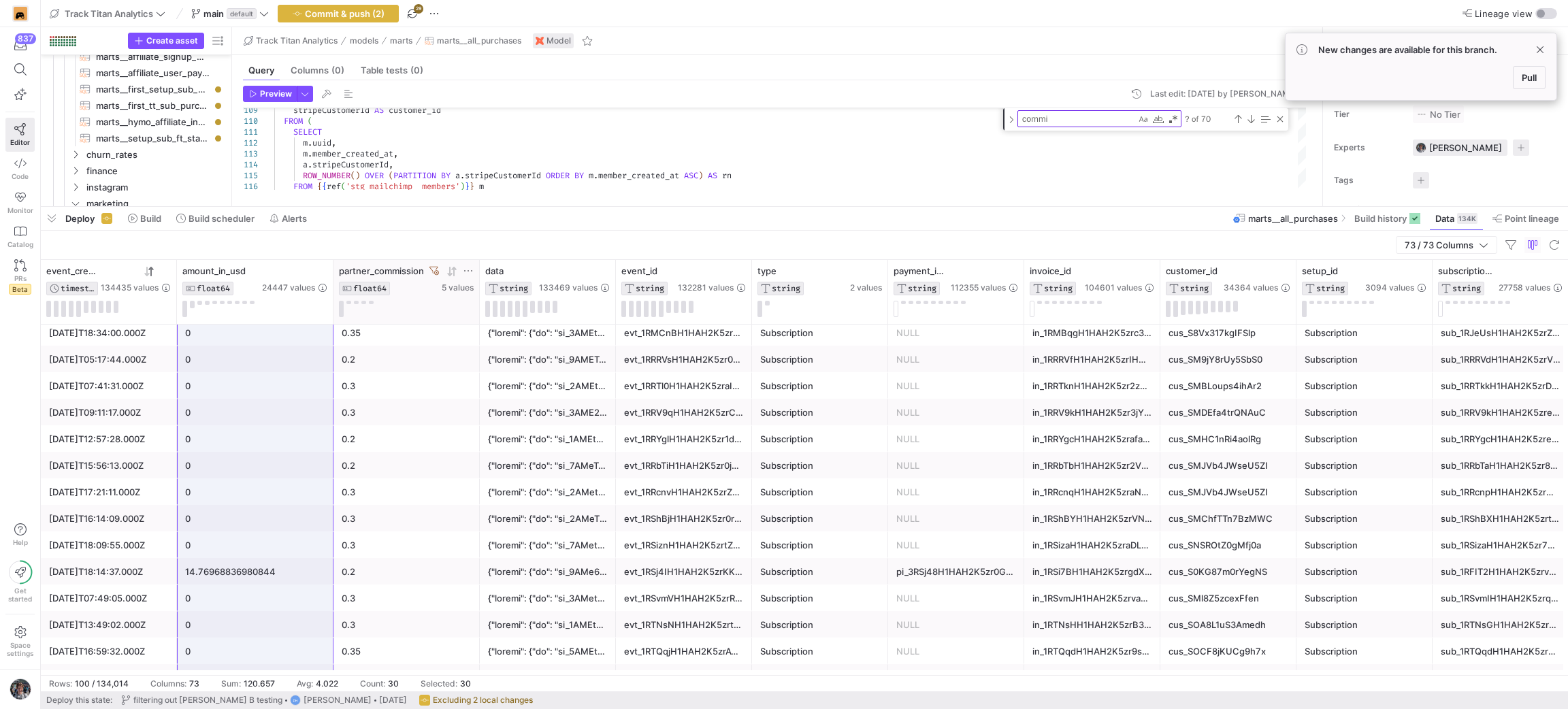 click 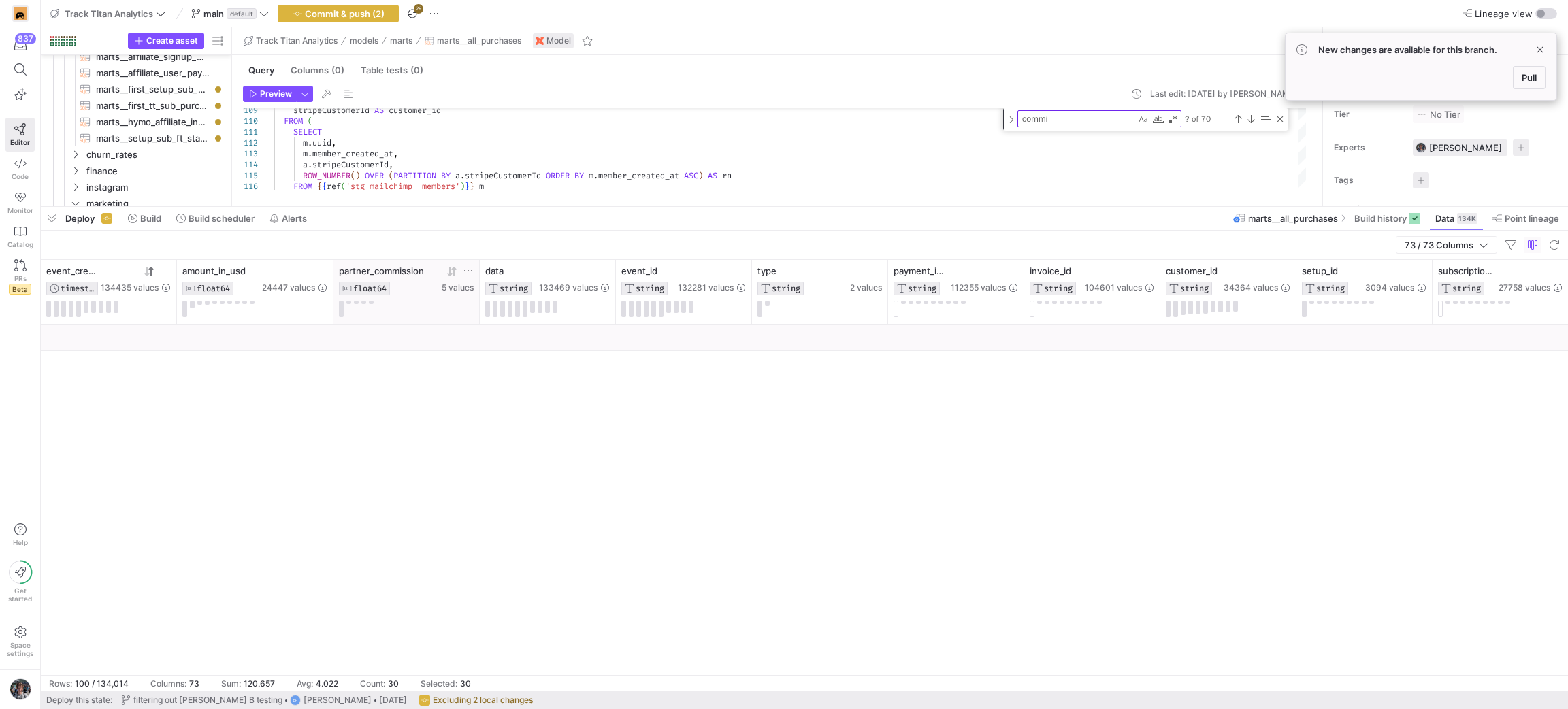 scroll, scrollTop: 0, scrollLeft: 0, axis: both 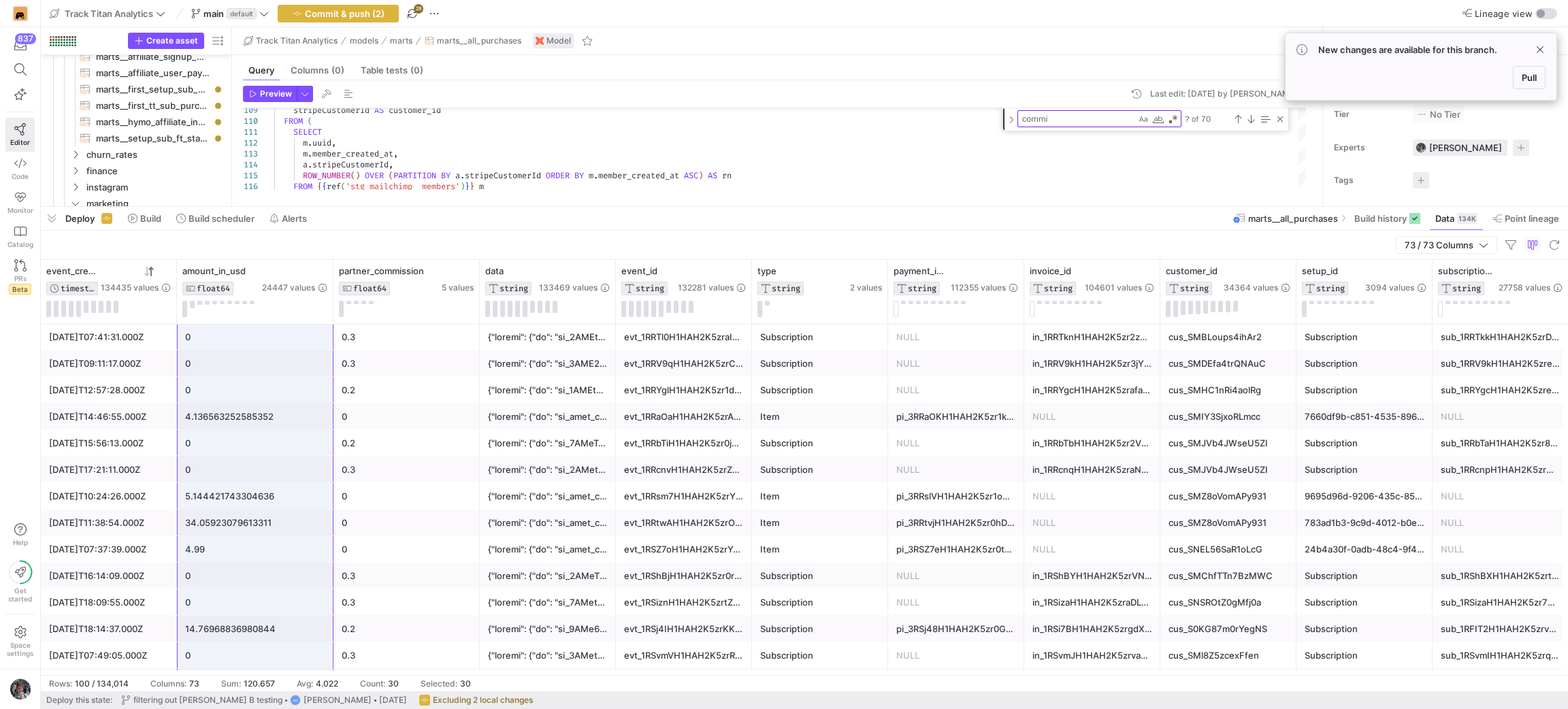 click on "0" 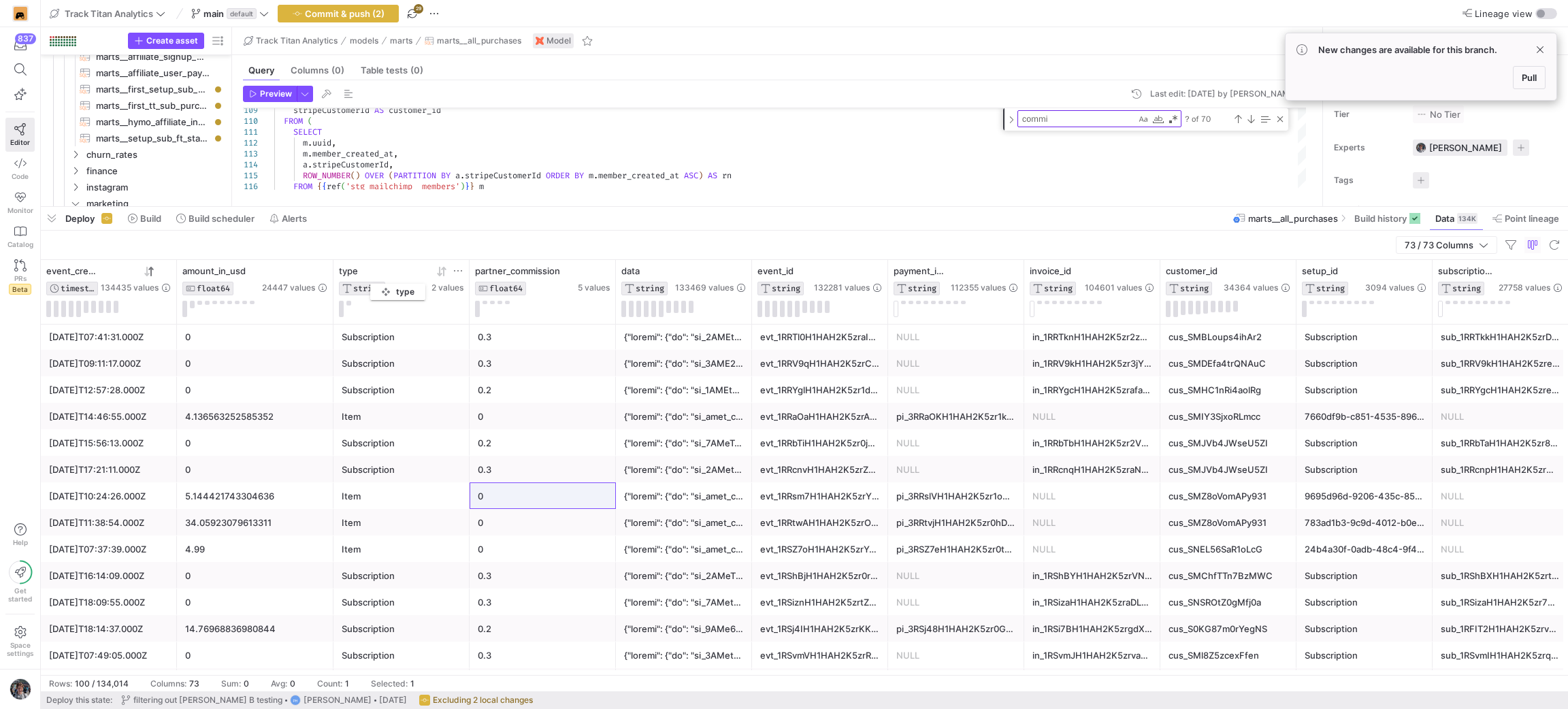 drag, startPoint x: 569, startPoint y: 283, endPoint x: 377, endPoint y: 281, distance: 192.01042 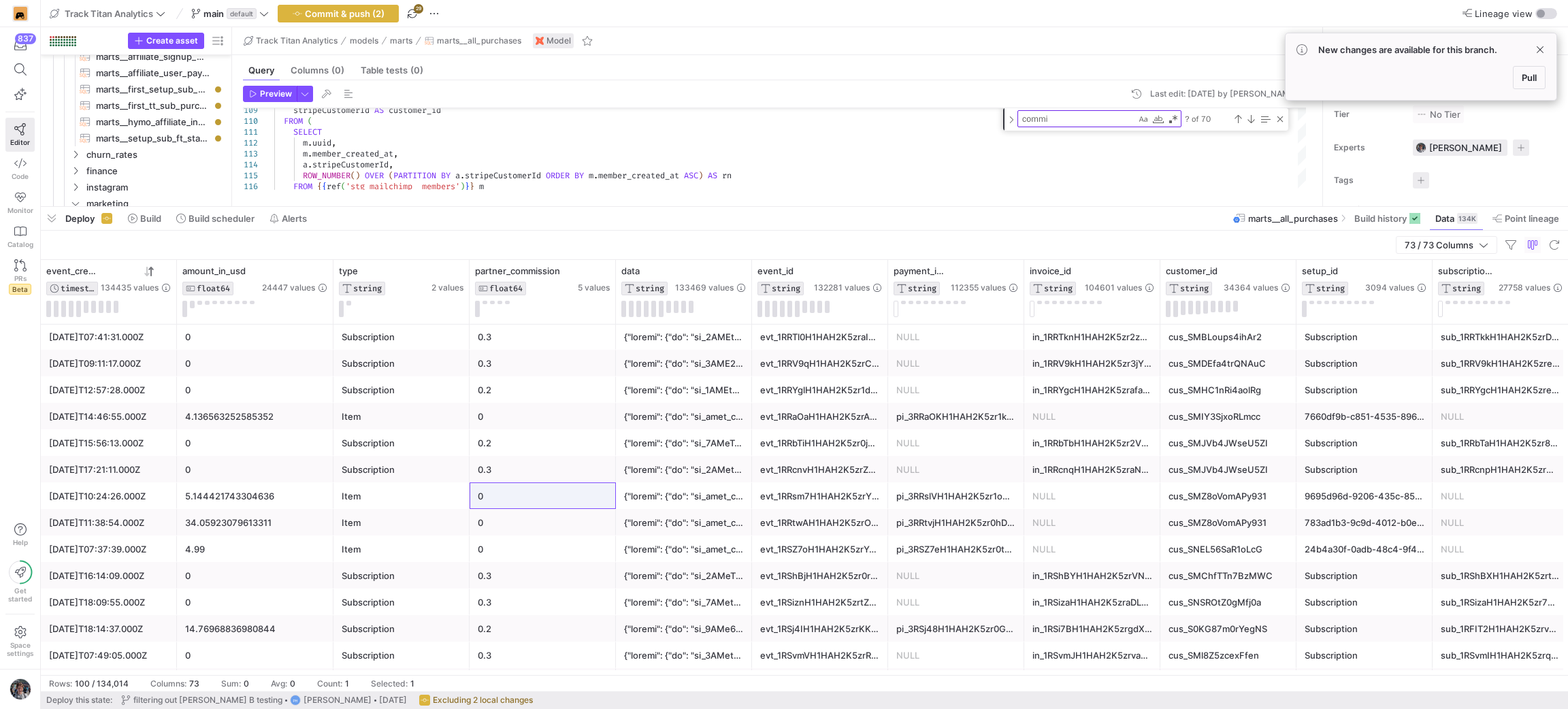 scroll, scrollTop: 714, scrollLeft: 0, axis: vertical 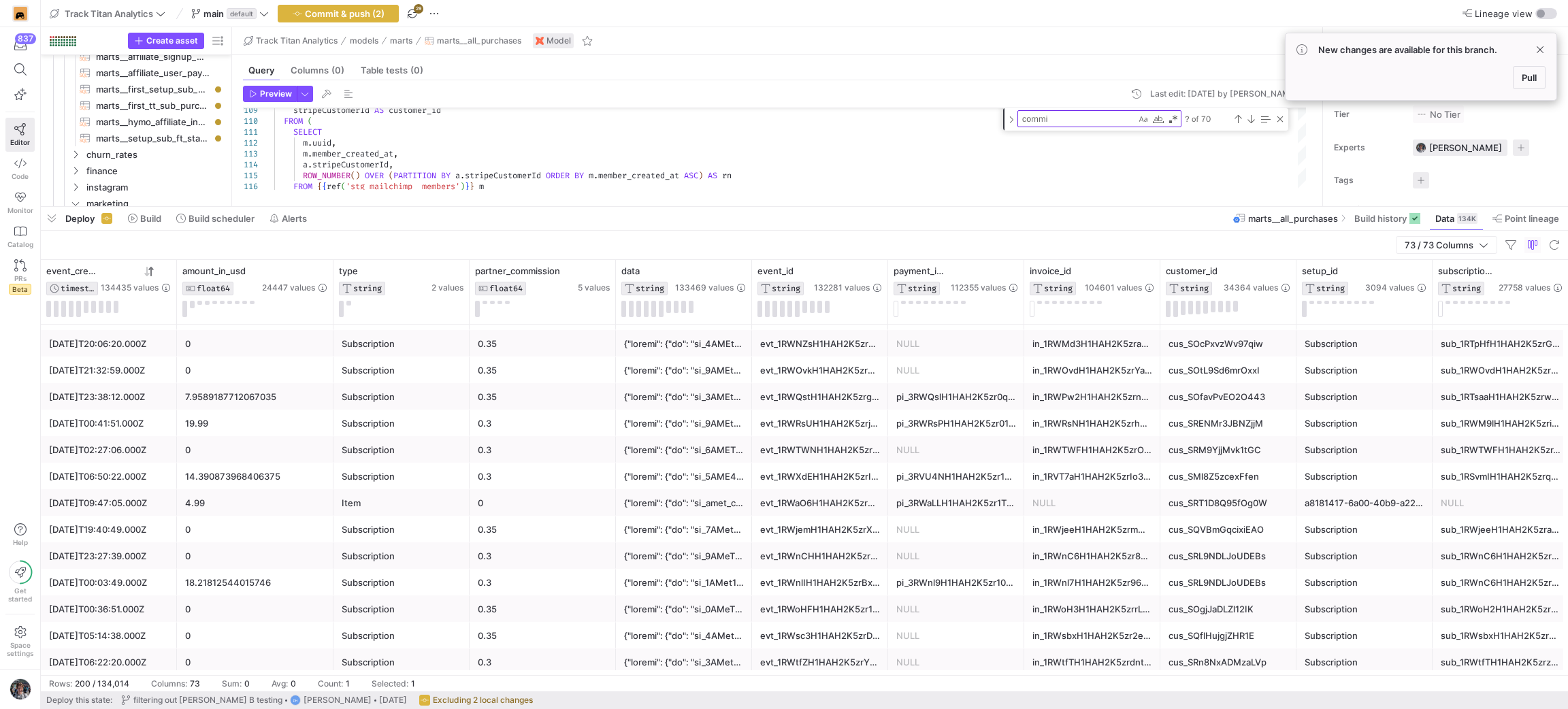 click on "Item" 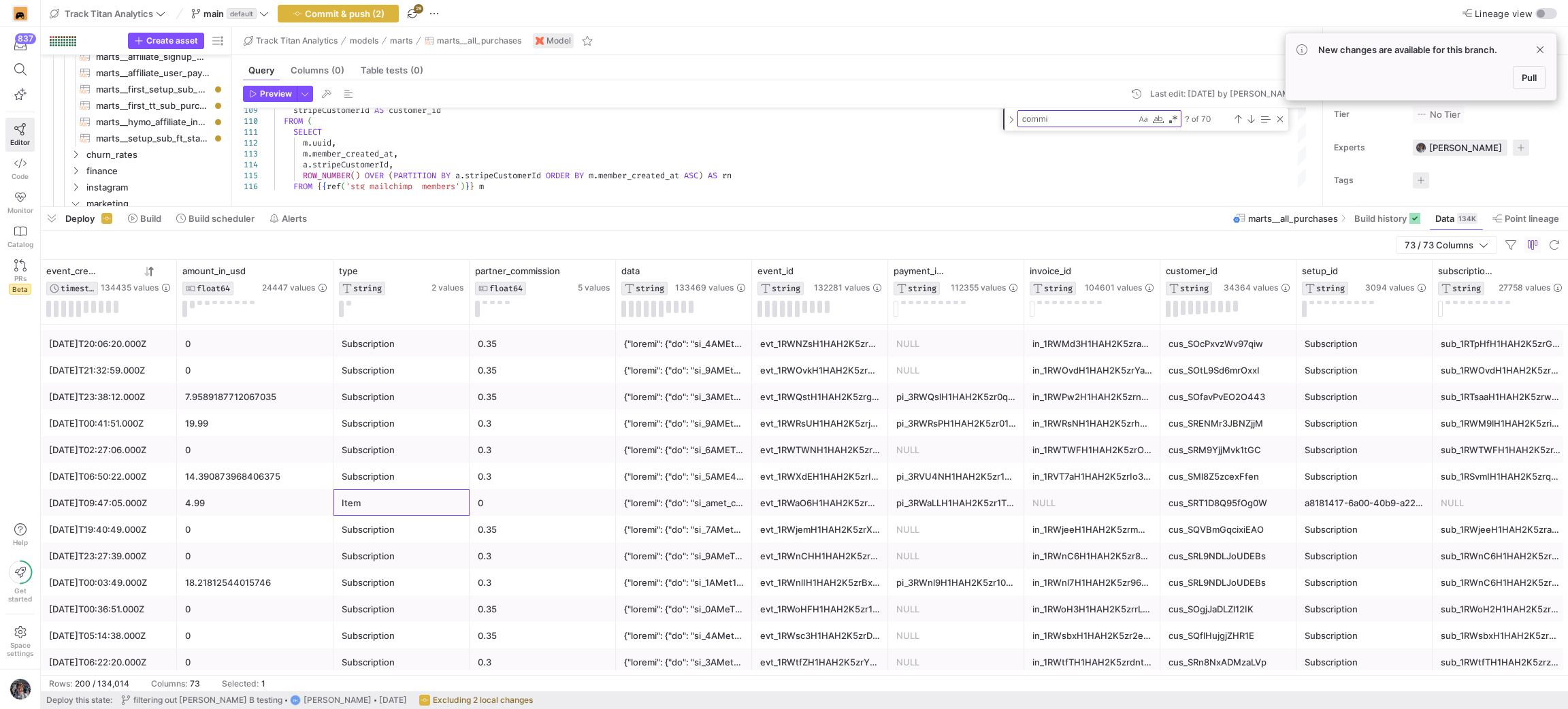 click on "2025-06-05T06:50:22.000Z" 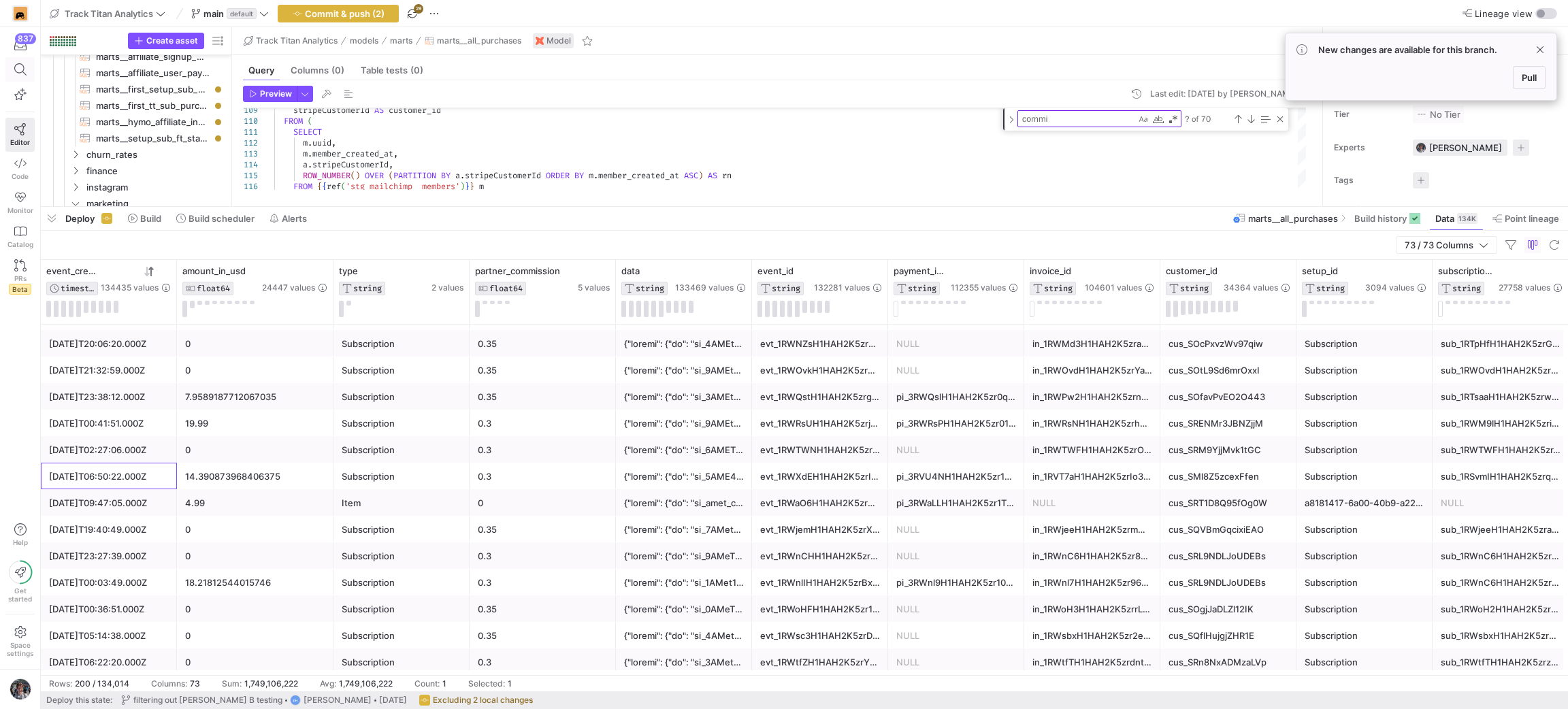 click 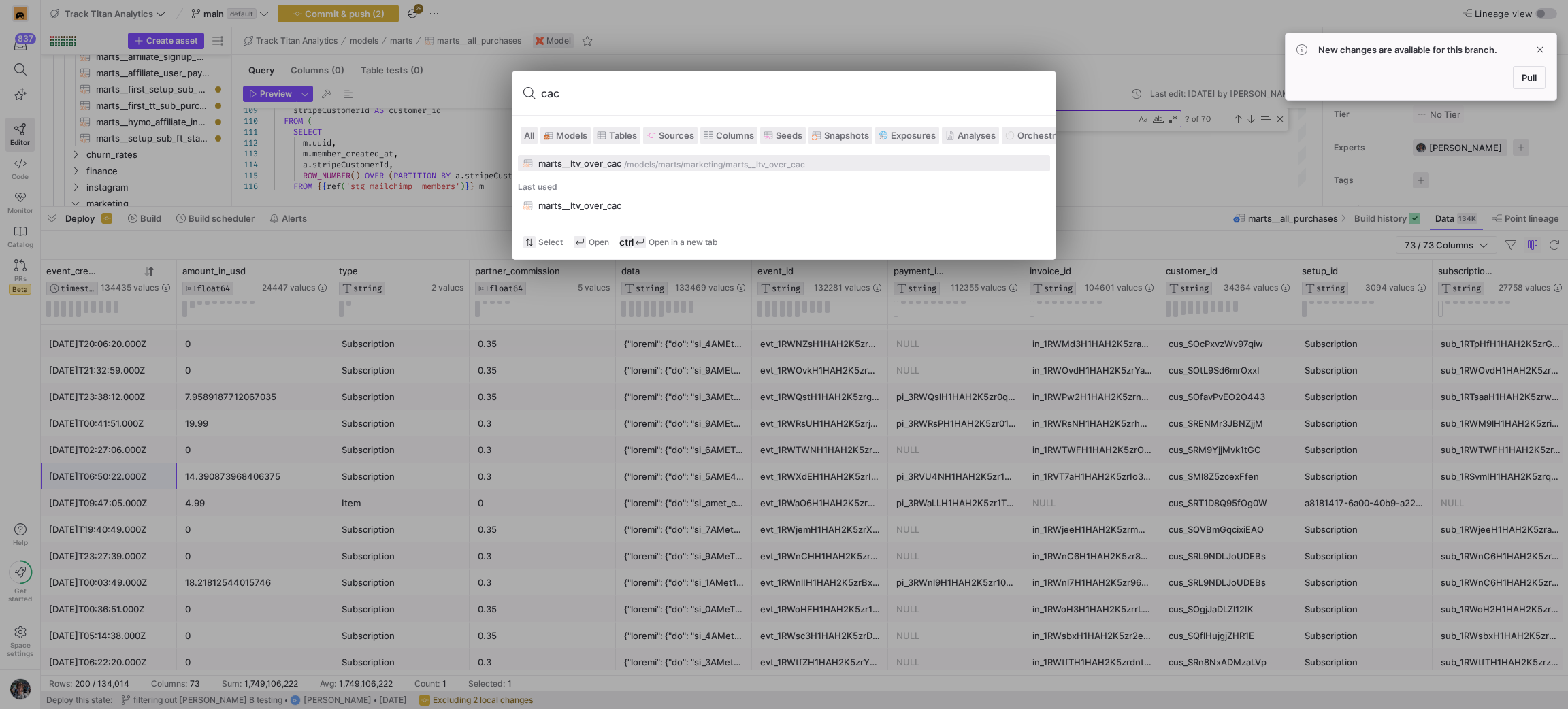 type on "cac" 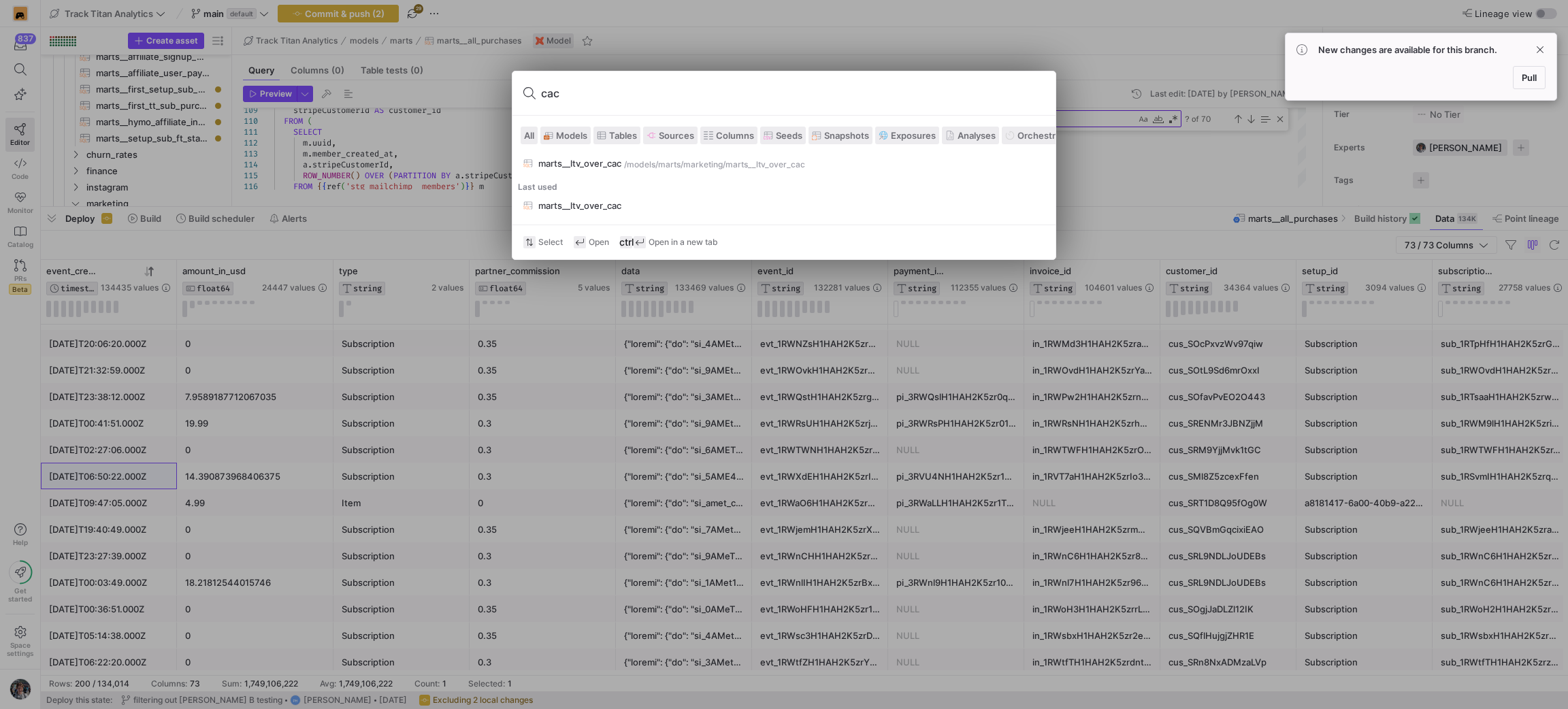 click on "marts__ltv_over_cac /models/ marts/marketing /marts__ltv_over_cac Last used
marts__ltv_over_cac" at bounding box center [784, 190] 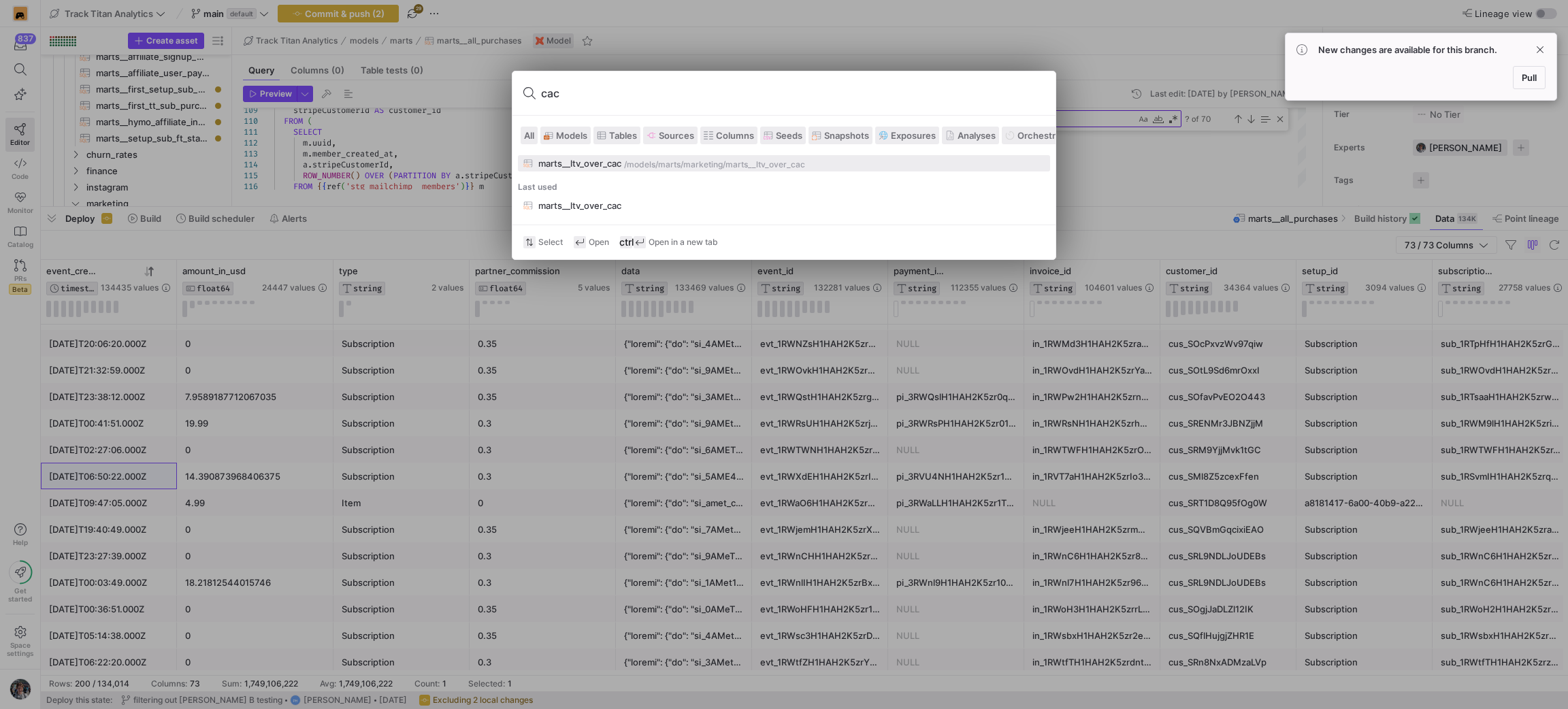 click on "marts__ltv_over_cac /models/ marts/marketing /marts__ltv_over_cac" at bounding box center (784, 163) 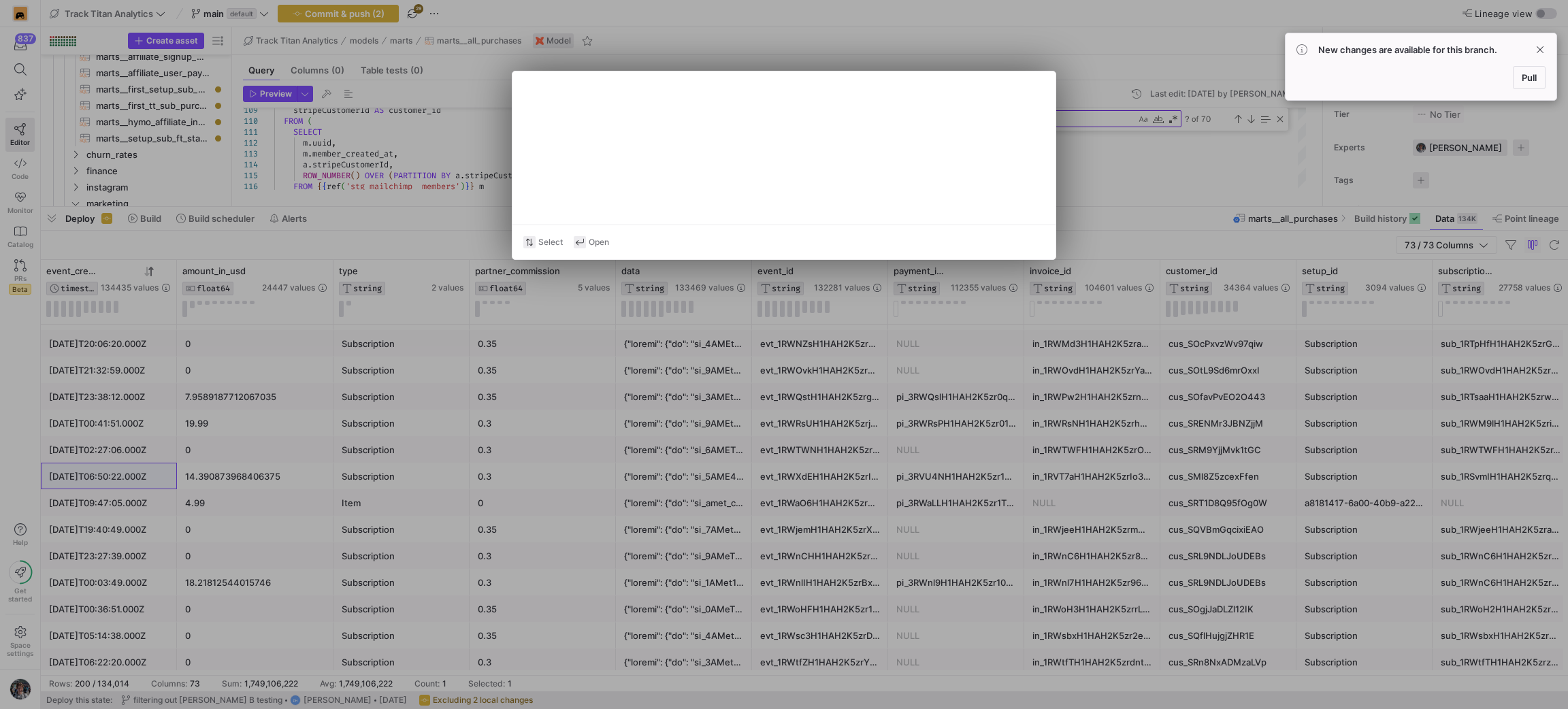 type on "WITH six_month_ltv AS (SELECT * FROM {{ ref('marts__six_month_ltv') }} QUALIFY ROW_NUMBER() OVER(PARTITION BY DATE_TRUNC(date, MONTH) ORDER BY date DESC) = 1)
, twelve_month_ltv AS (SELECT * FROM {{ ref('marts__twelve_month_ltv') }} QUALIFY ROW_NUMBER() OVER(PARTITION BY DATE_TRUNC(date, MONTH) ORDER BY date DESC) = 1)
, six_month_ltv_gross AS (SELECT * FROM {{ ref('marts__six_month_ltv_gross') }} QUALIFY ROW_NUMBER() OVER(PARTITION BY DATE_TRUNC(date, MONTH) ORDER BY date DESC) = 1)
, twelve" 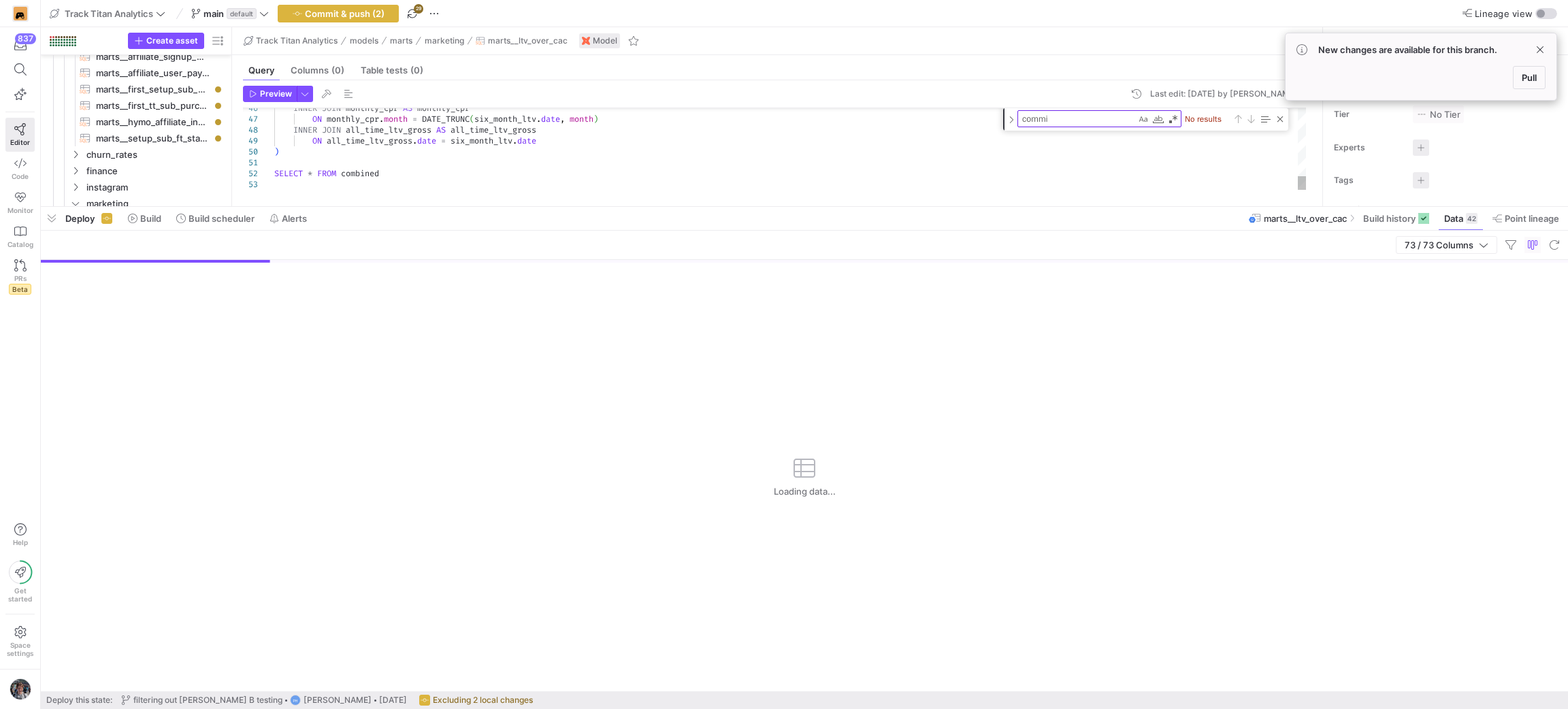 scroll, scrollTop: 583, scrollLeft: 0, axis: vertical 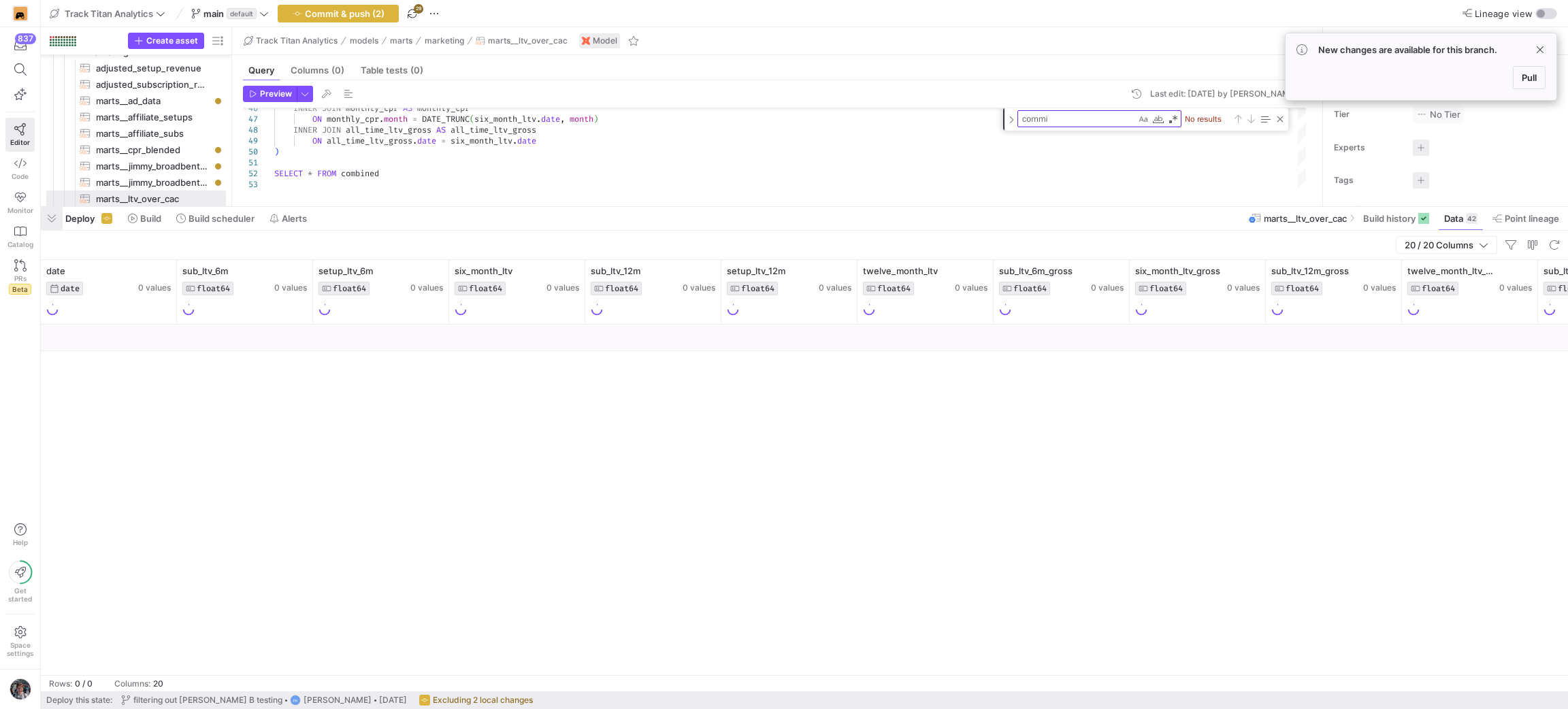 click 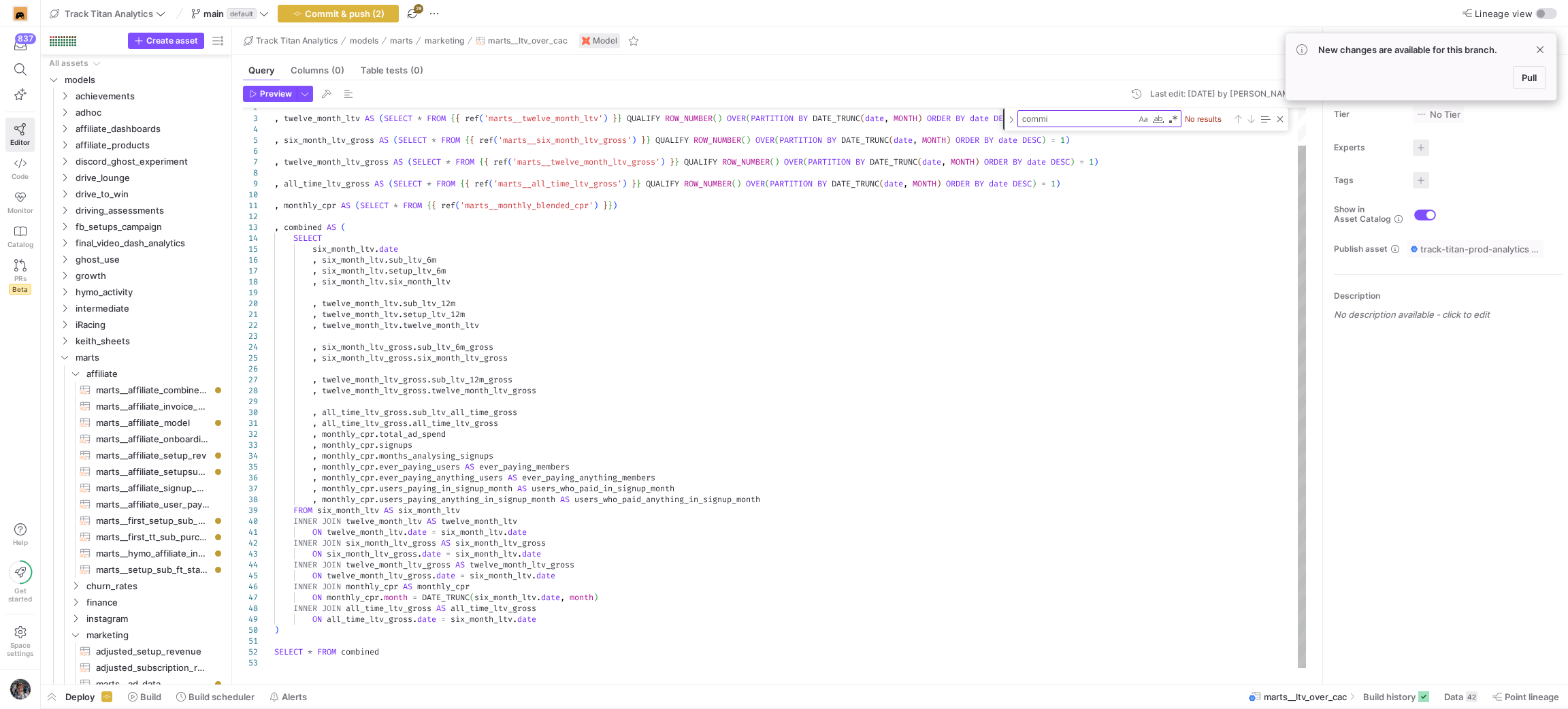 scroll, scrollTop: 0, scrollLeft: 0, axis: both 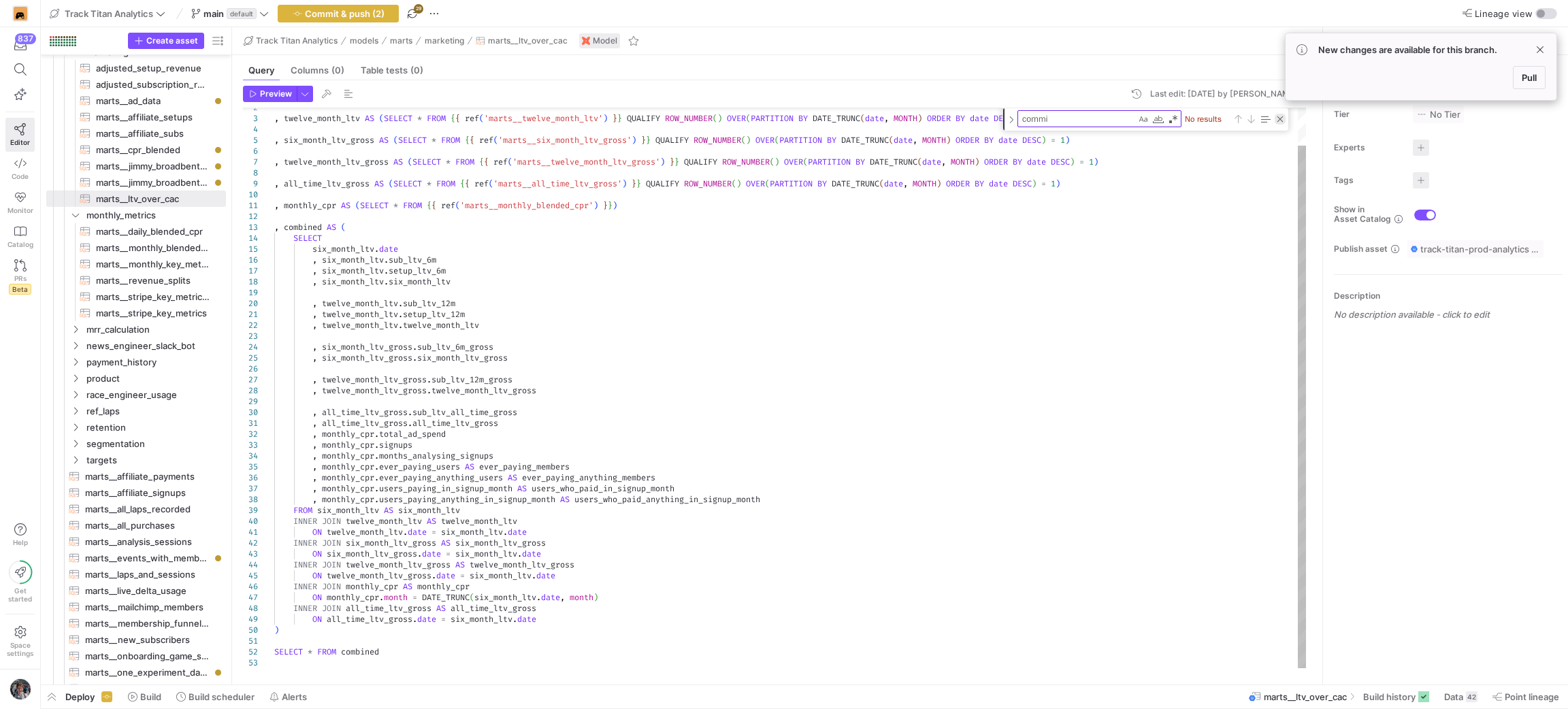 click at bounding box center [1280, 119] 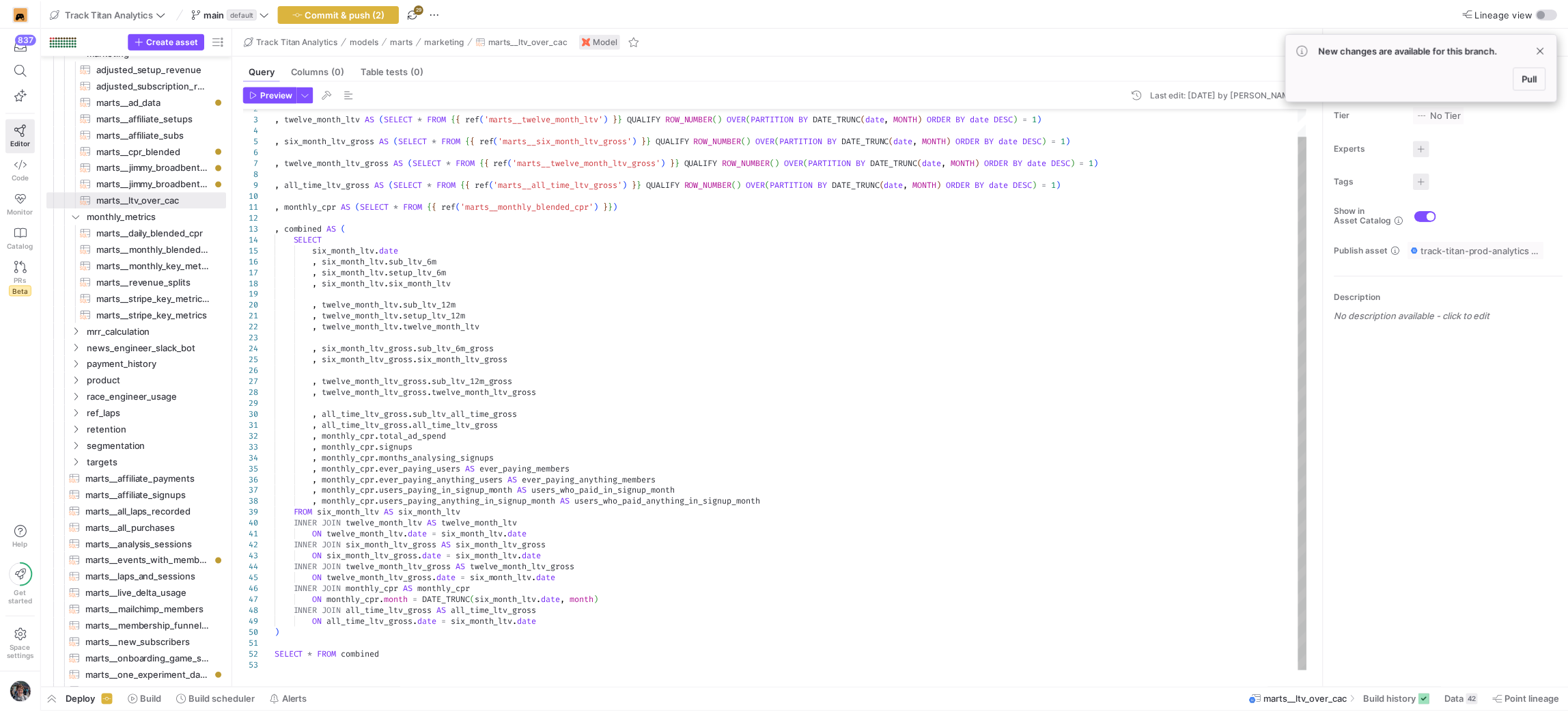 scroll, scrollTop: 0, scrollLeft: 38, axis: horizontal 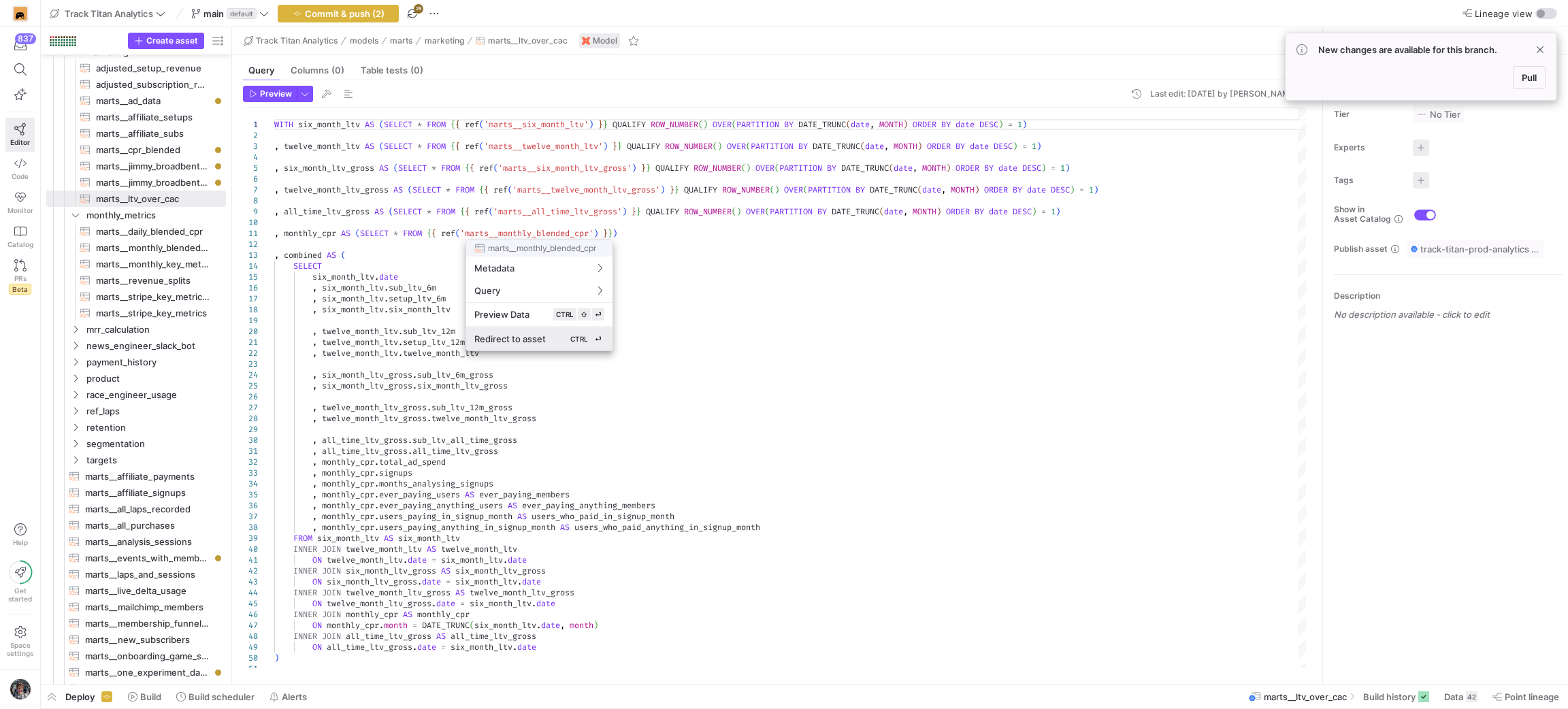 click on "Redirect to asset" at bounding box center [510, 339] 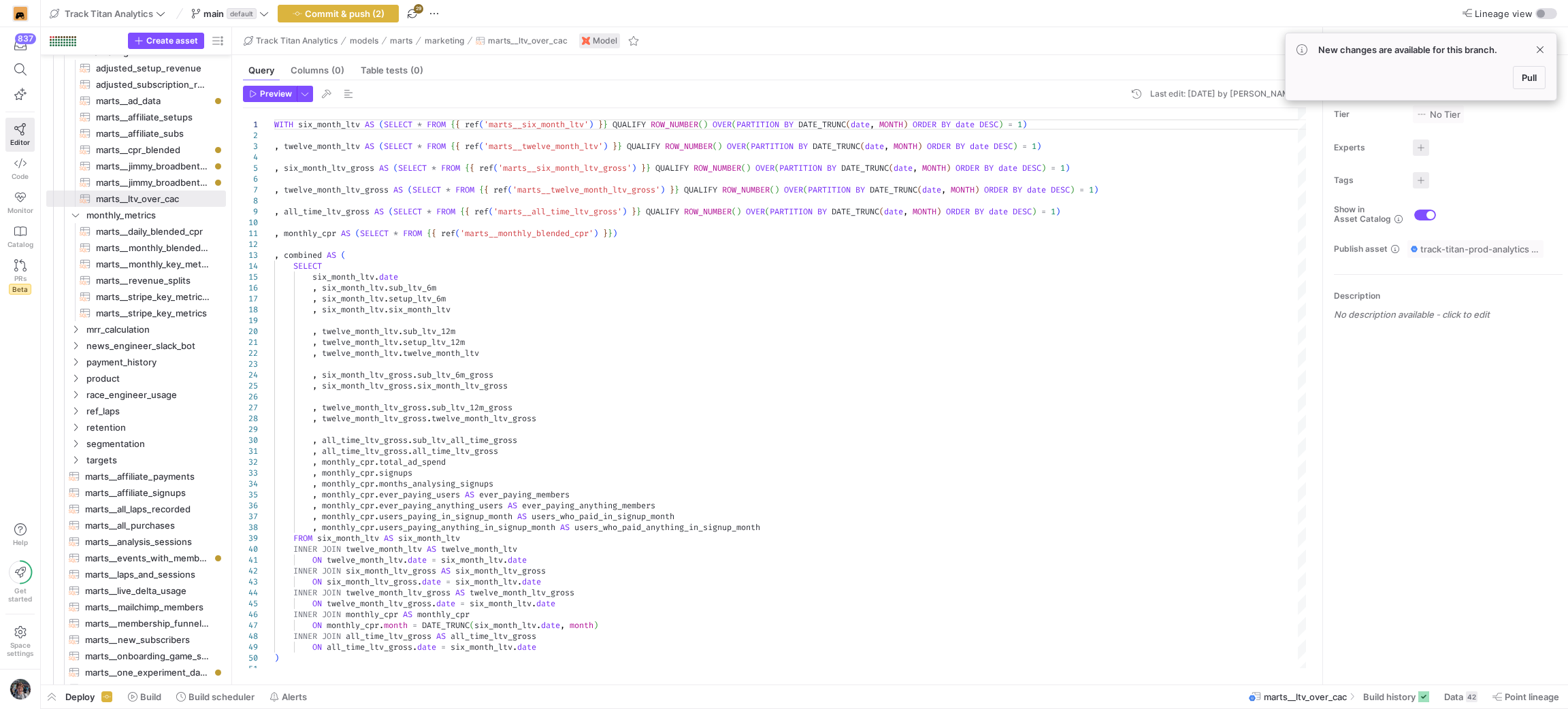 type on "WITH rates AS (SELECT * FROM {{ ref('stg_google_sheets__exchange_rates') }})
, affiliate_invoice AS (SELECT * FROM {{ ref('marts__affiliate_invoice_model') }})
, google_ads AS (SELECT * FROM {{ ref('stg_google_ads__ad_group_stats') }})
, facebook_ads AS (SELECT * FROM {{ ref('stg_facebook__ad_insights') }})
, temp_facebook AS (SELECT * FROM {{ ref('stg_google_sheets__setup_ads_spendSplits') }})" 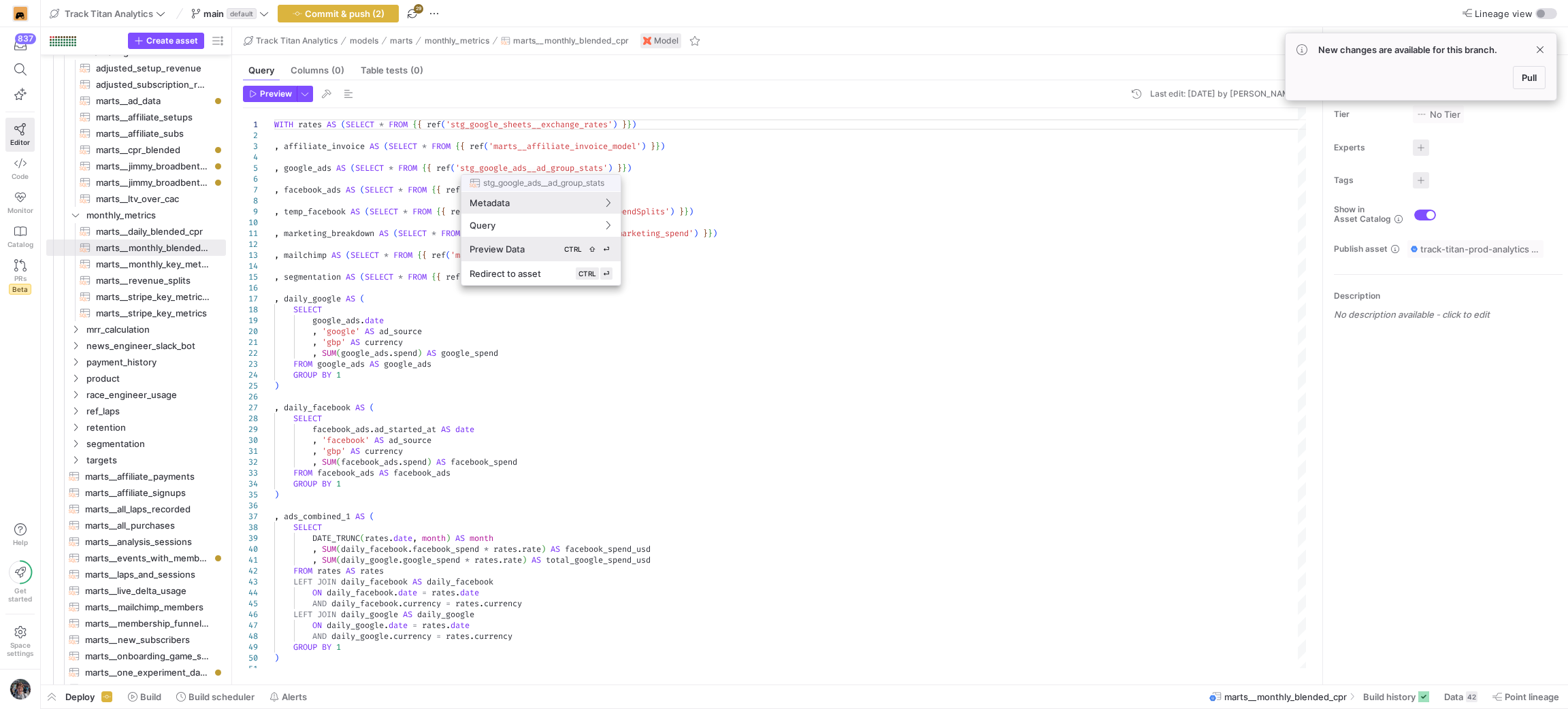 click on "Preview Data
CTRL
⇧
⏎" at bounding box center [541, 249] 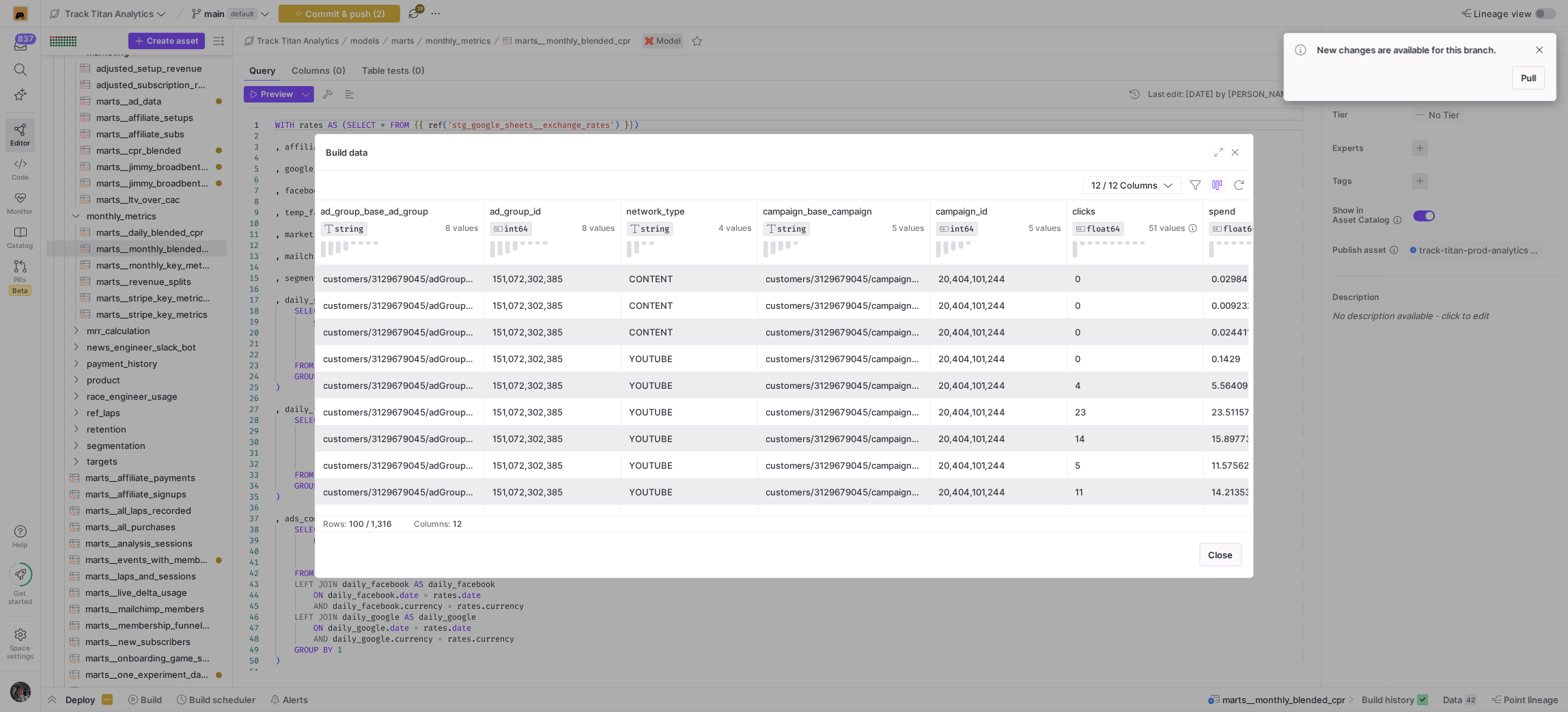 type 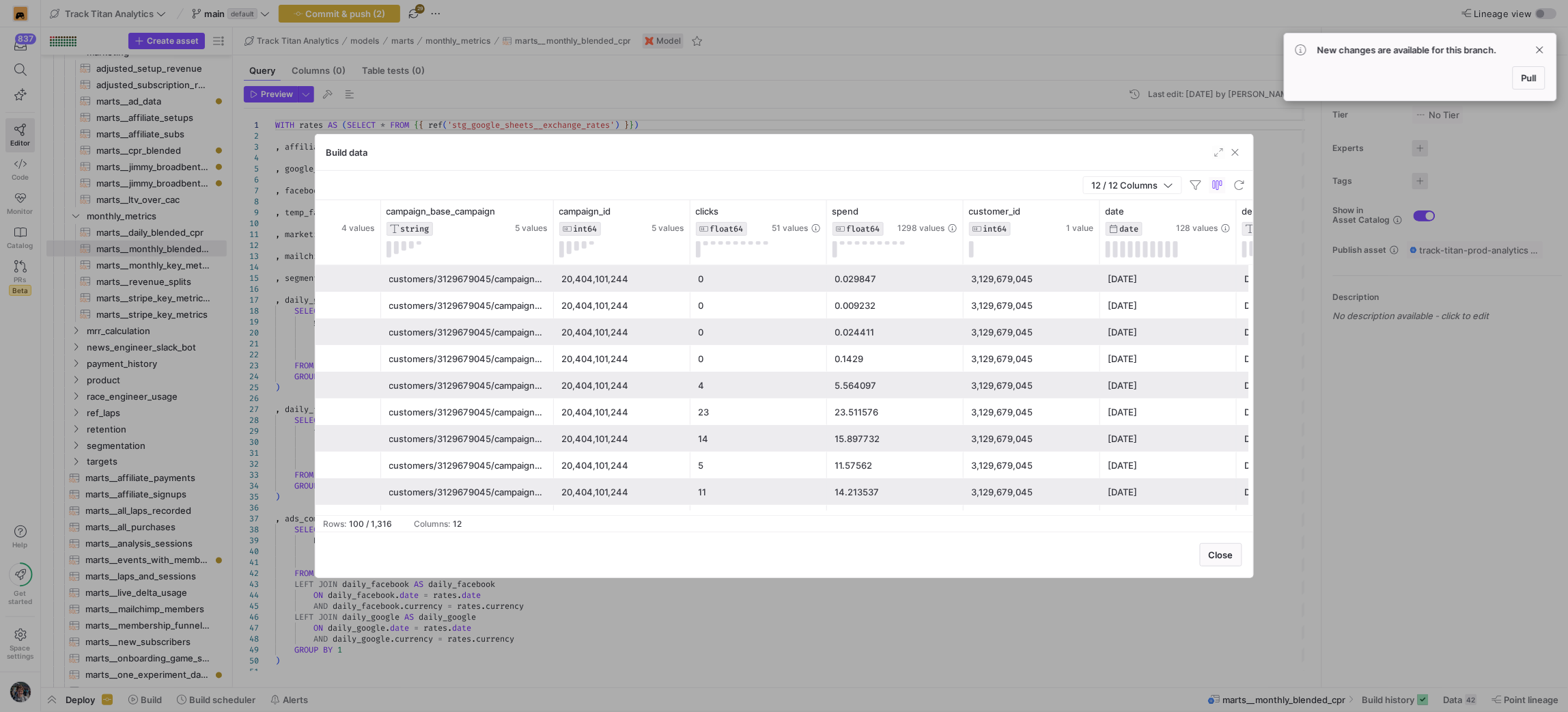 scroll, scrollTop: 0, scrollLeft: 410, axis: horizontal 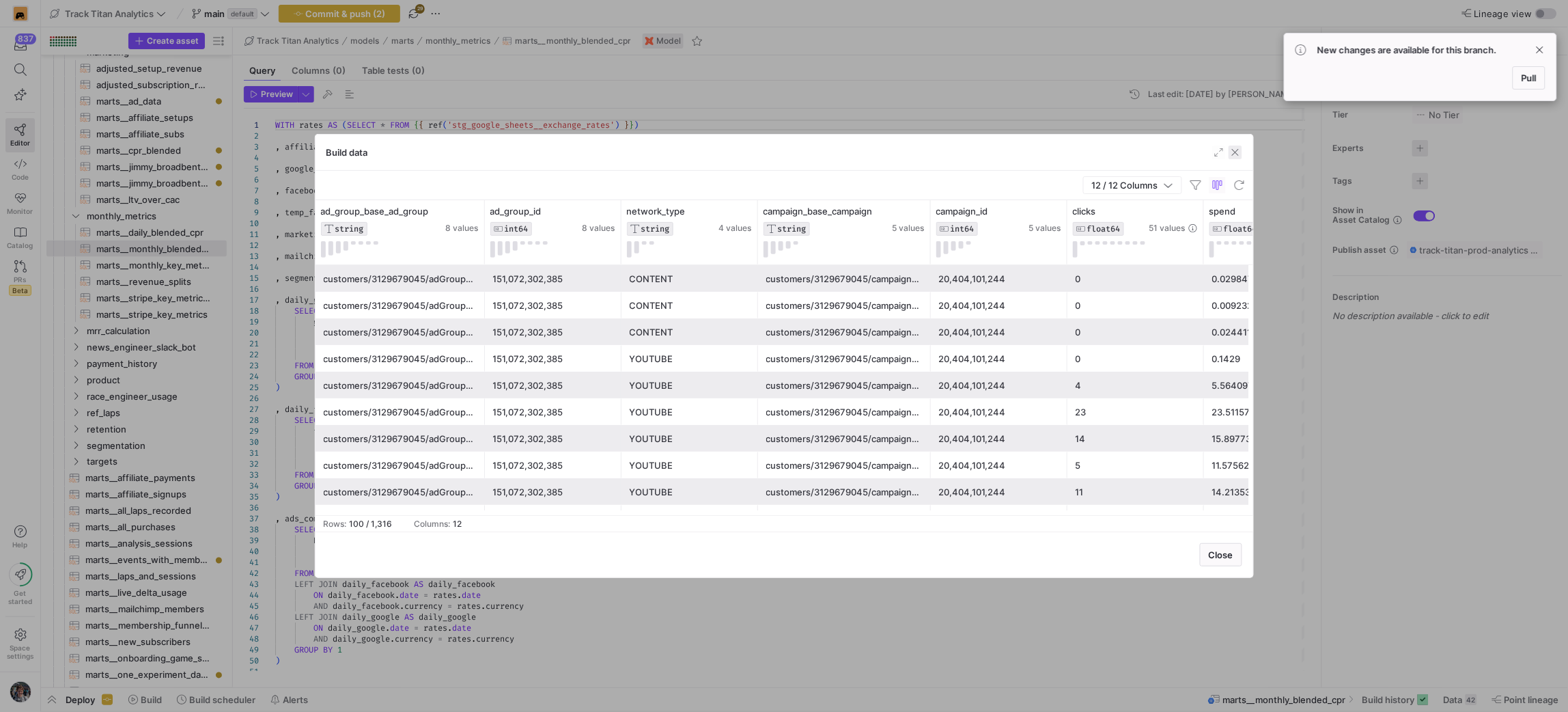 click 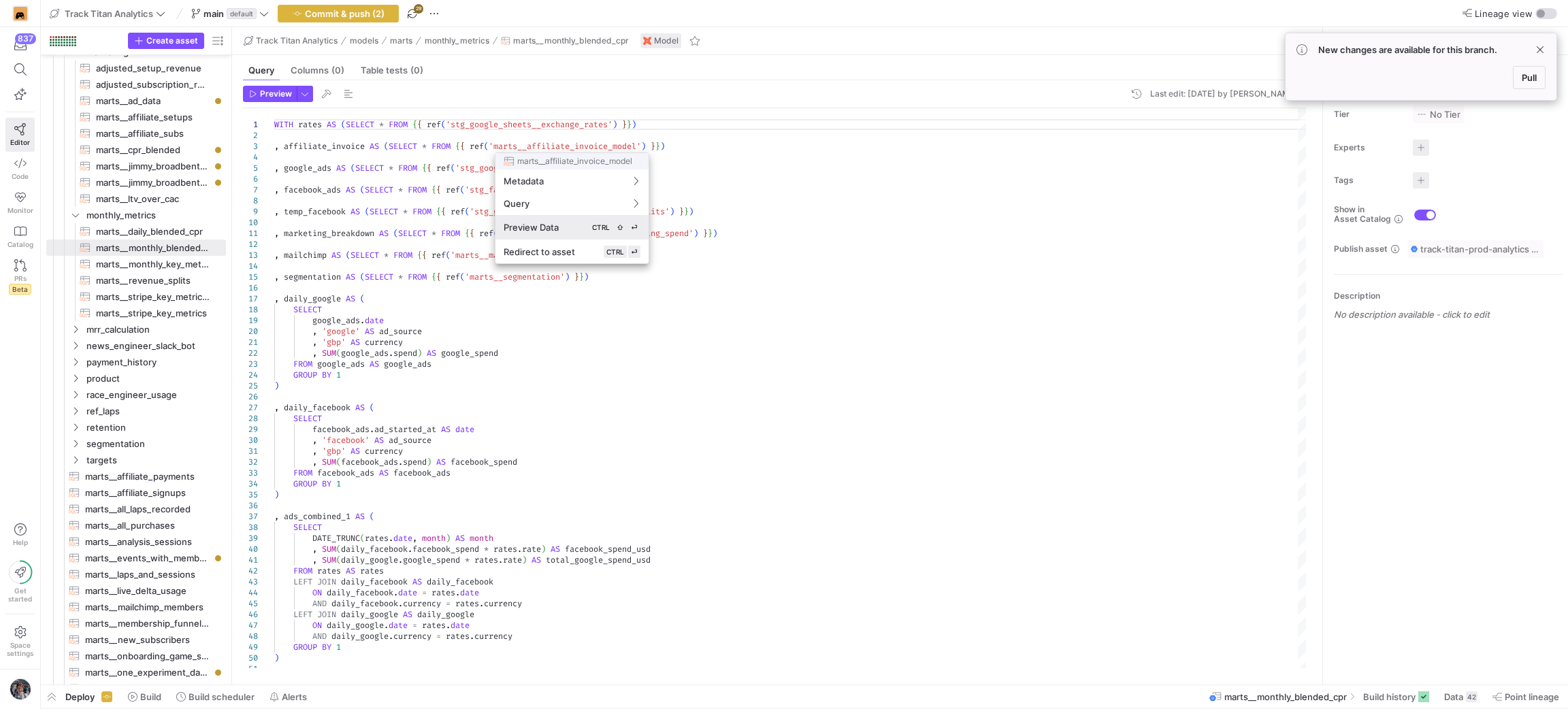 click on "Preview Data
CTRL
⇧
⏎" at bounding box center (572, 227) 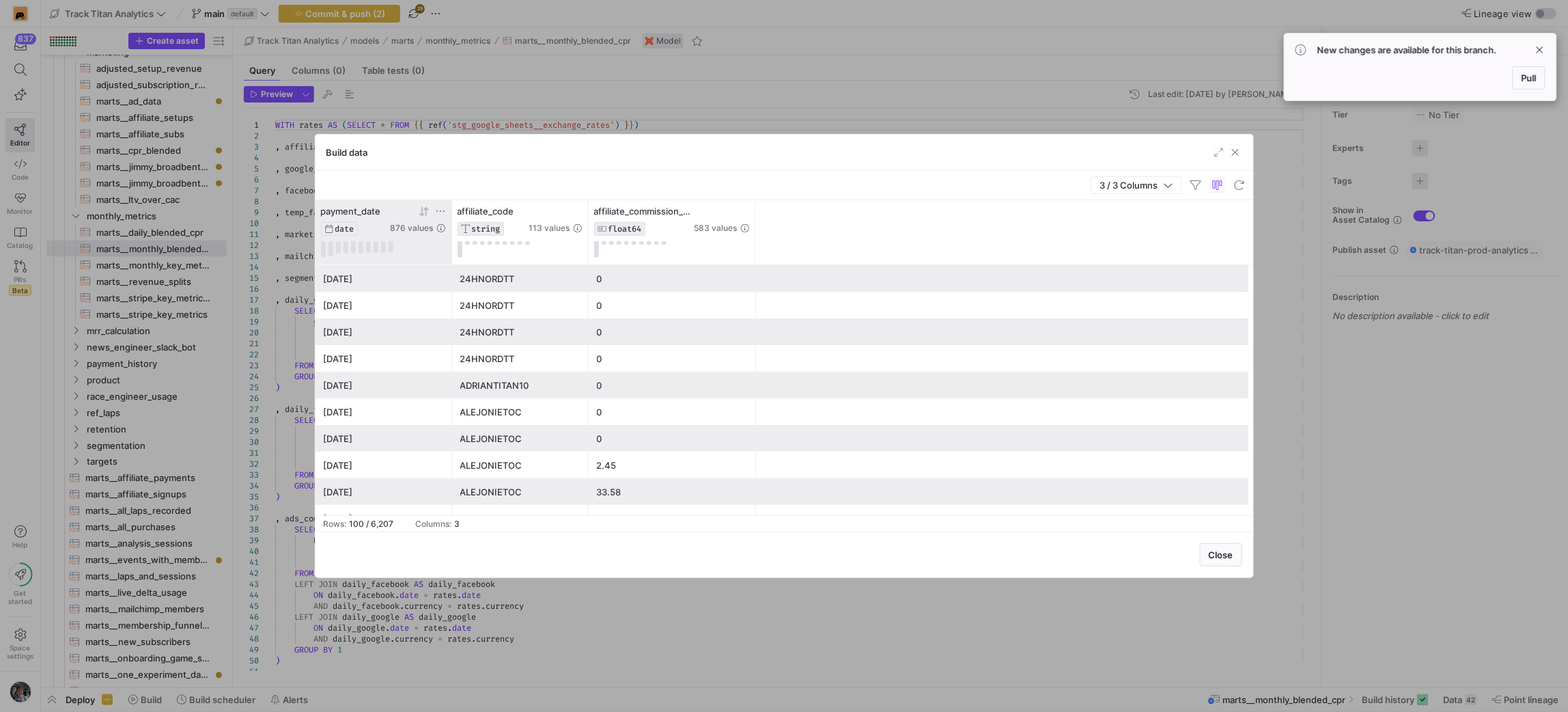 click 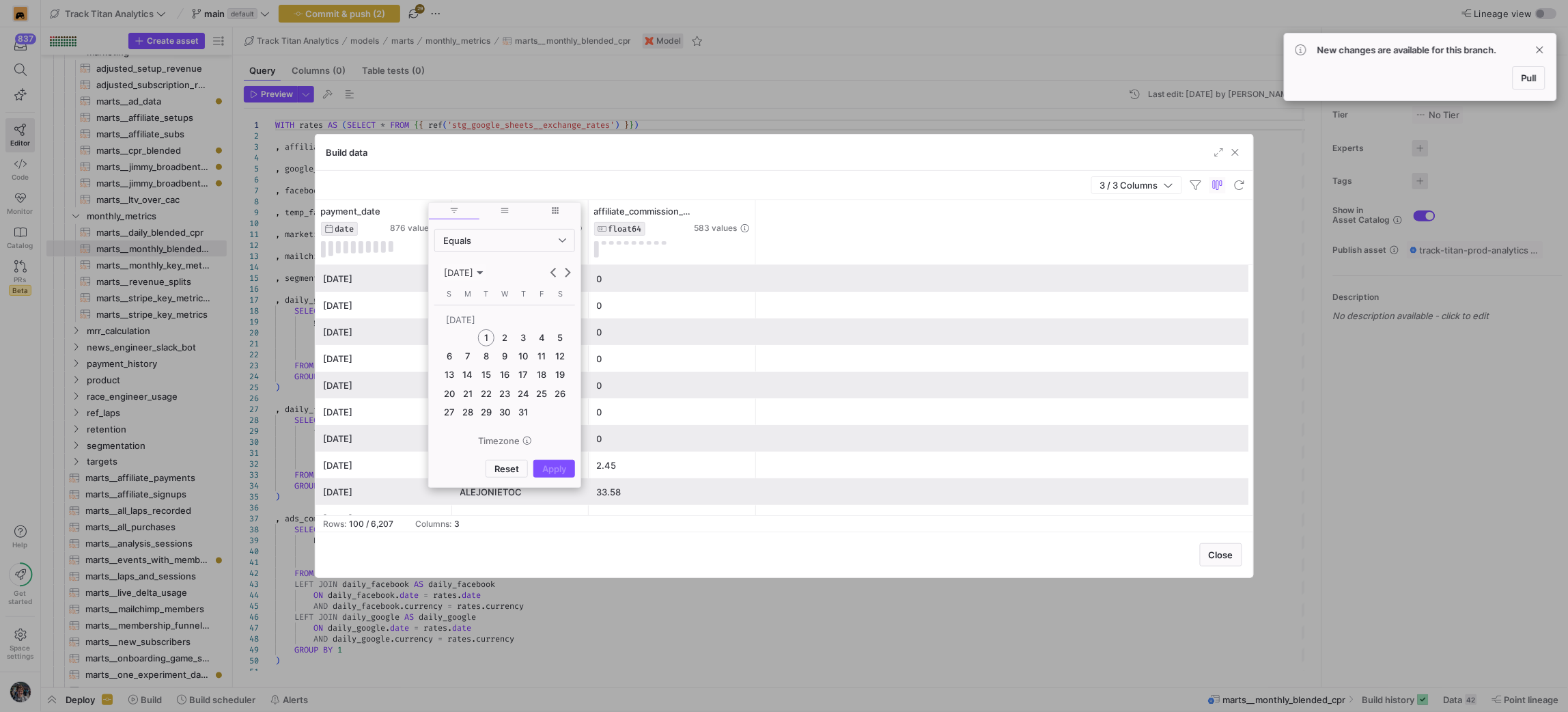 click on "0" 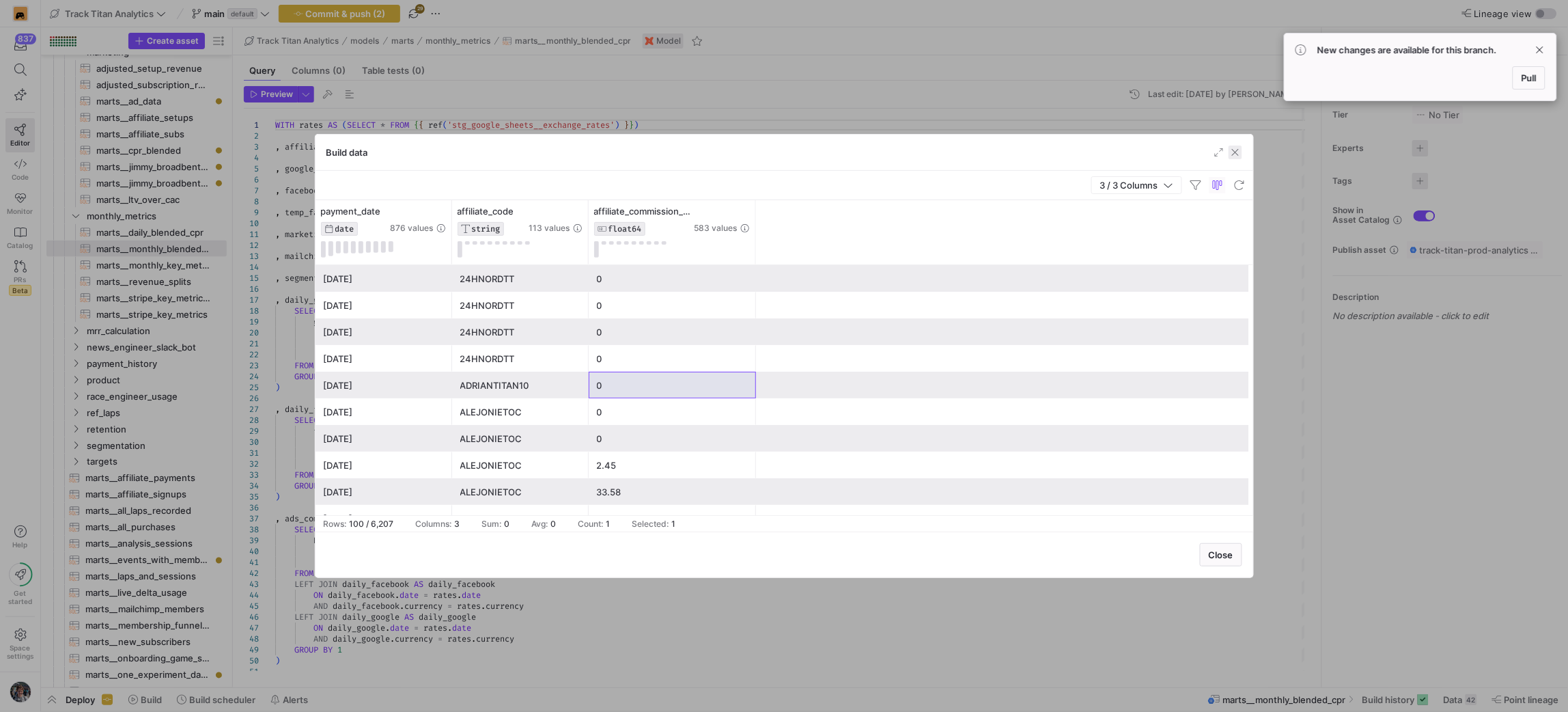 click 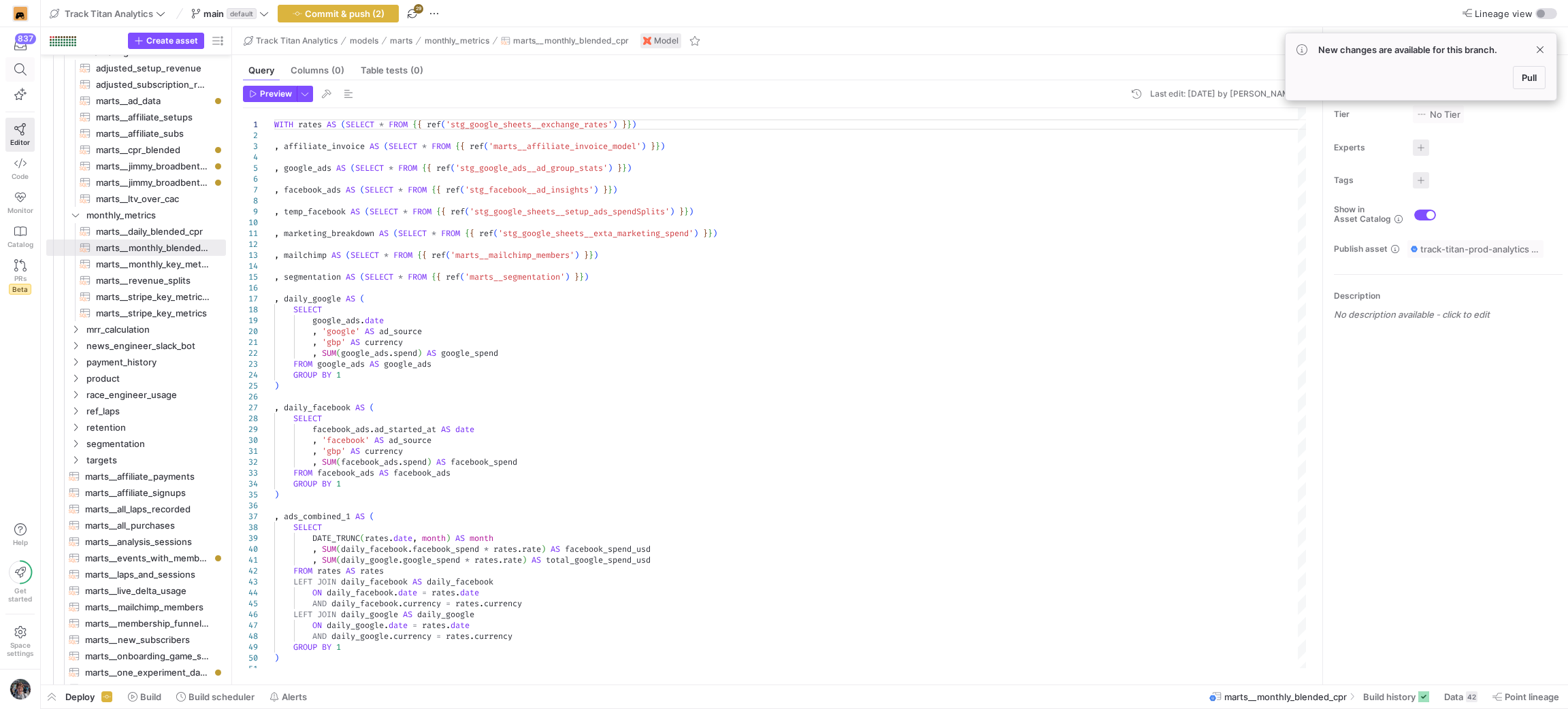 click 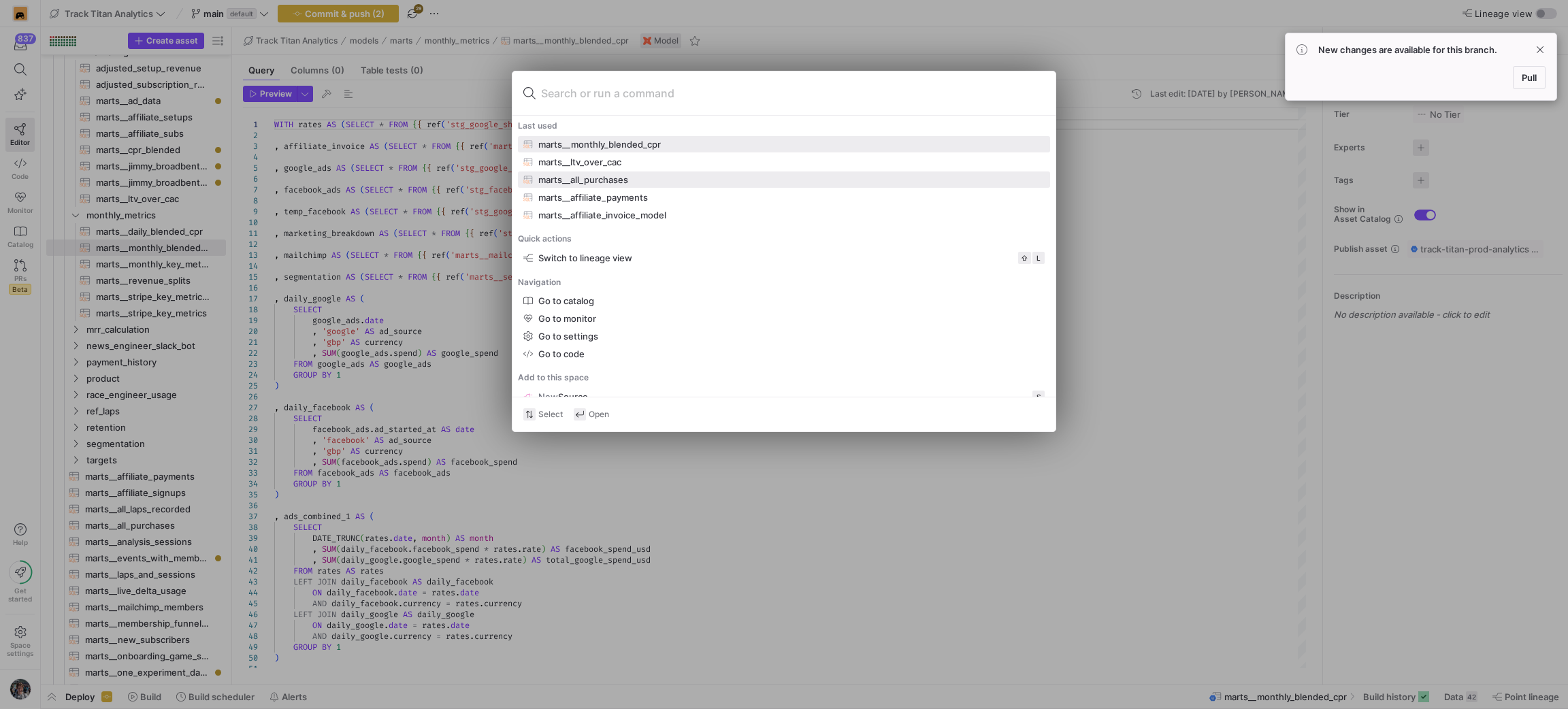 click on "marts__all_purchases" at bounding box center [784, 180] 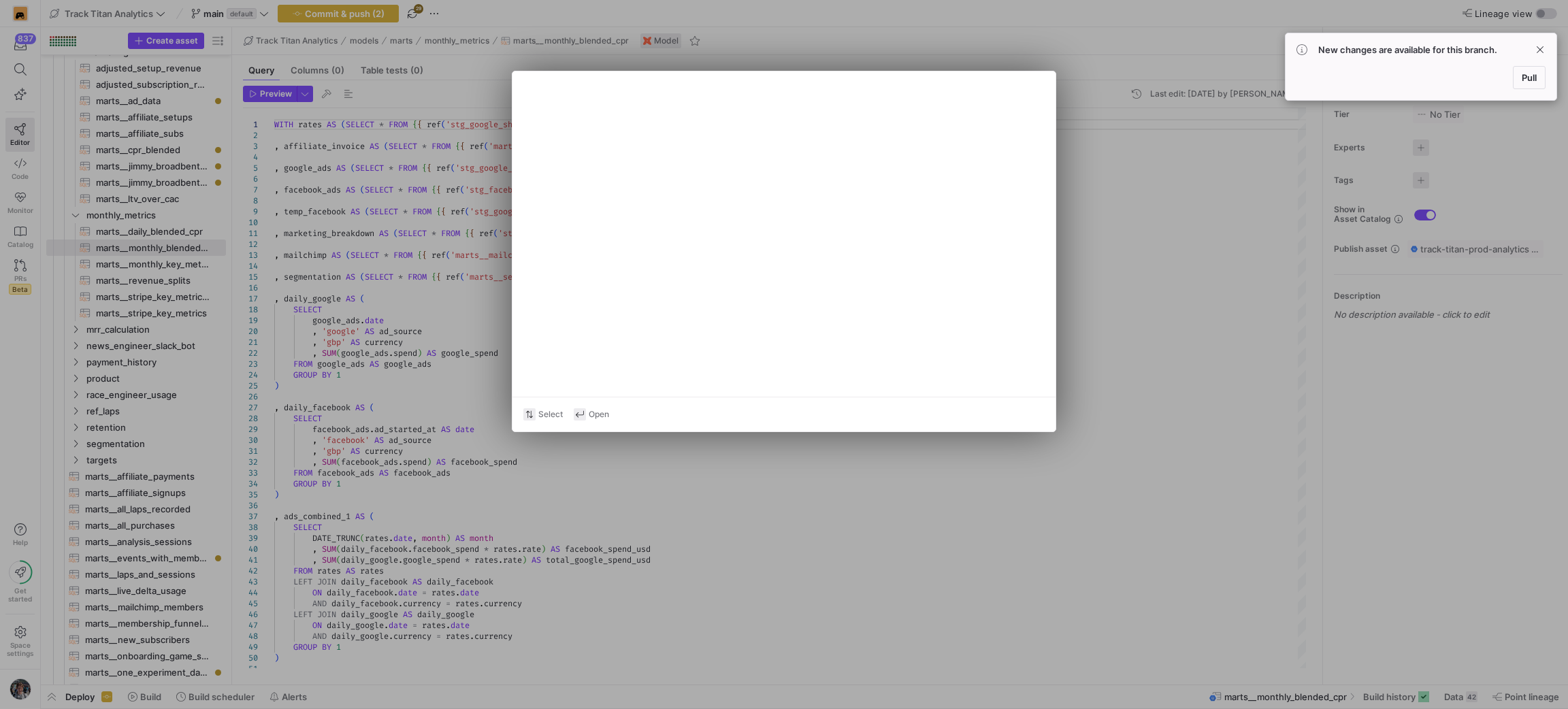 type on "WITH adjusted_sub_revenue AS (
SELECT
subscription_id AS sub_id,
hymo_share_multiplier AS hymo_share_multiplier_temp
FROM {{ ref('adjusted_subscription_revenue') }}
),
adjusted_setup_revenue AS (
SELECT
event_id AS e_id," 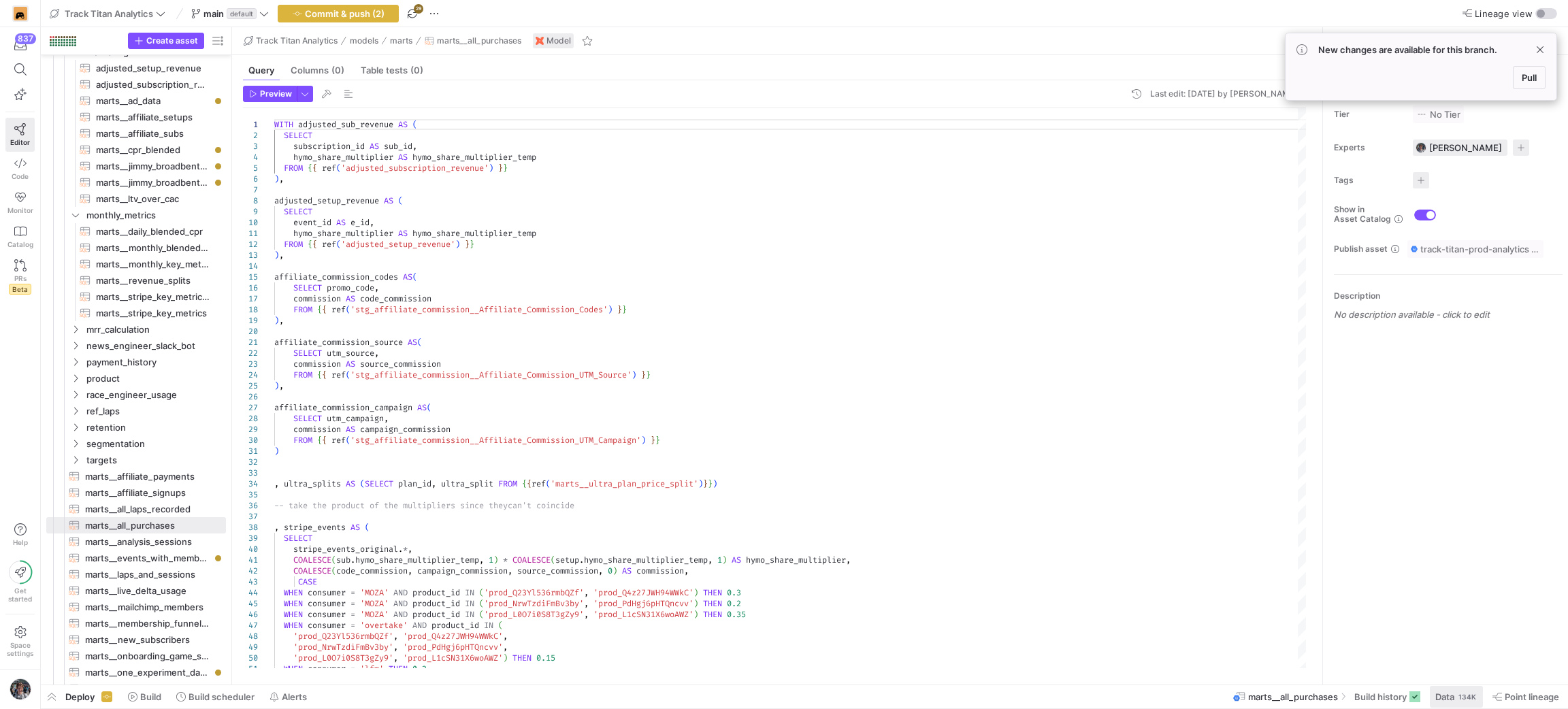 click on "134K" 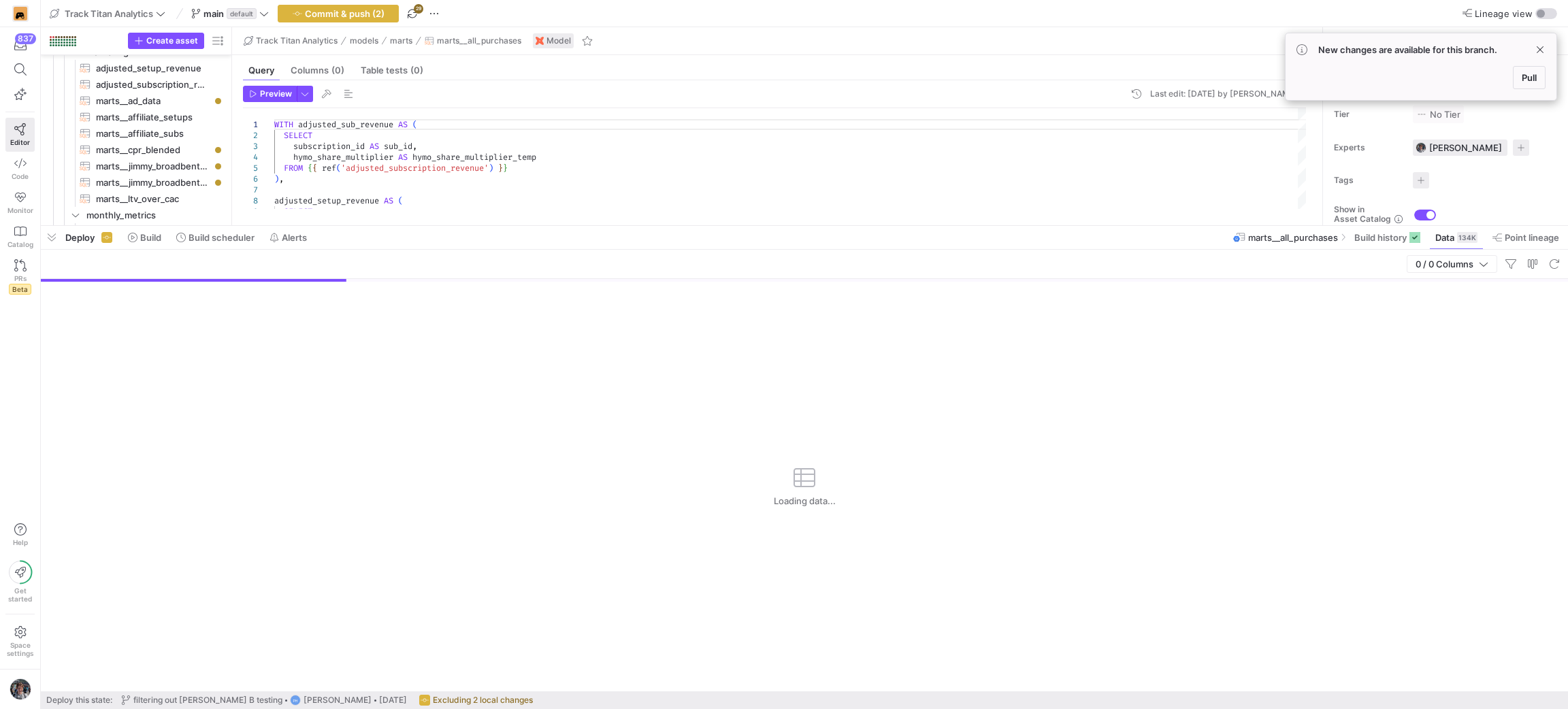 drag, startPoint x: 1191, startPoint y: 460, endPoint x: 1155, endPoint y: 226, distance: 236.753 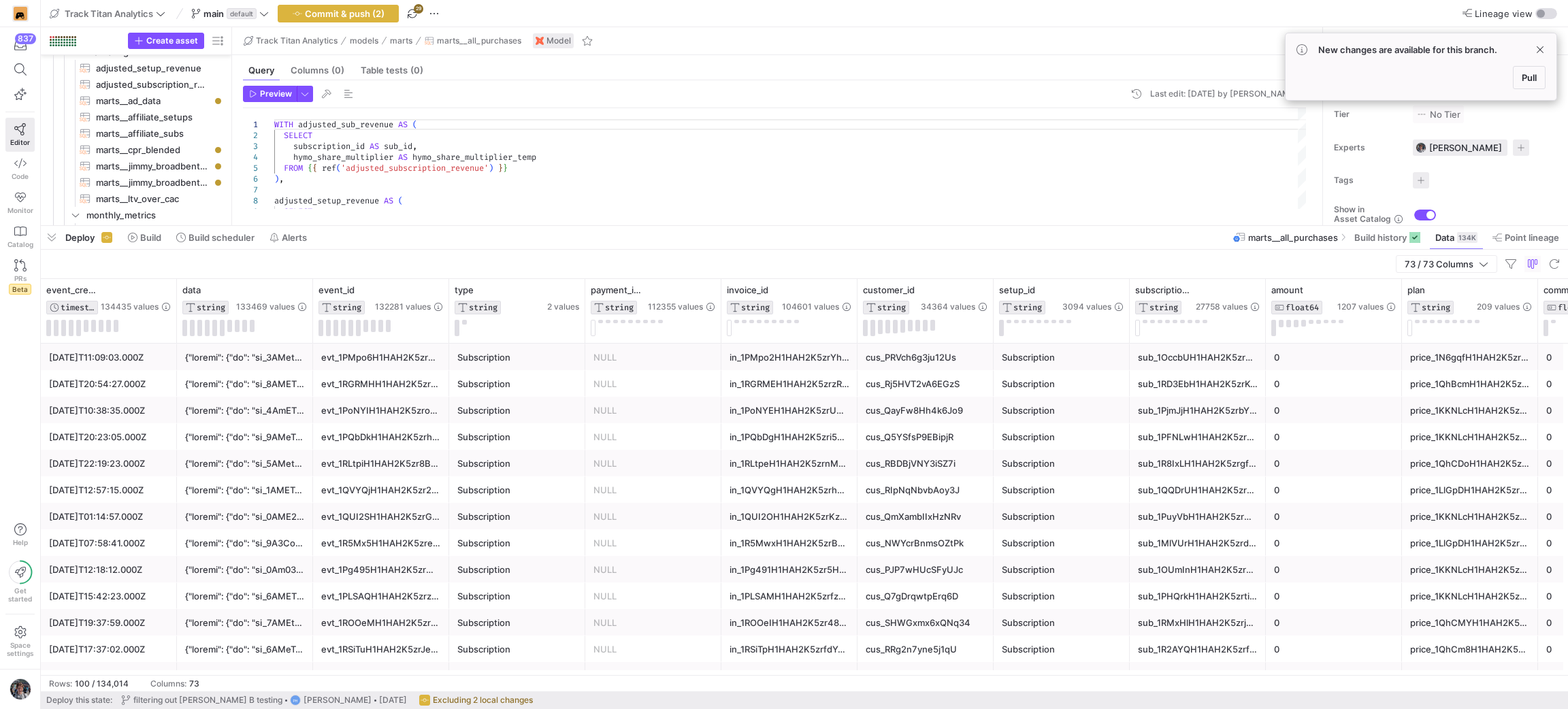 type 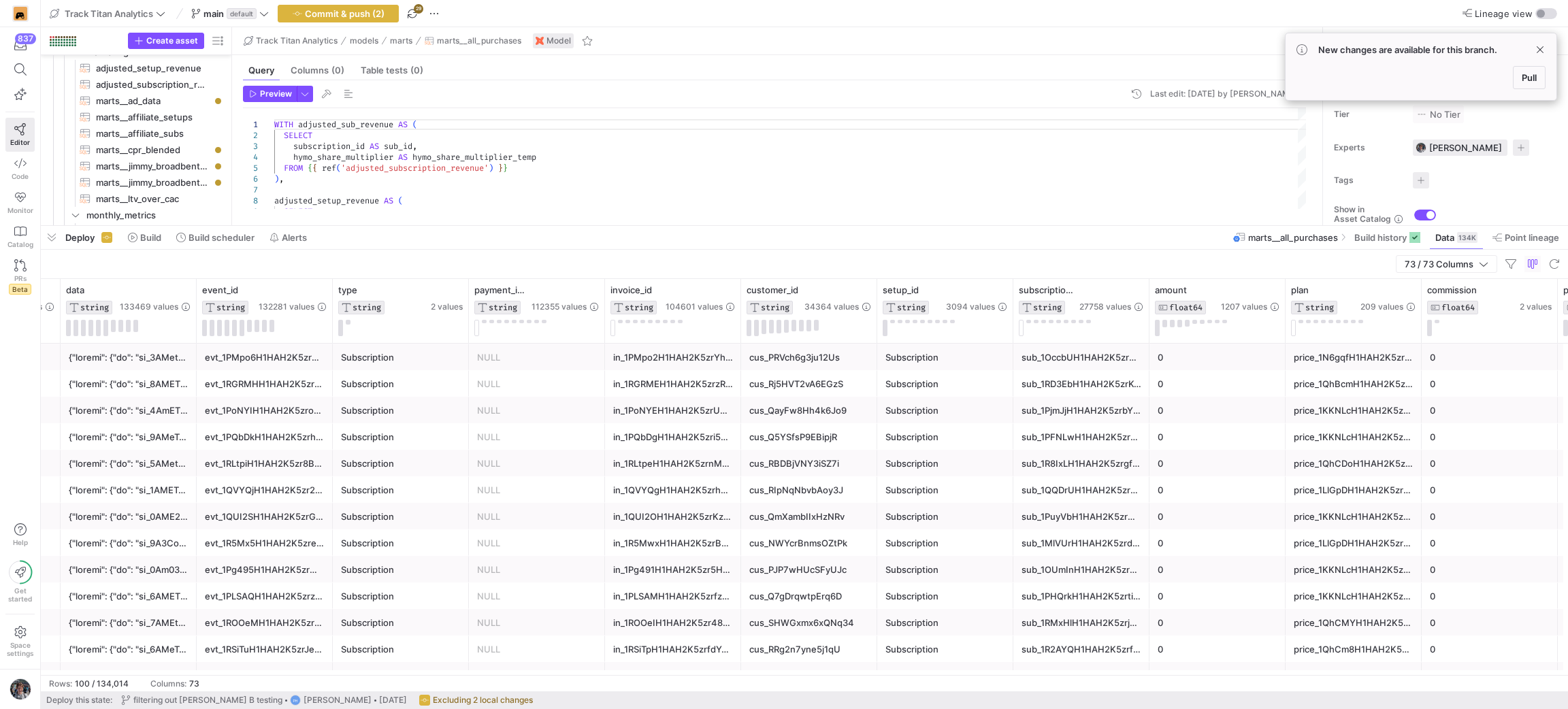 scroll, scrollTop: 0, scrollLeft: 291, axis: horizontal 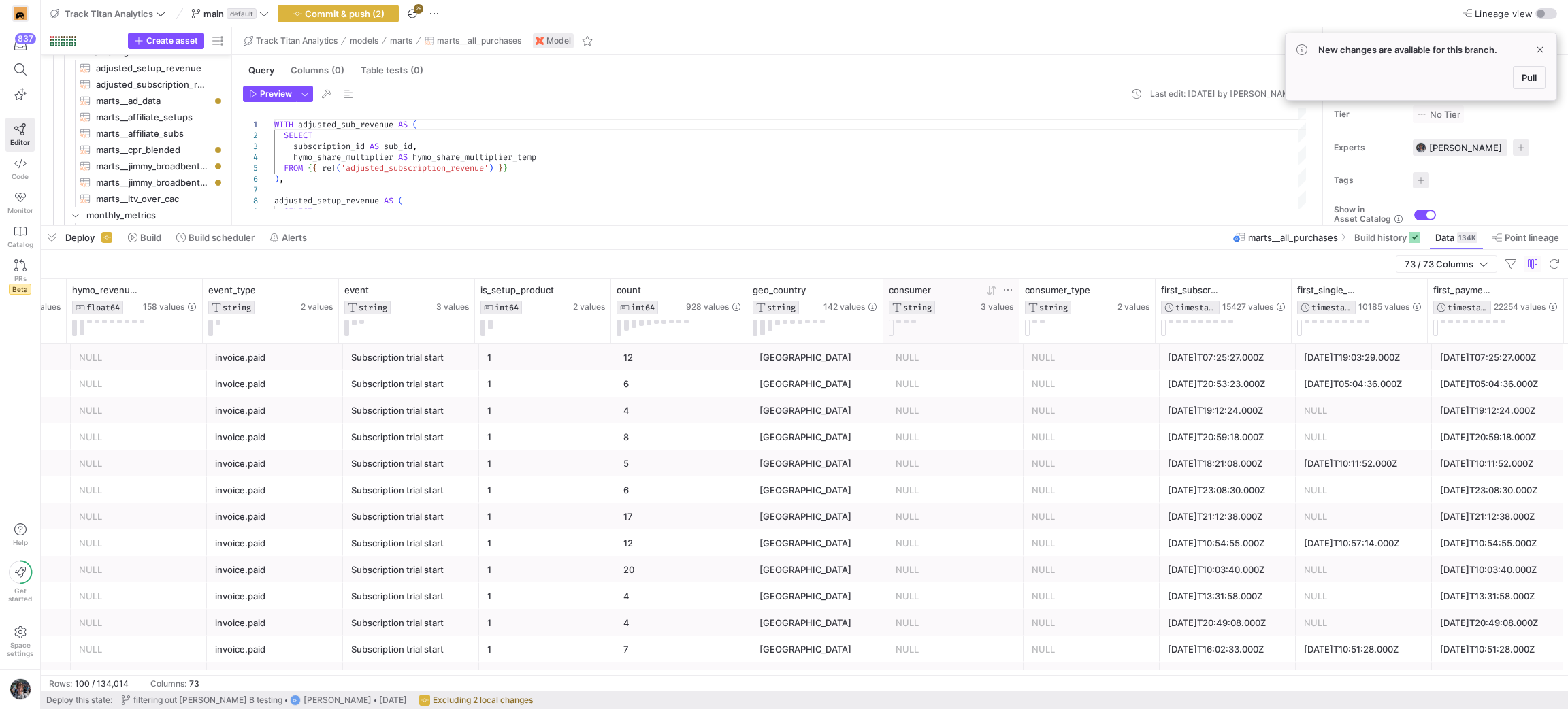 click 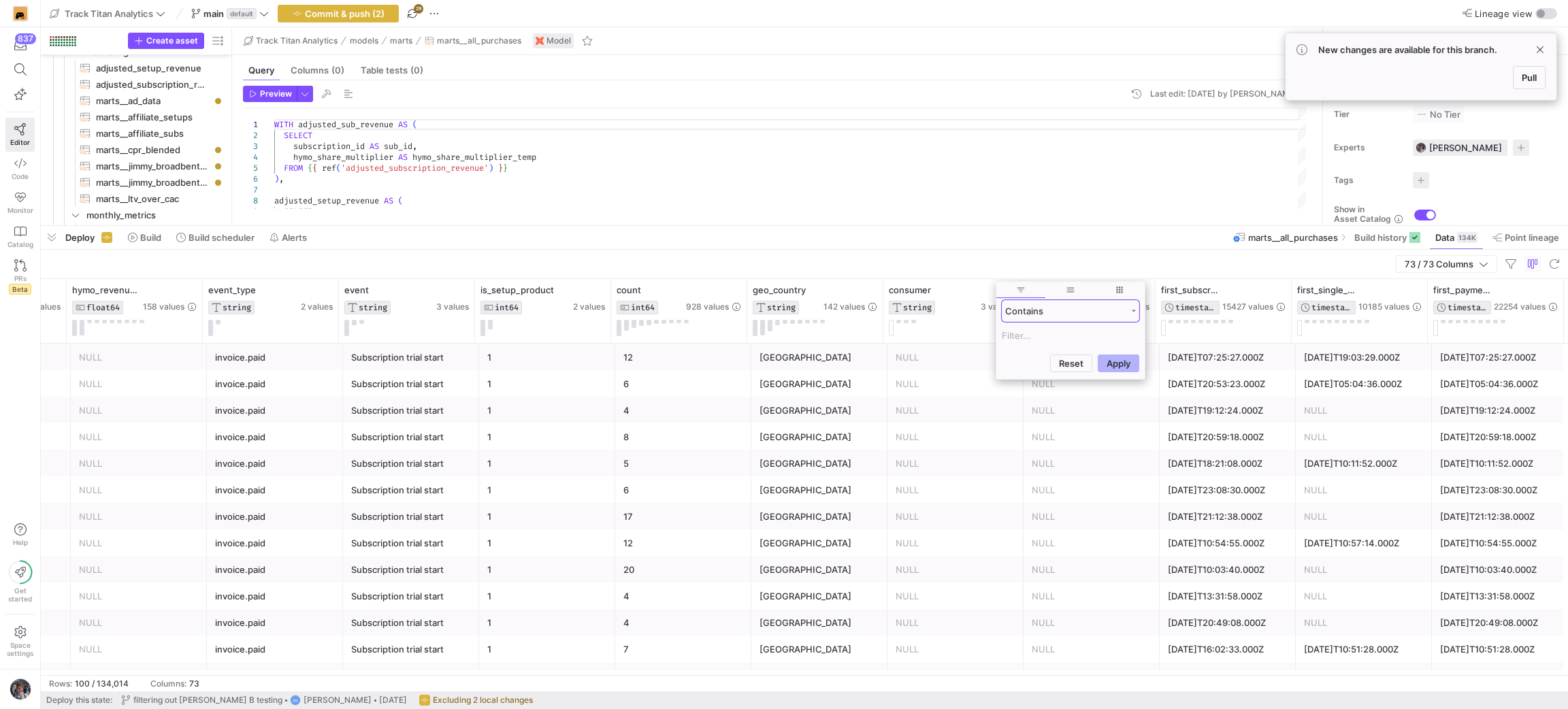 click on "Contains" at bounding box center (1066, 311) 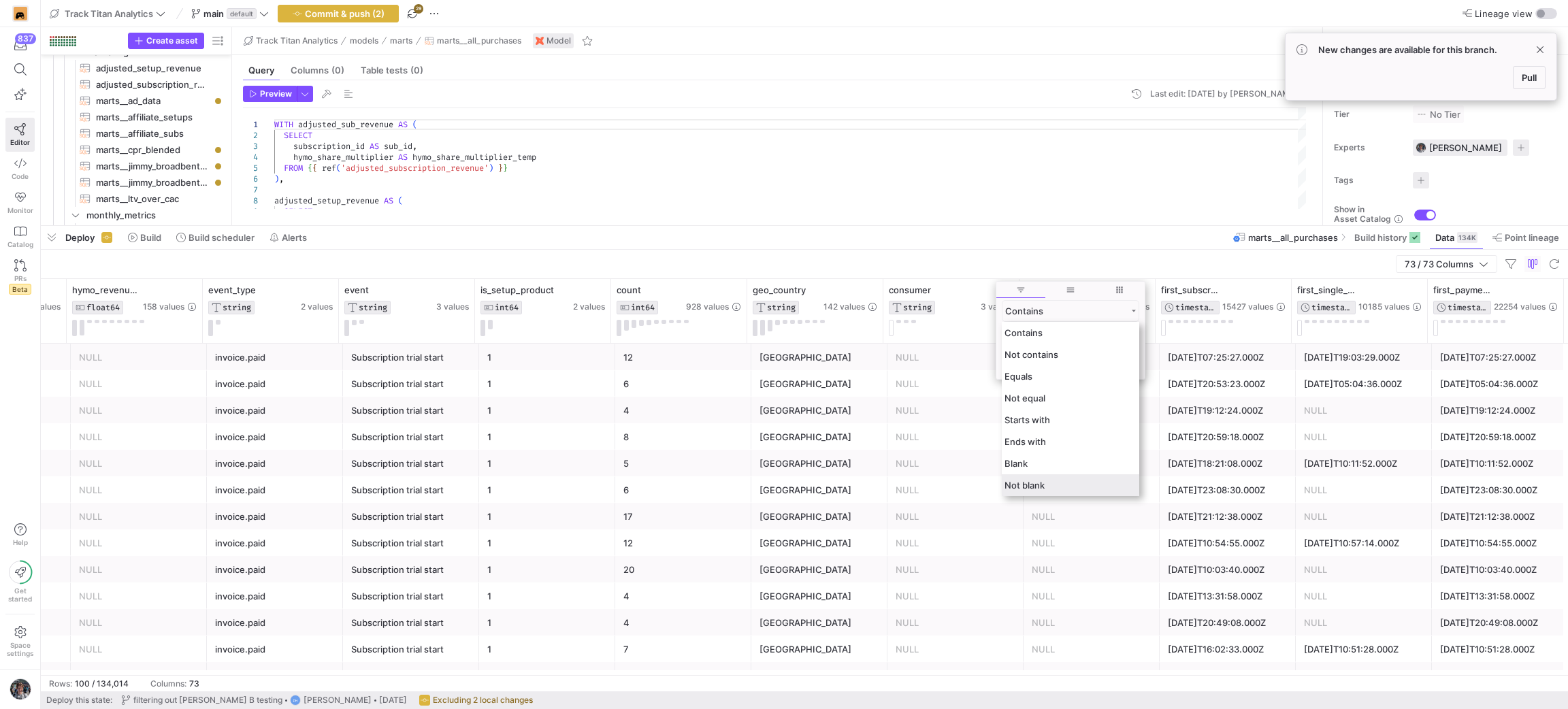 click on "Not blank" 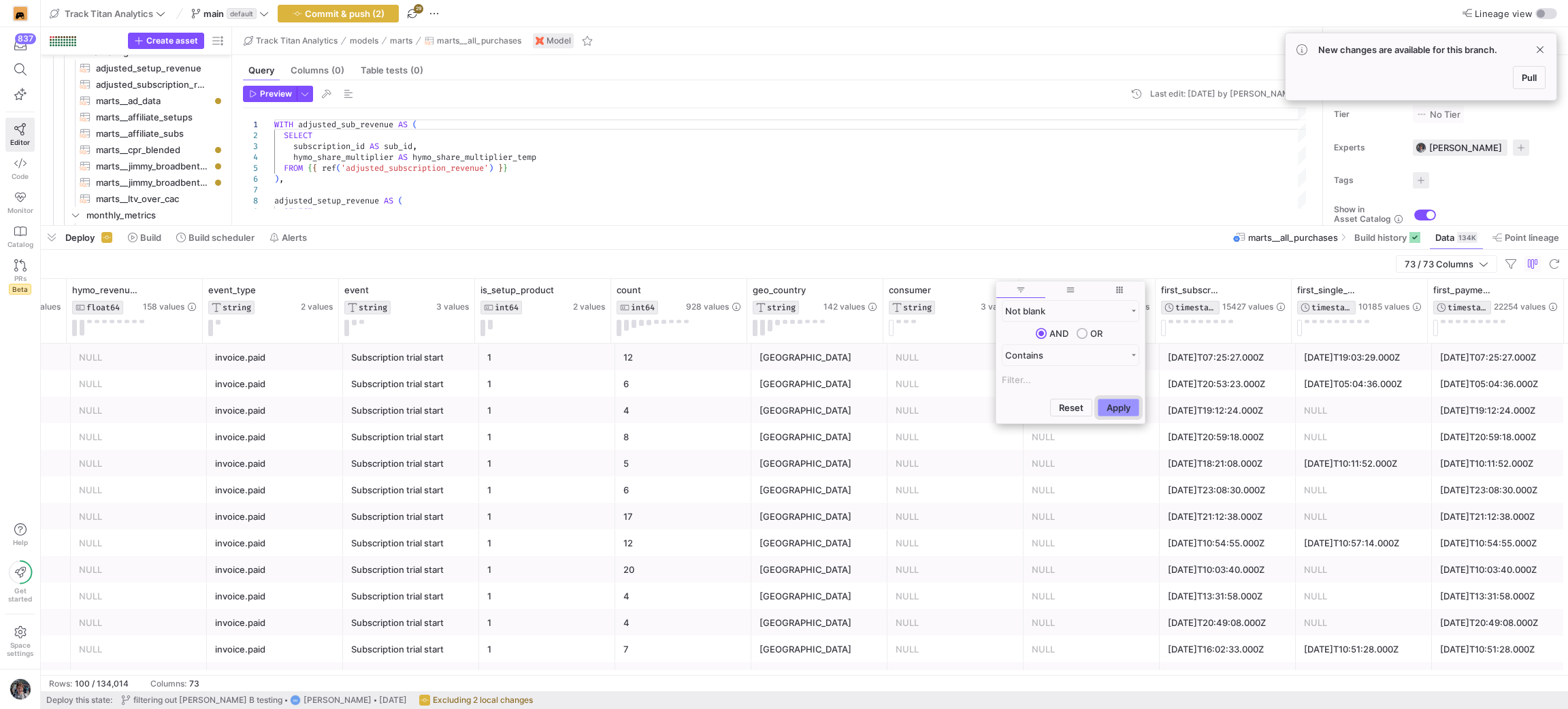 click on "Apply" 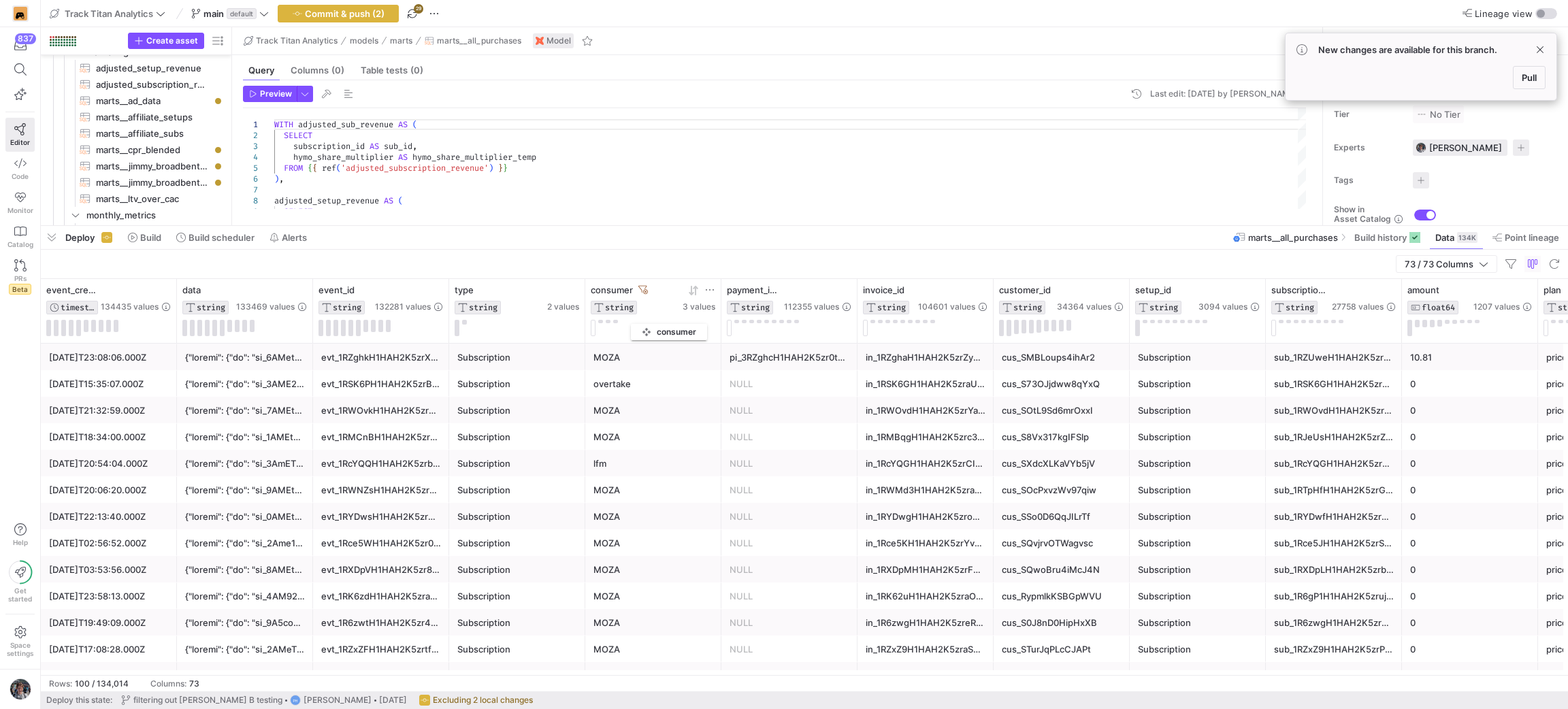 drag, startPoint x: 975, startPoint y: 289, endPoint x: 638, endPoint y: 321, distance: 338.51588 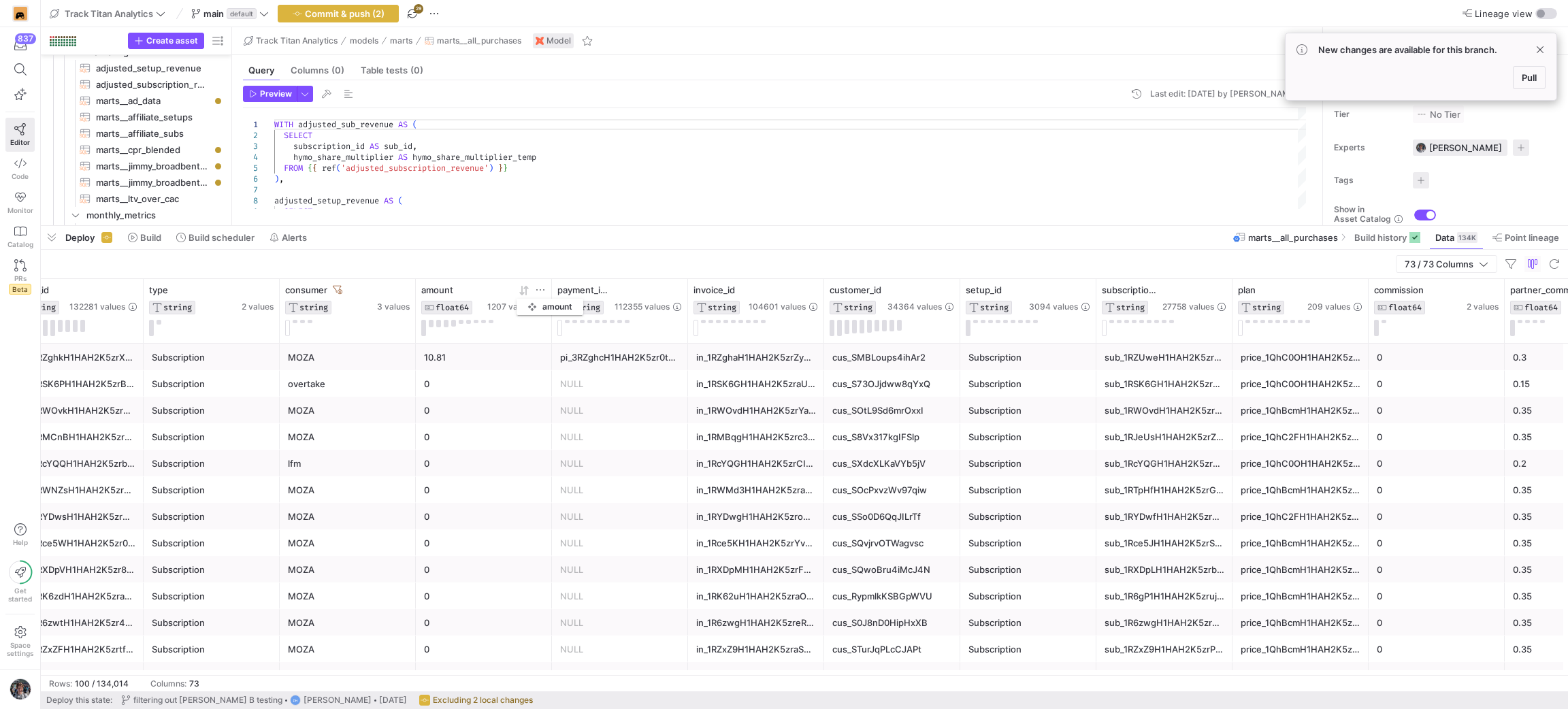drag, startPoint x: 1186, startPoint y: 280, endPoint x: 523, endPoint y: 296, distance: 663.19303 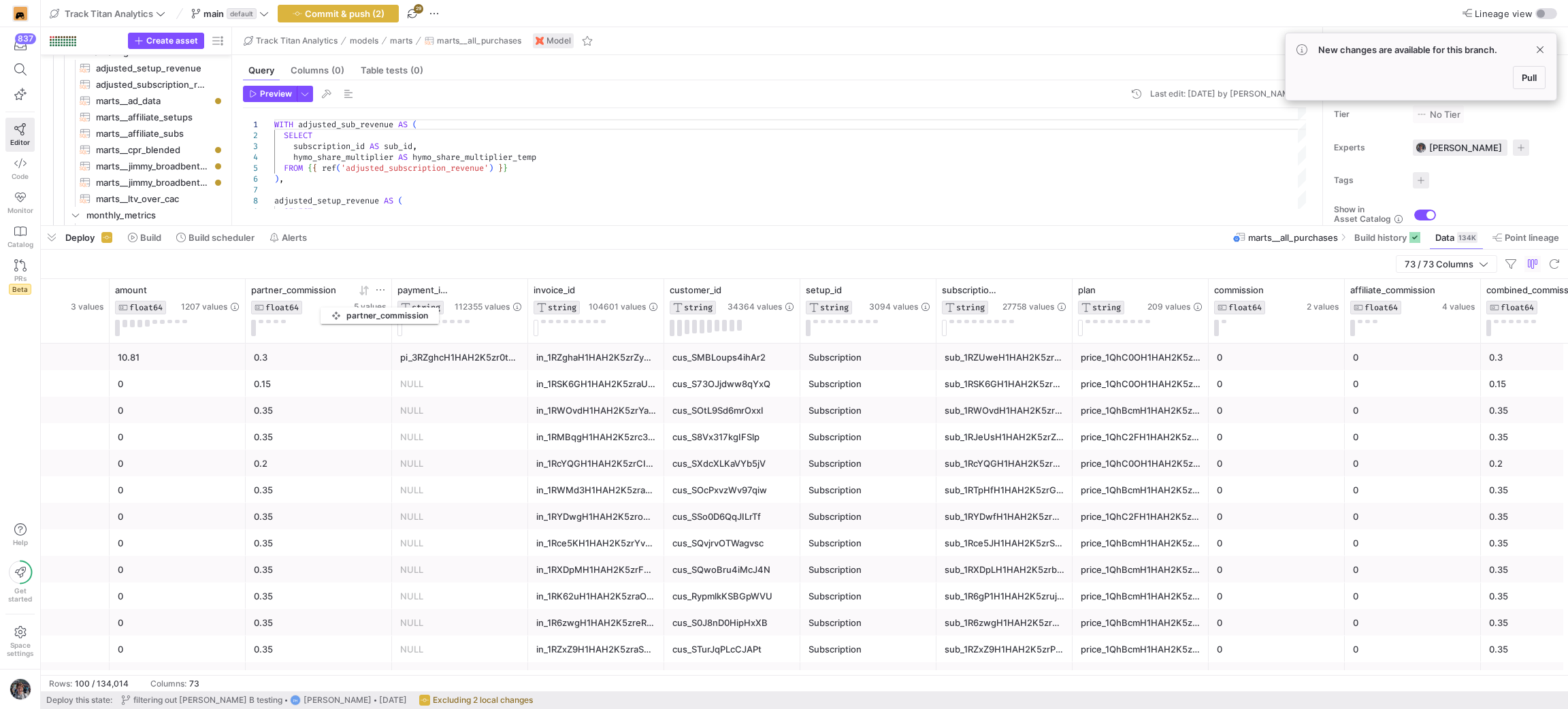 drag, startPoint x: 1263, startPoint y: 285, endPoint x: 327, endPoint y: 305, distance: 936.2137 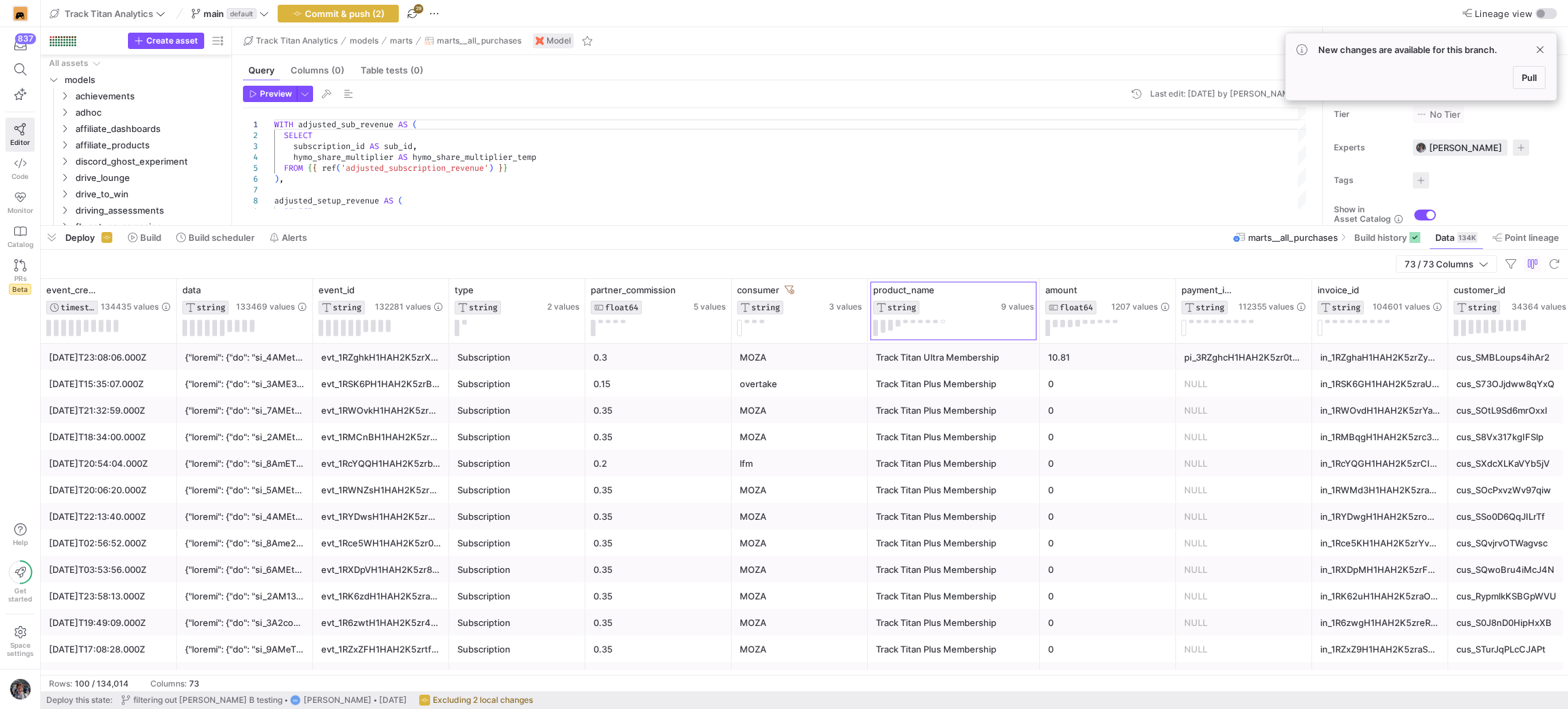 scroll, scrollTop: 0, scrollLeft: 0, axis: both 